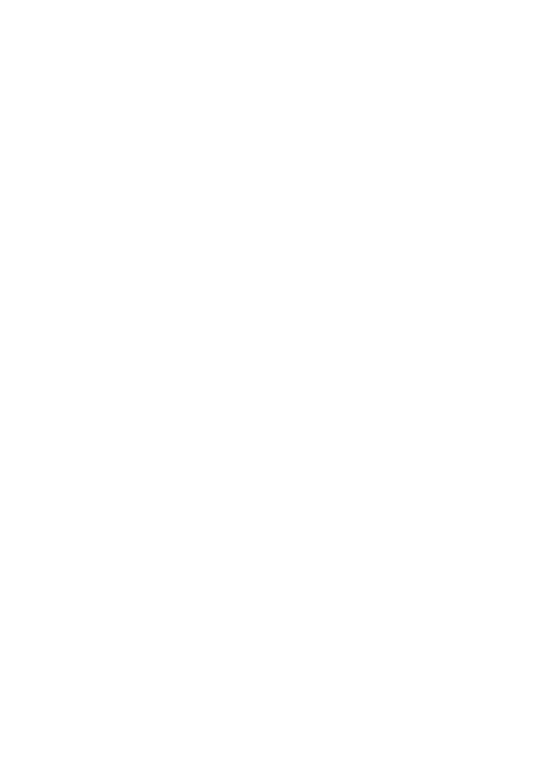 scroll, scrollTop: 0, scrollLeft: 0, axis: both 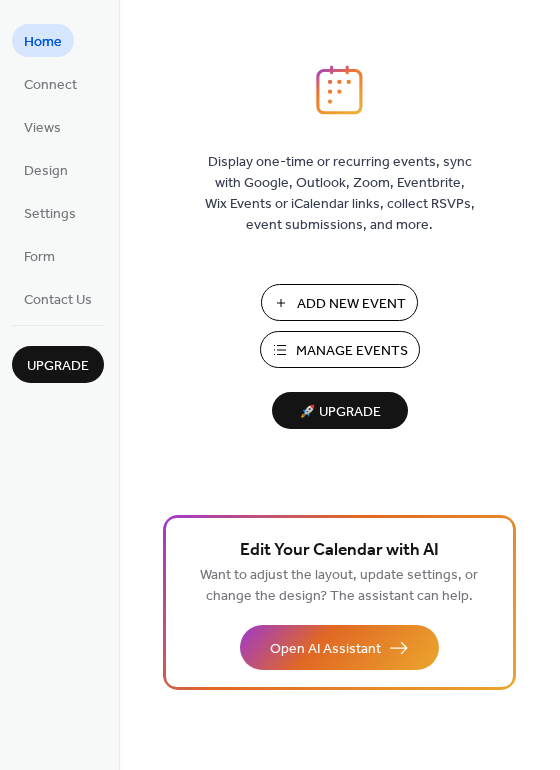 click on "Add New Event" at bounding box center [351, 304] 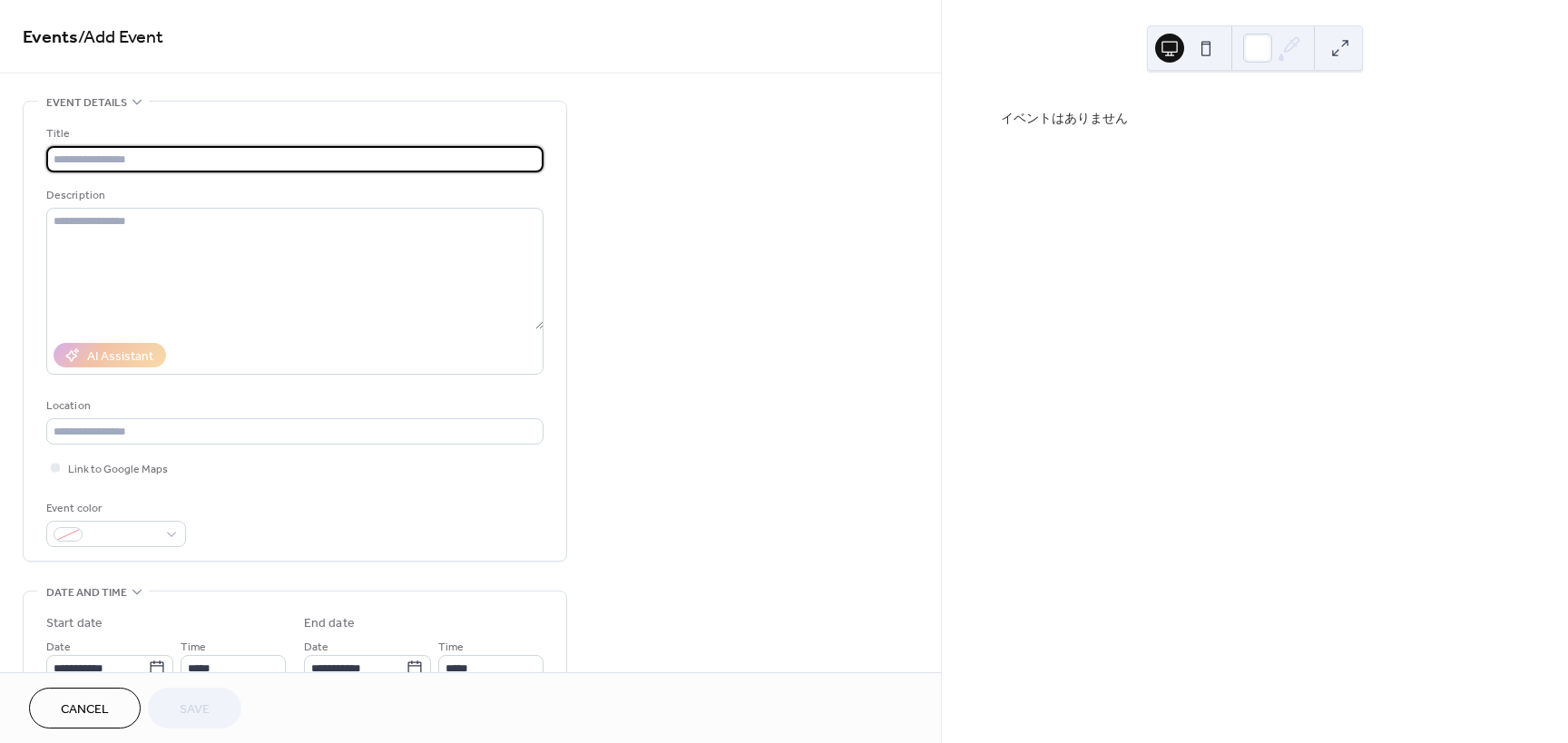 scroll, scrollTop: 0, scrollLeft: 0, axis: both 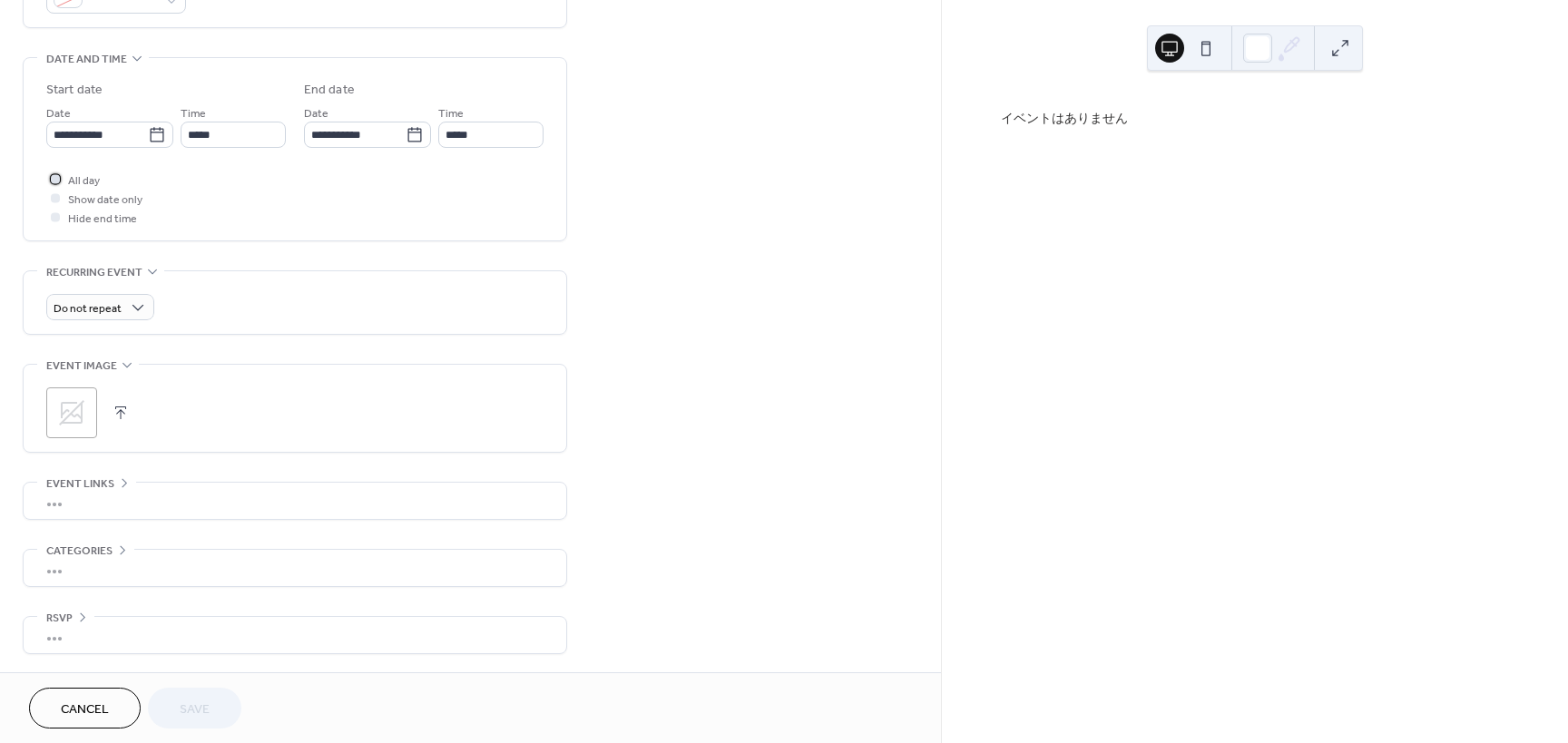 click on "All day" at bounding box center [83, 181] 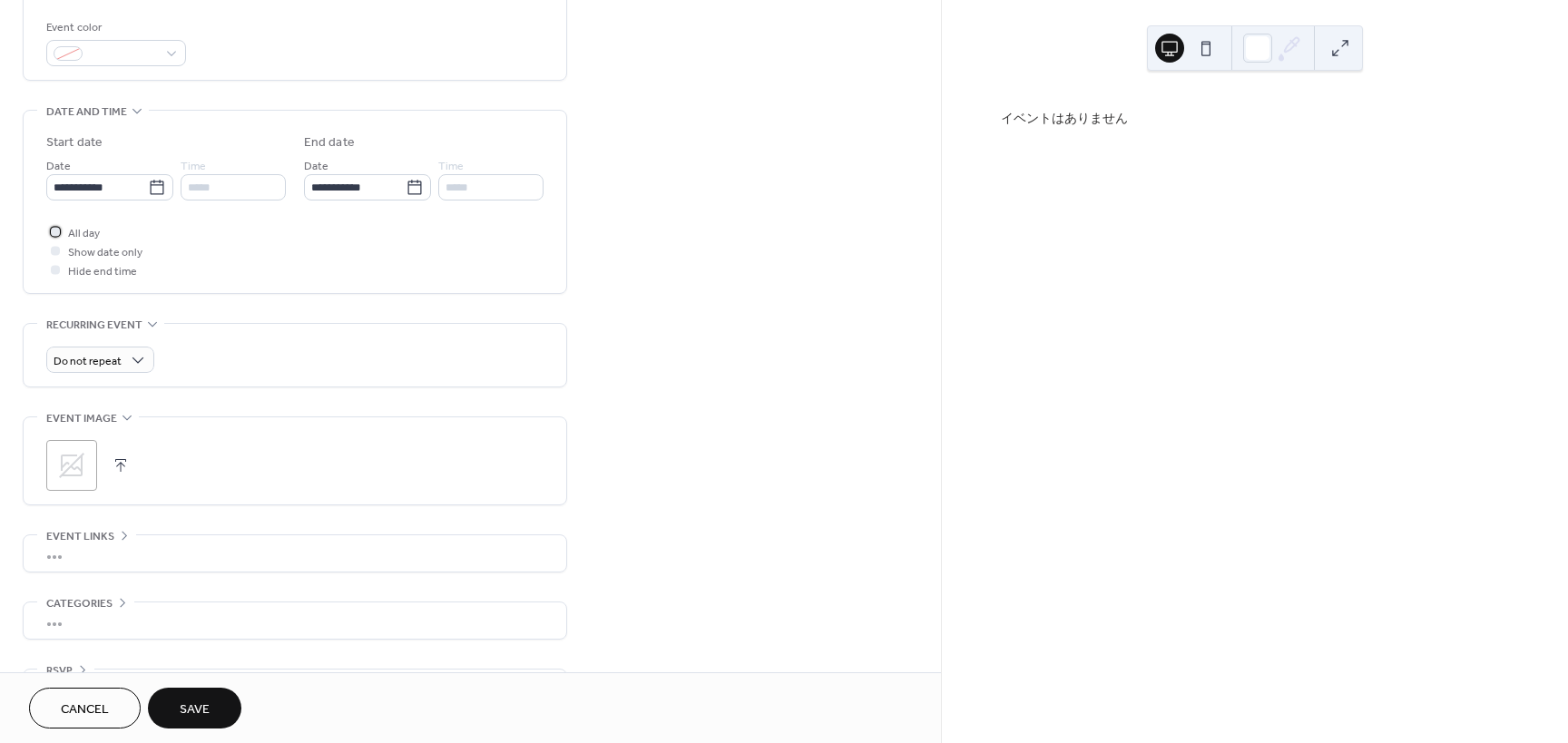 scroll, scrollTop: 533, scrollLeft: 0, axis: vertical 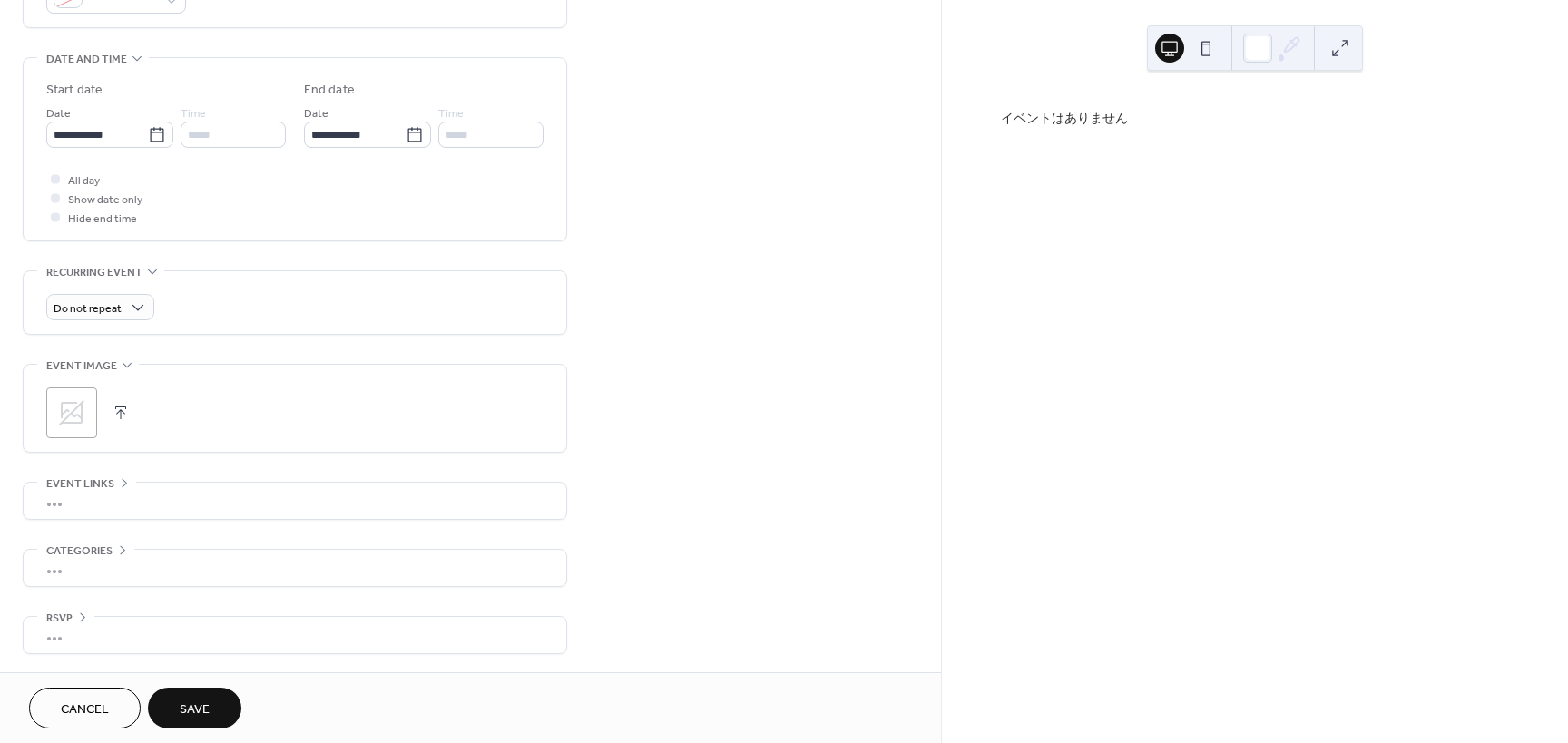 click on "Save" at bounding box center (194, 709) 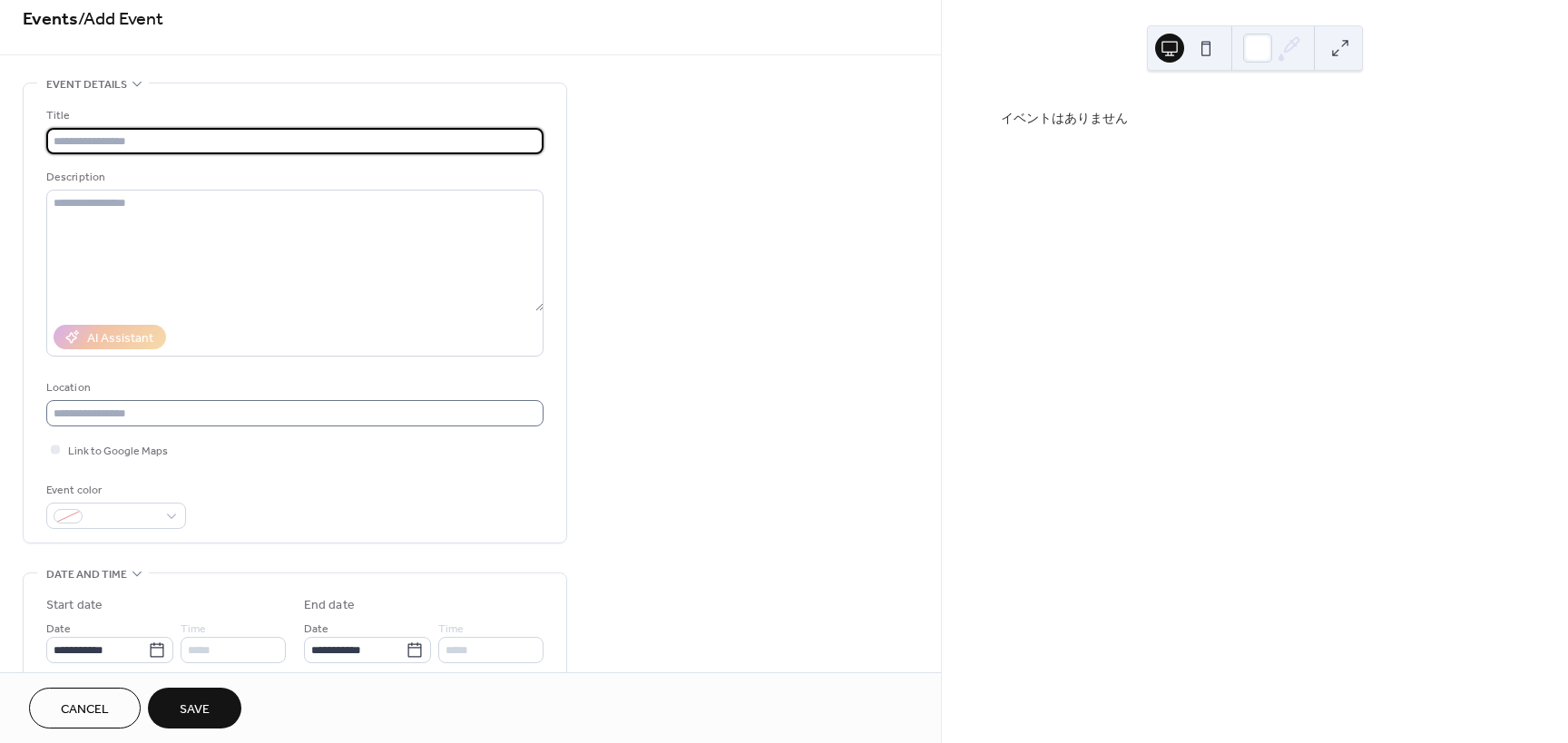 scroll, scrollTop: 0, scrollLeft: 0, axis: both 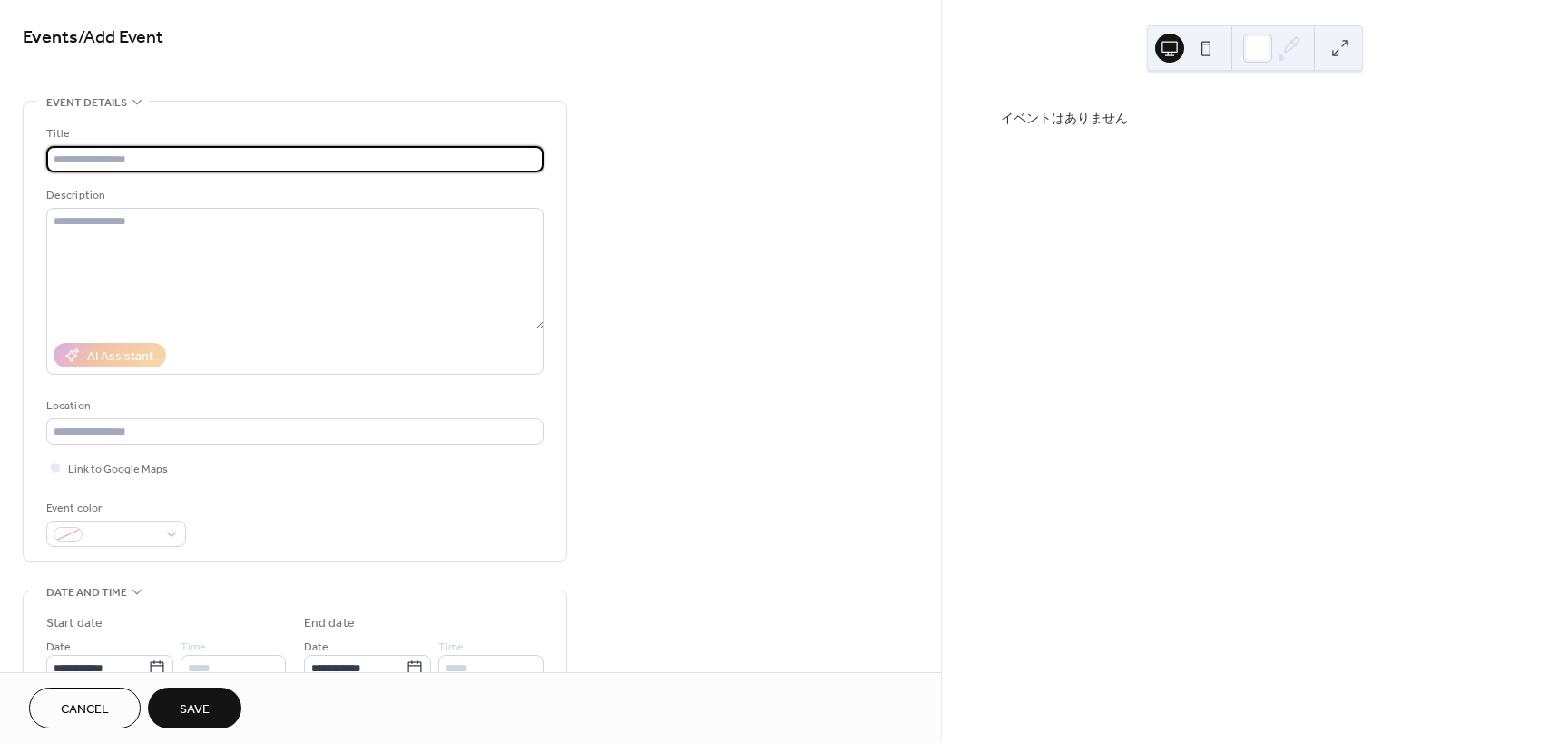 click at bounding box center (295, 159) 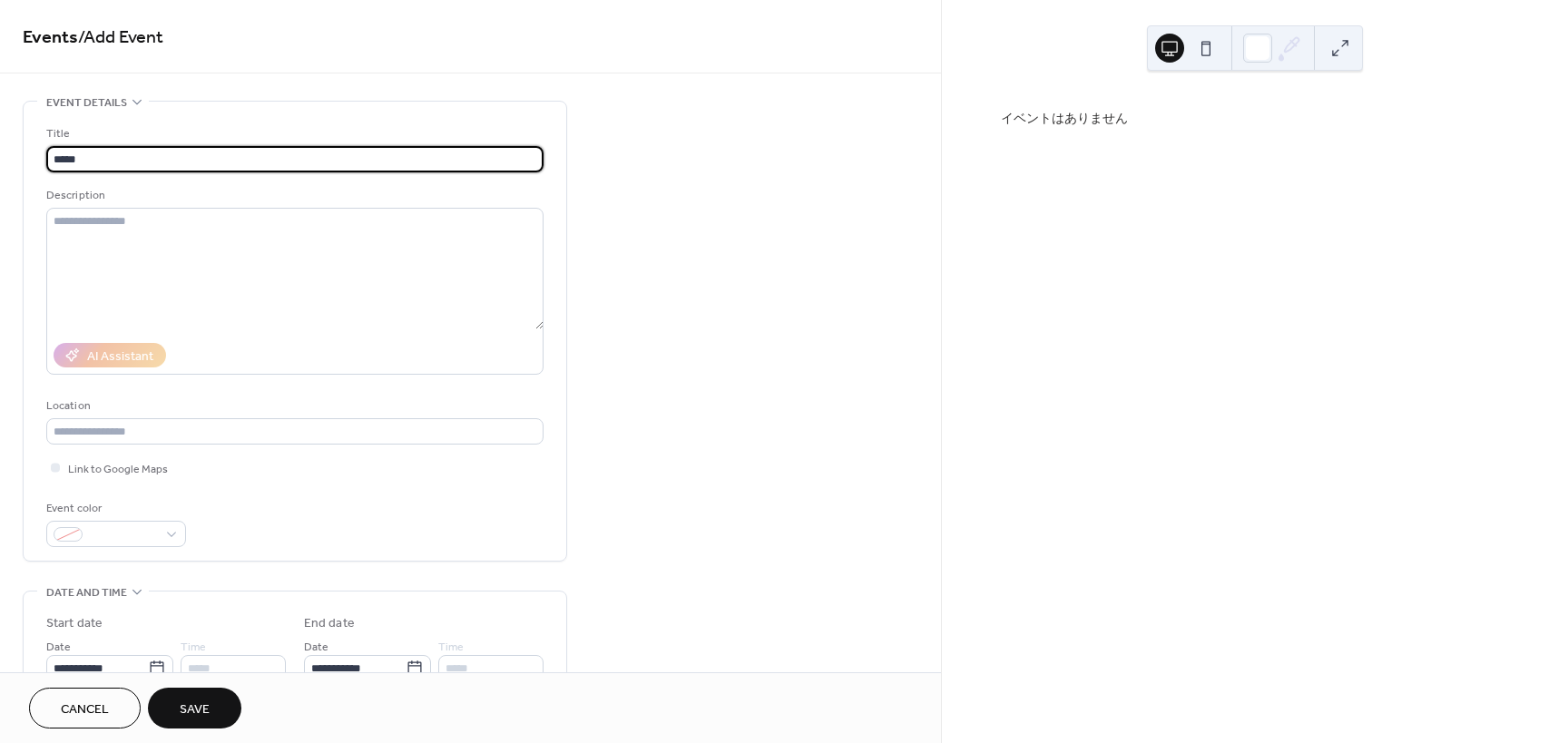 type on "*****" 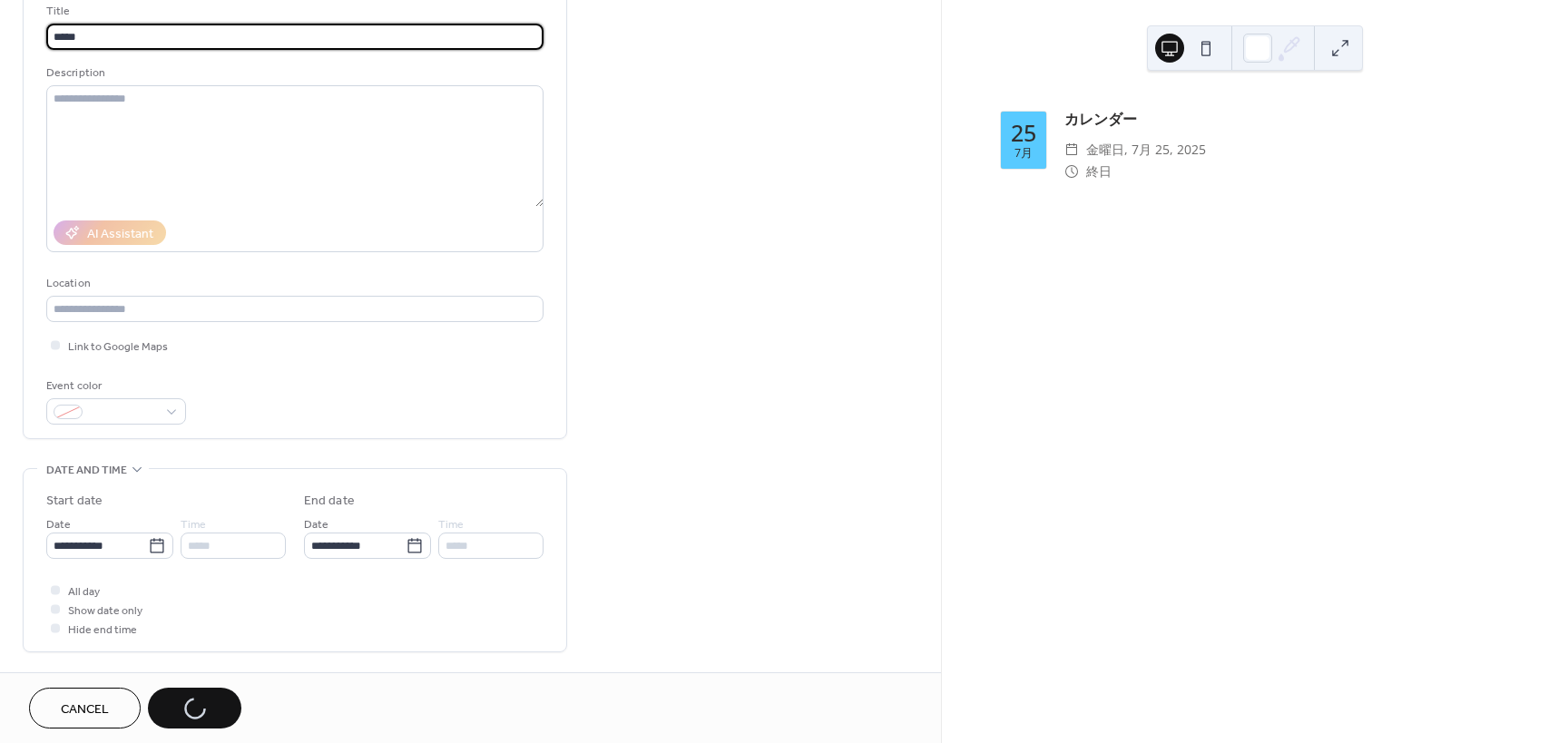 scroll, scrollTop: 181, scrollLeft: 0, axis: vertical 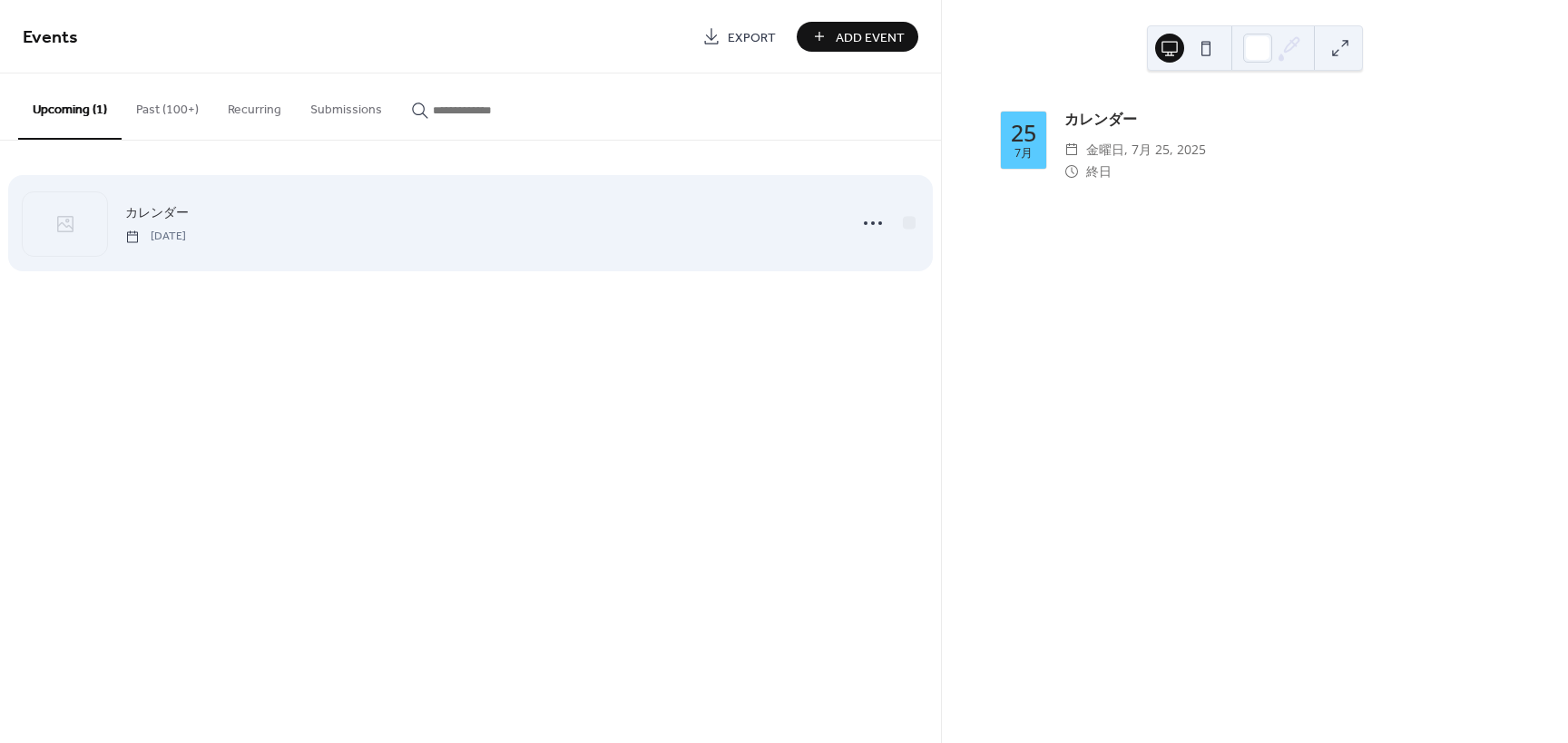 click on "カレンダー Friday, July 25, 2025" at bounding box center [480, 222] 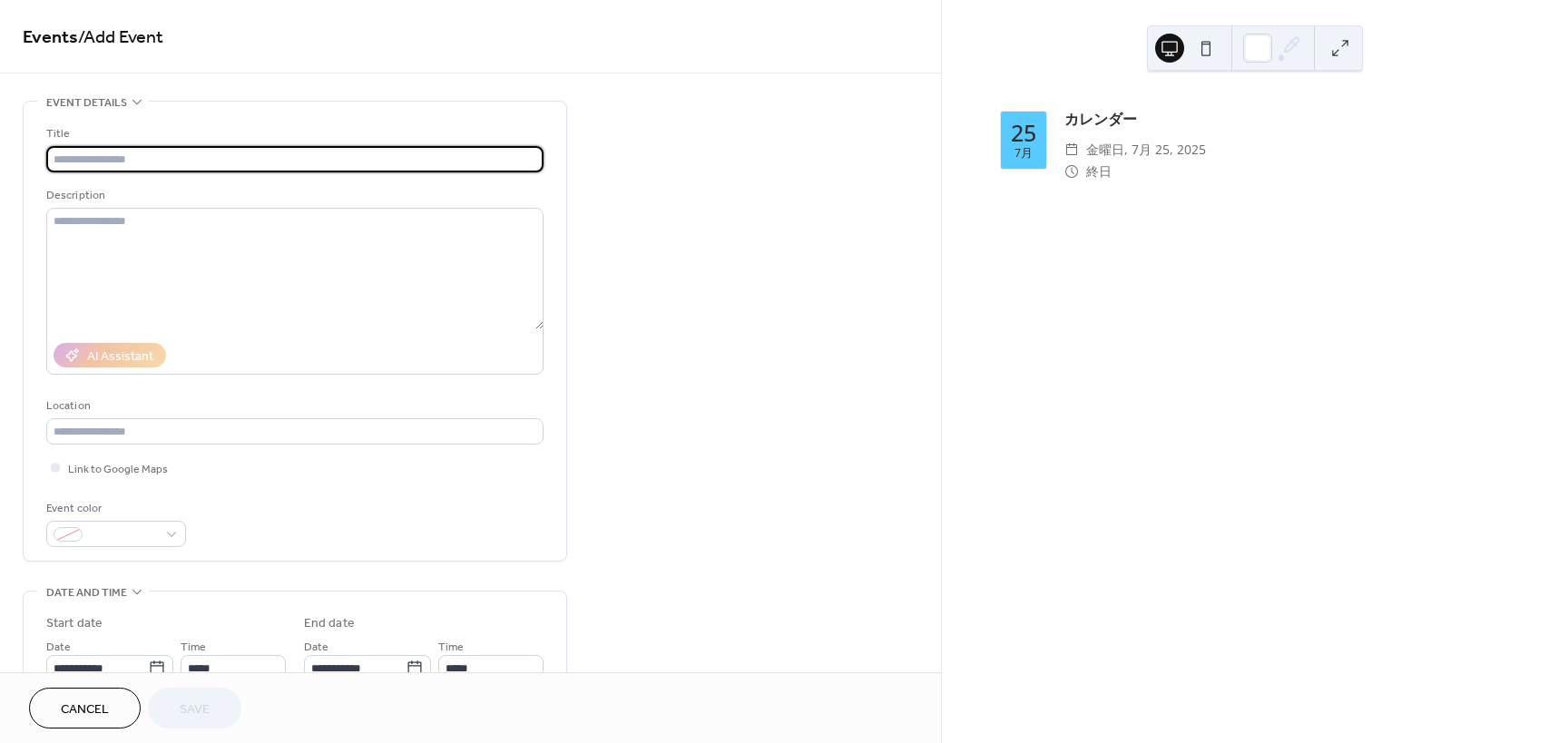 scroll, scrollTop: 0, scrollLeft: 0, axis: both 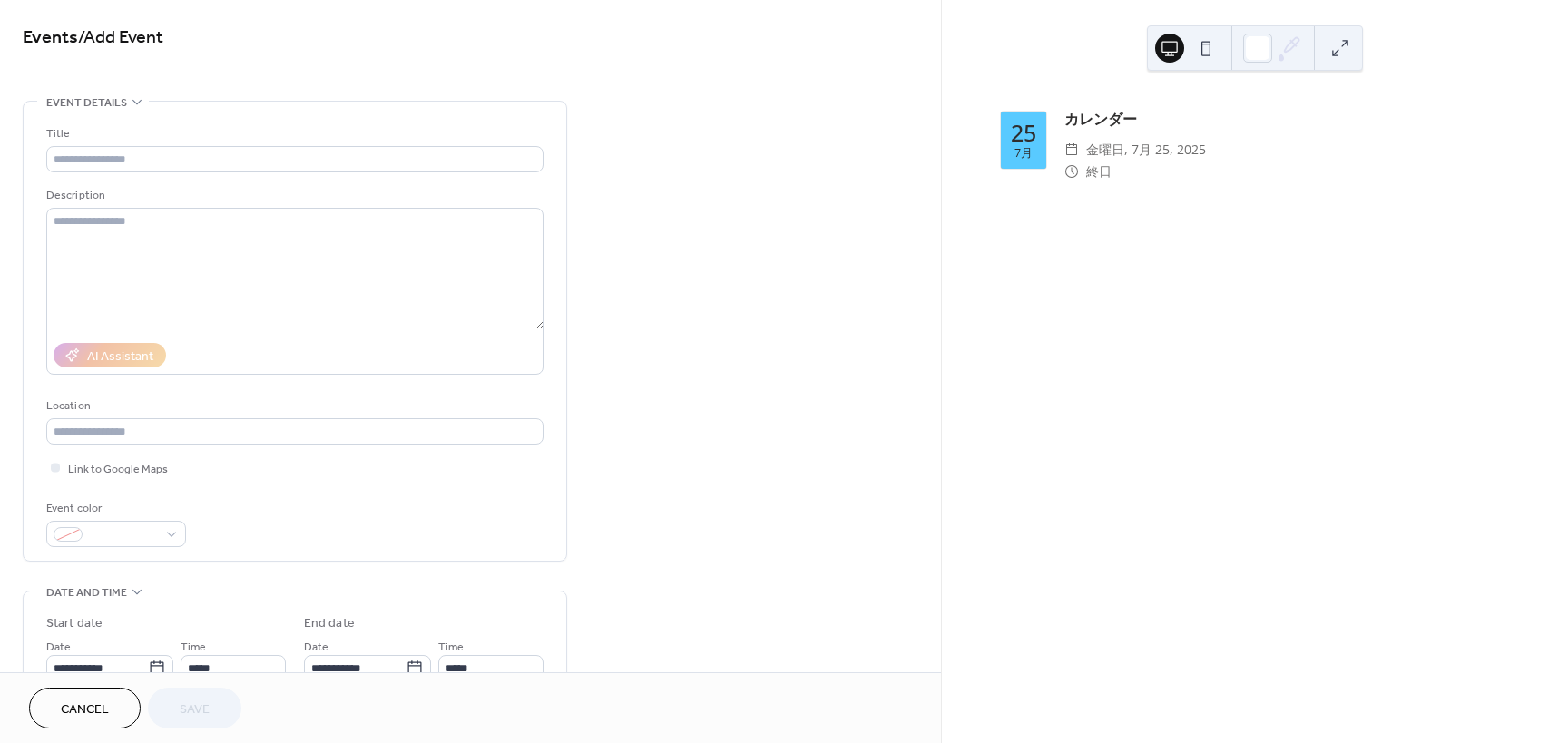 click at bounding box center [1340, 48] 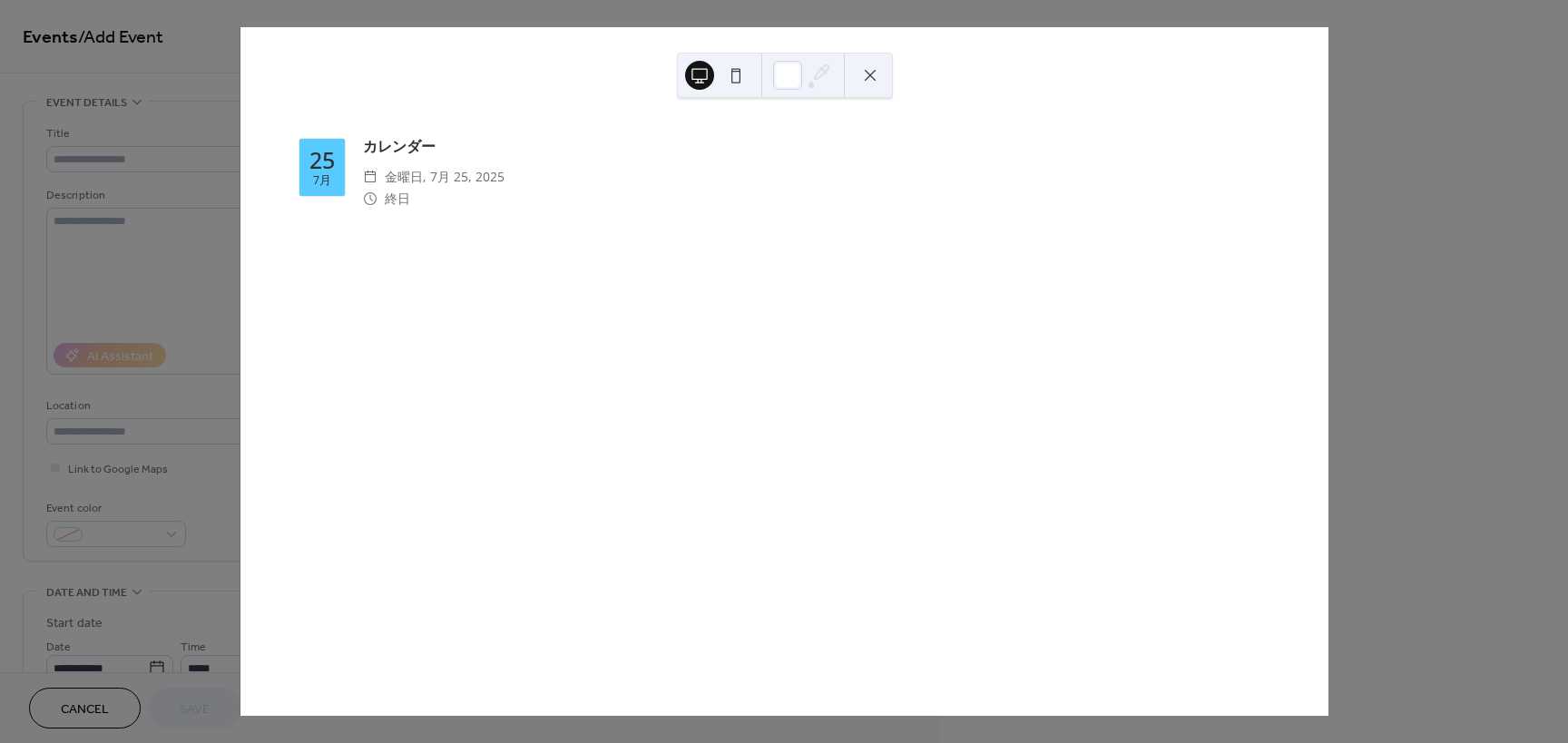 click at bounding box center (870, 75) 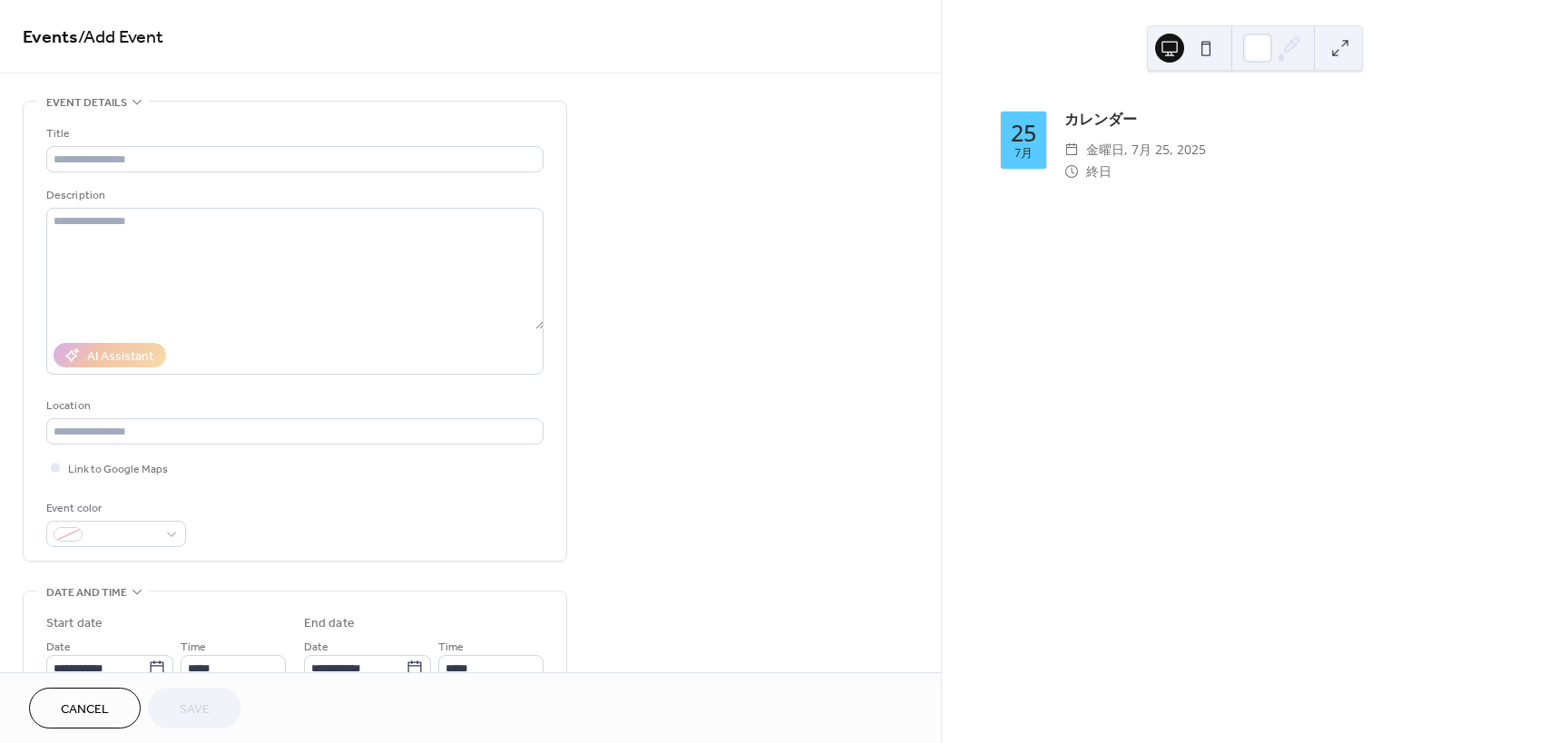 click on "25 7月" at bounding box center [1024, 140] 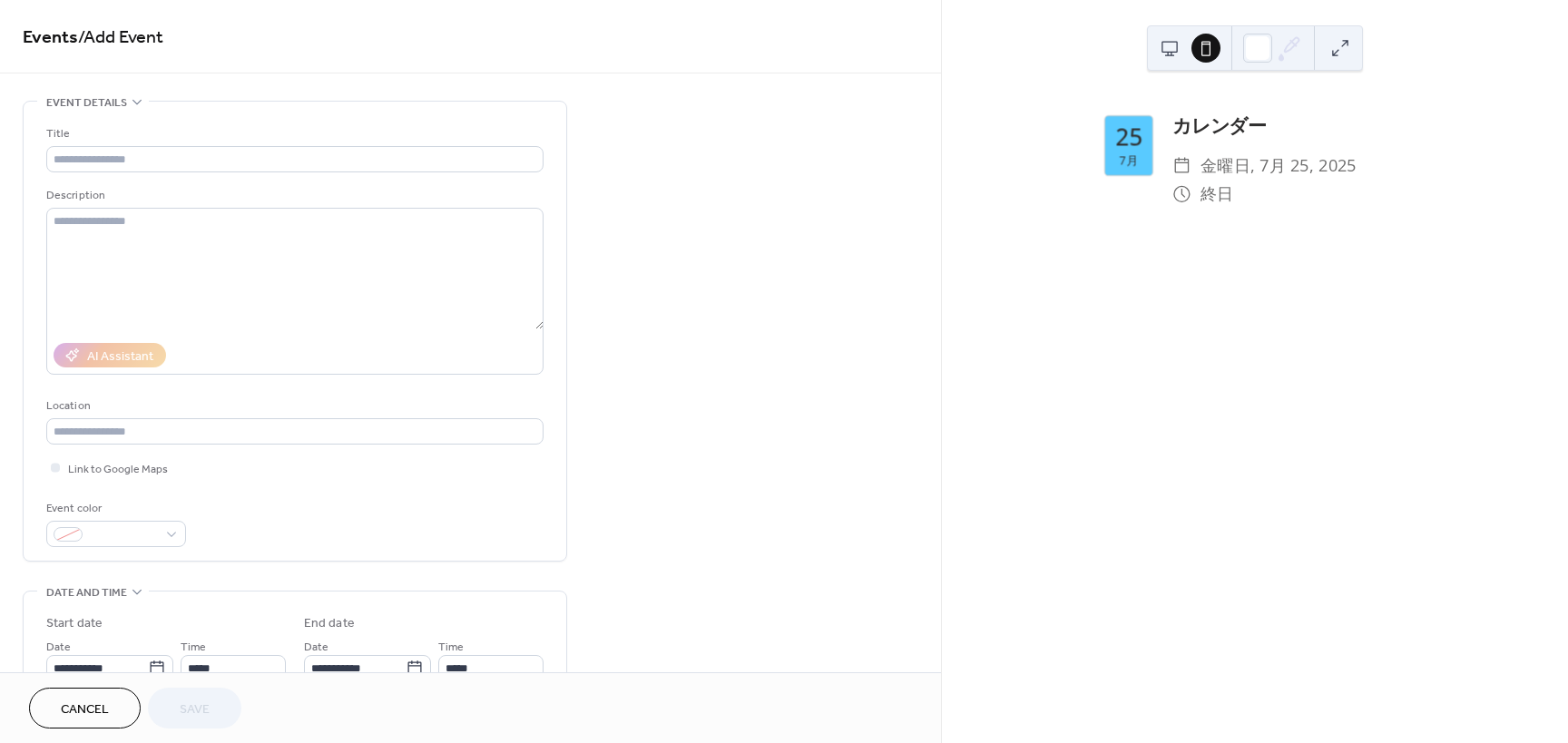 click at bounding box center [1170, 48] 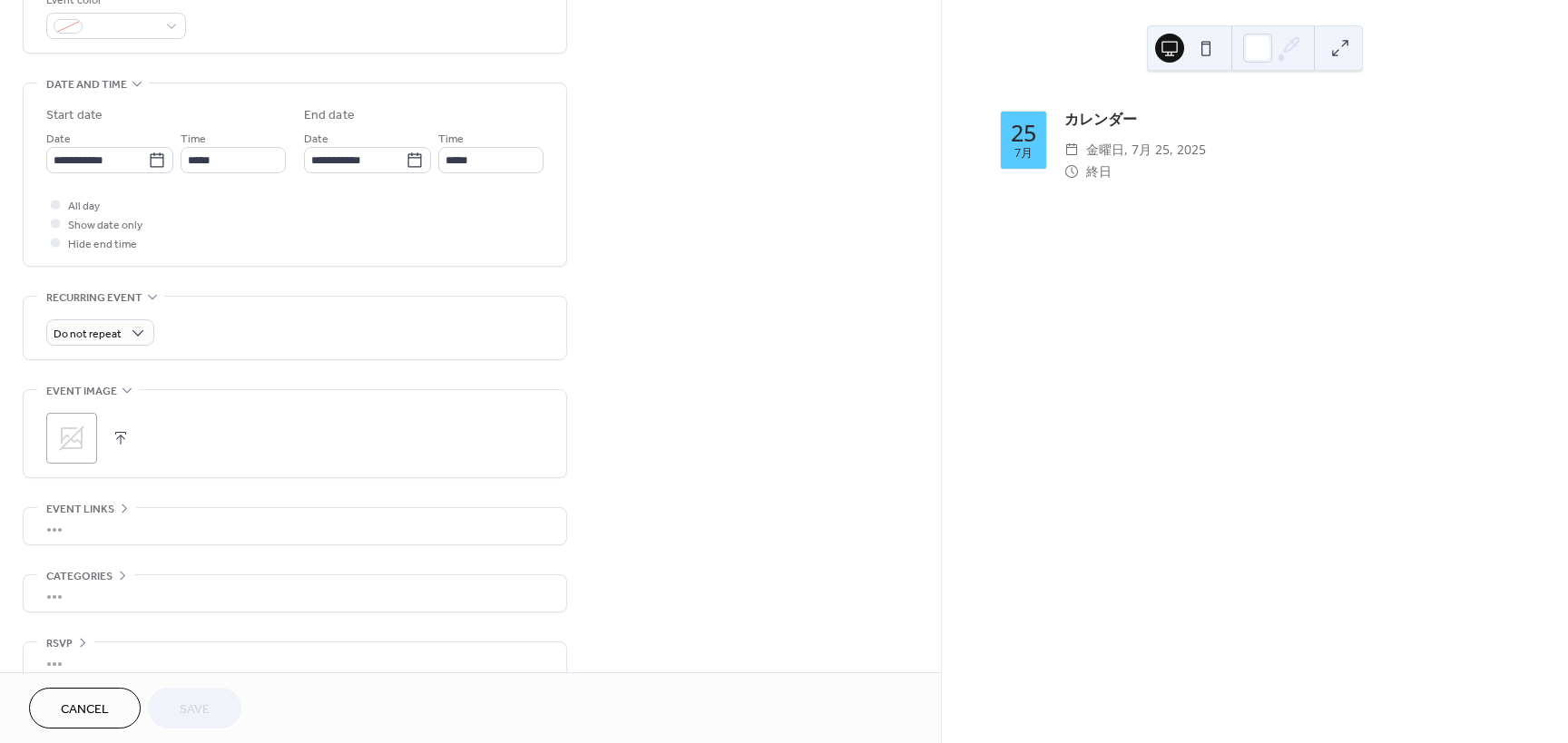 scroll, scrollTop: 533, scrollLeft: 0, axis: vertical 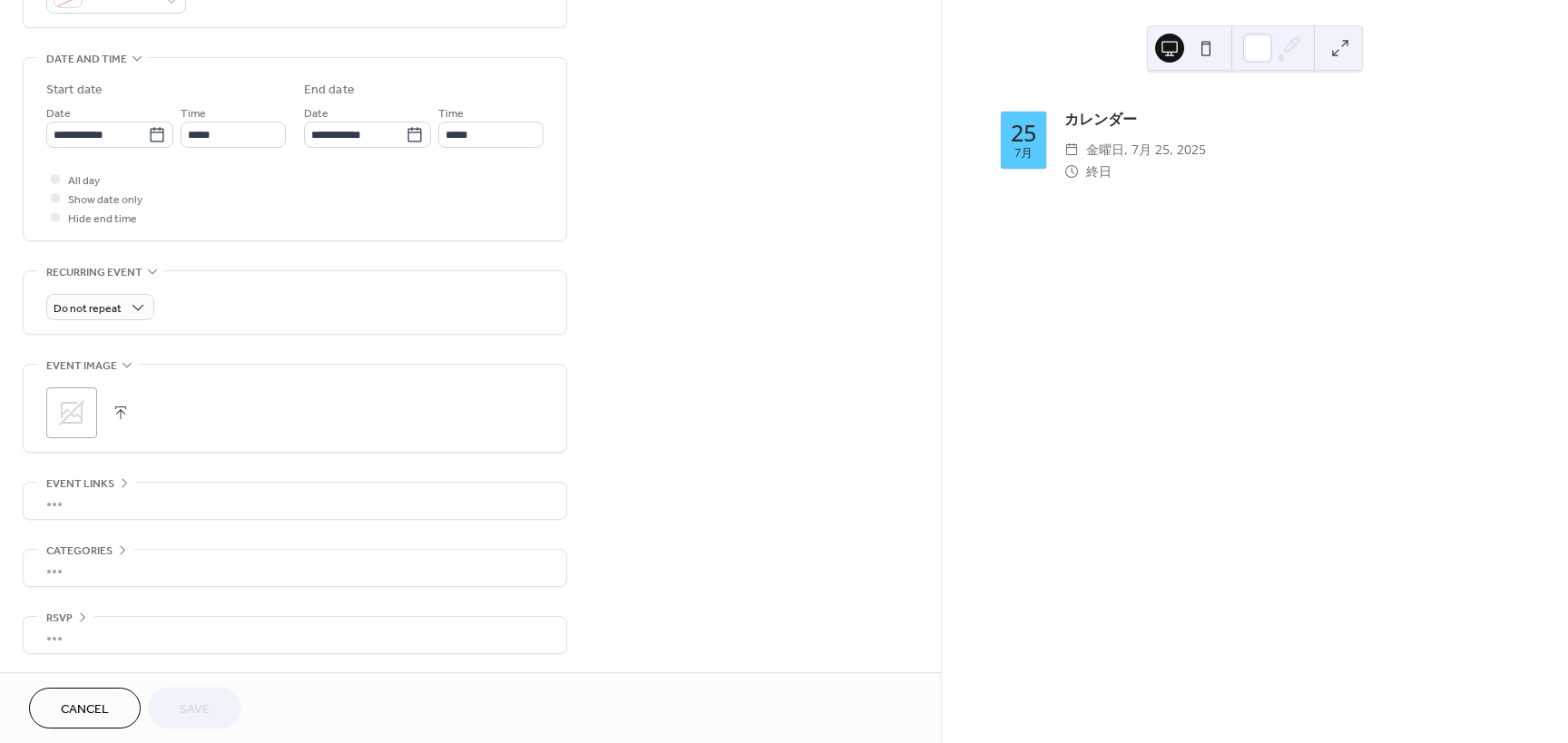 click on "Cancel" at bounding box center [84, 709] 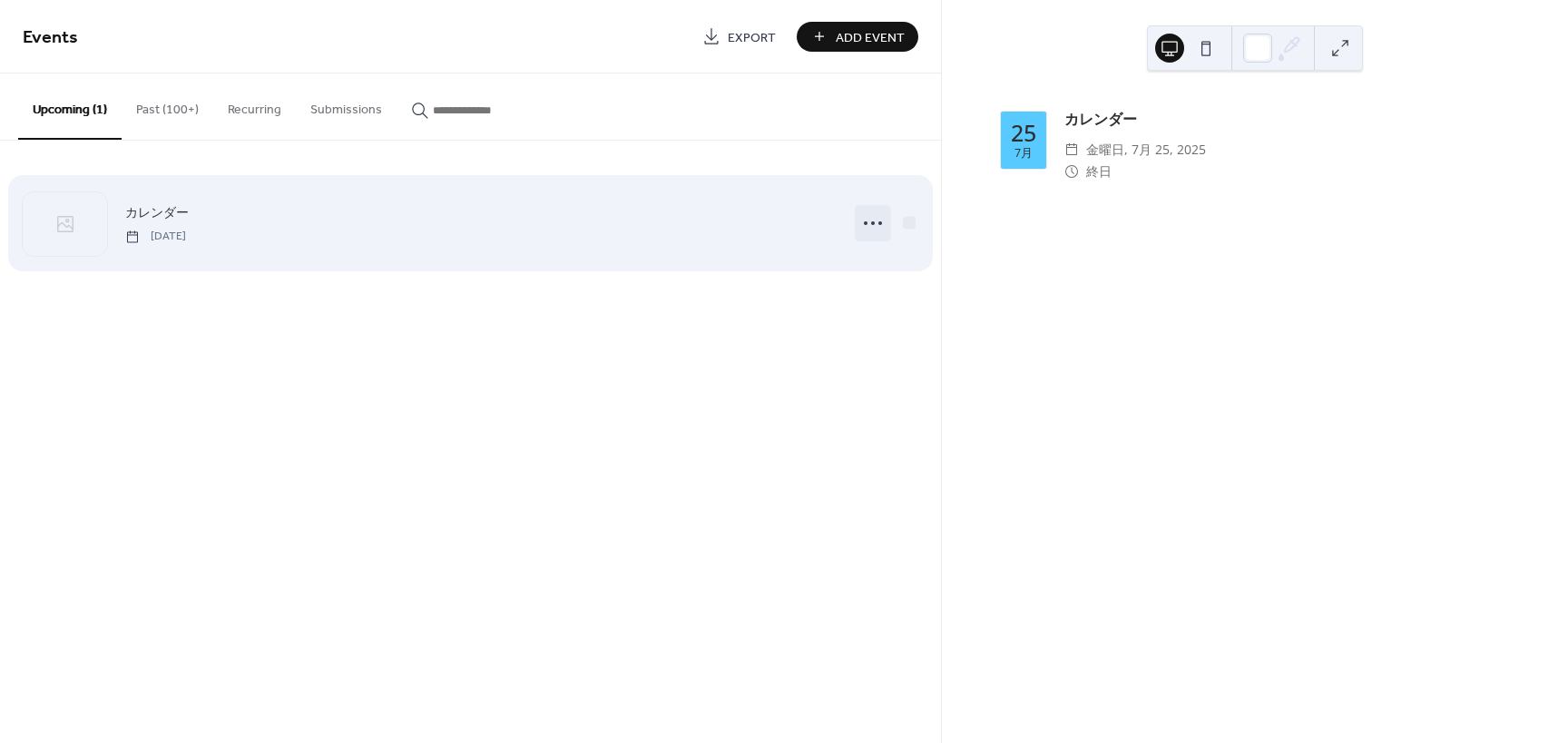 click 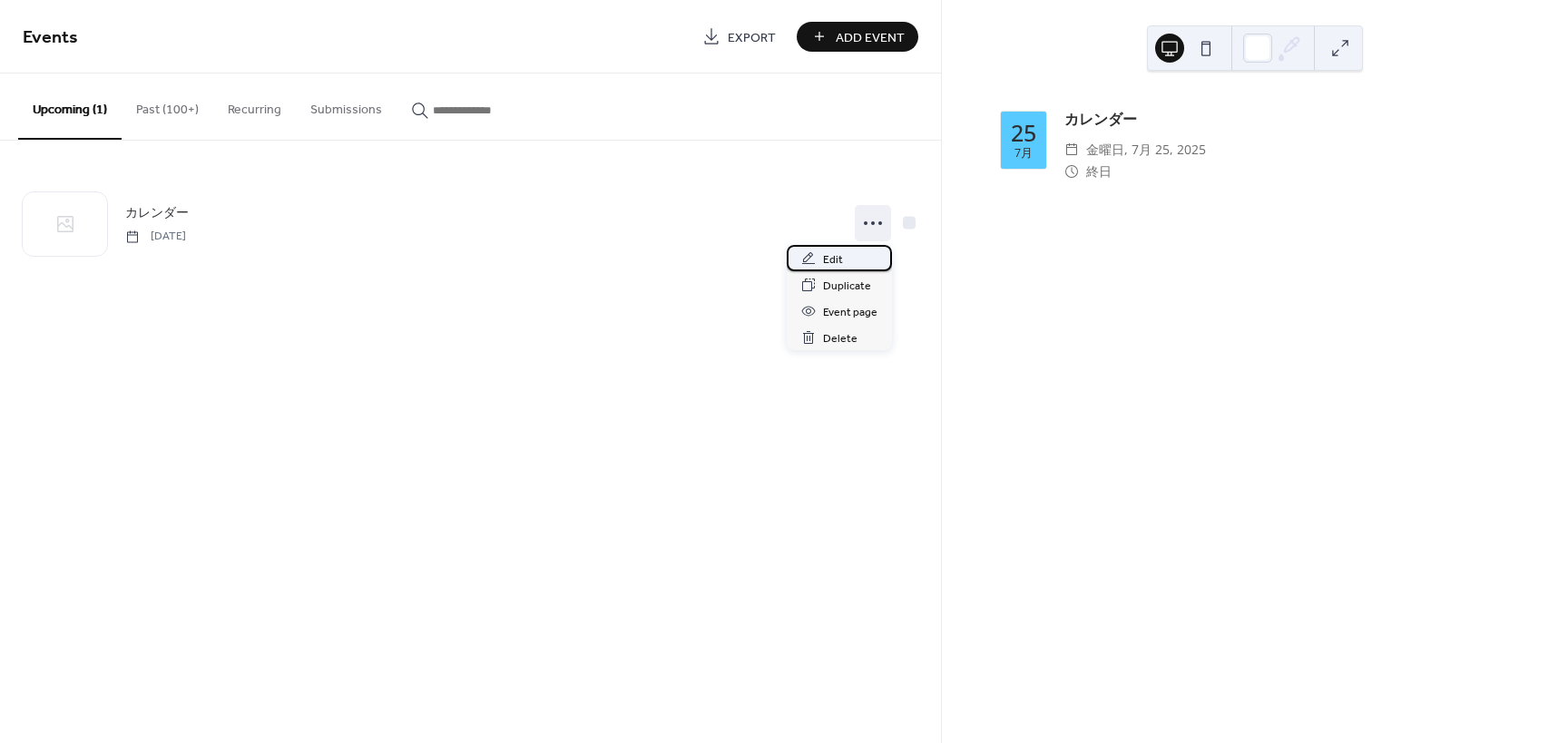 click on "Edit" at bounding box center [839, 258] 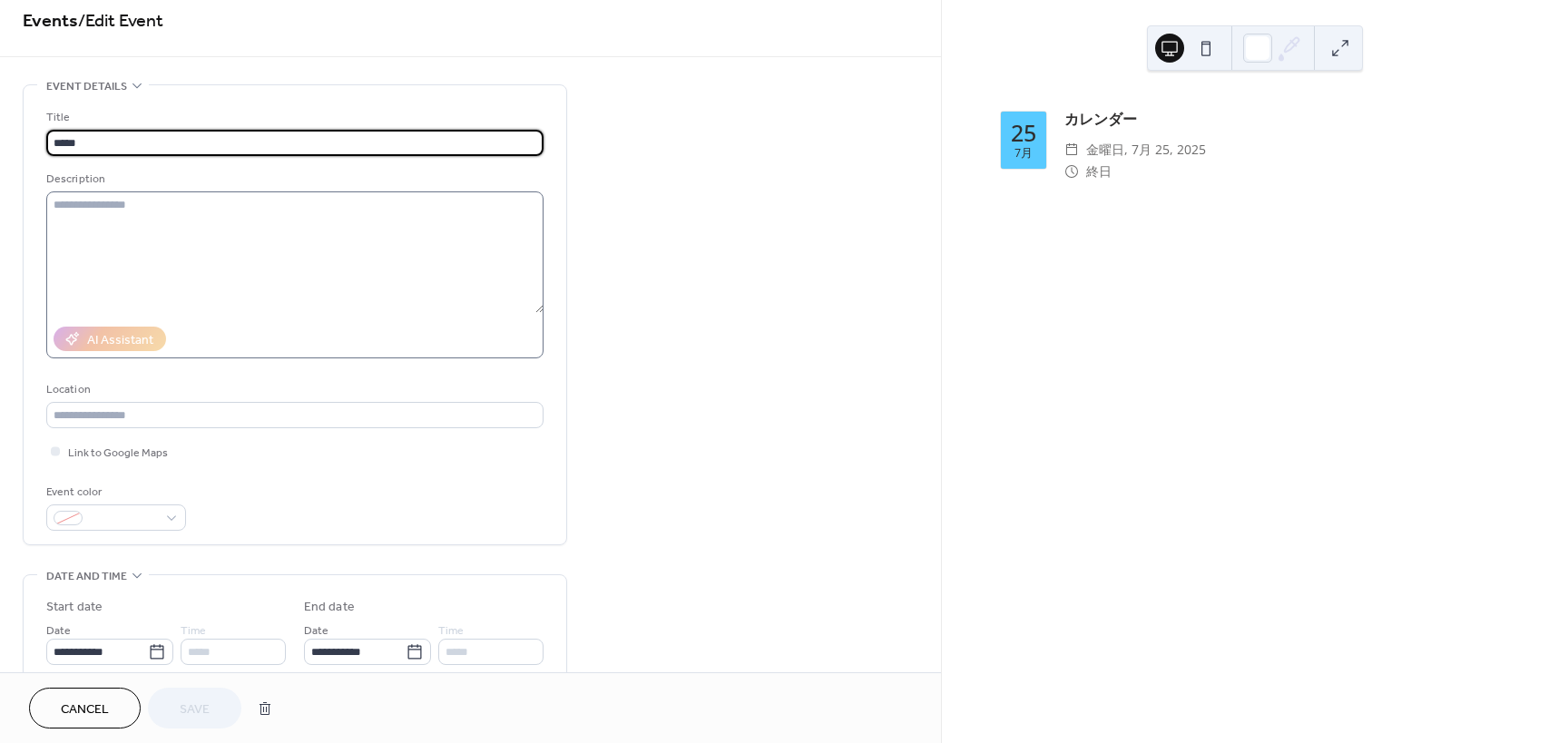 scroll, scrollTop: 0, scrollLeft: 0, axis: both 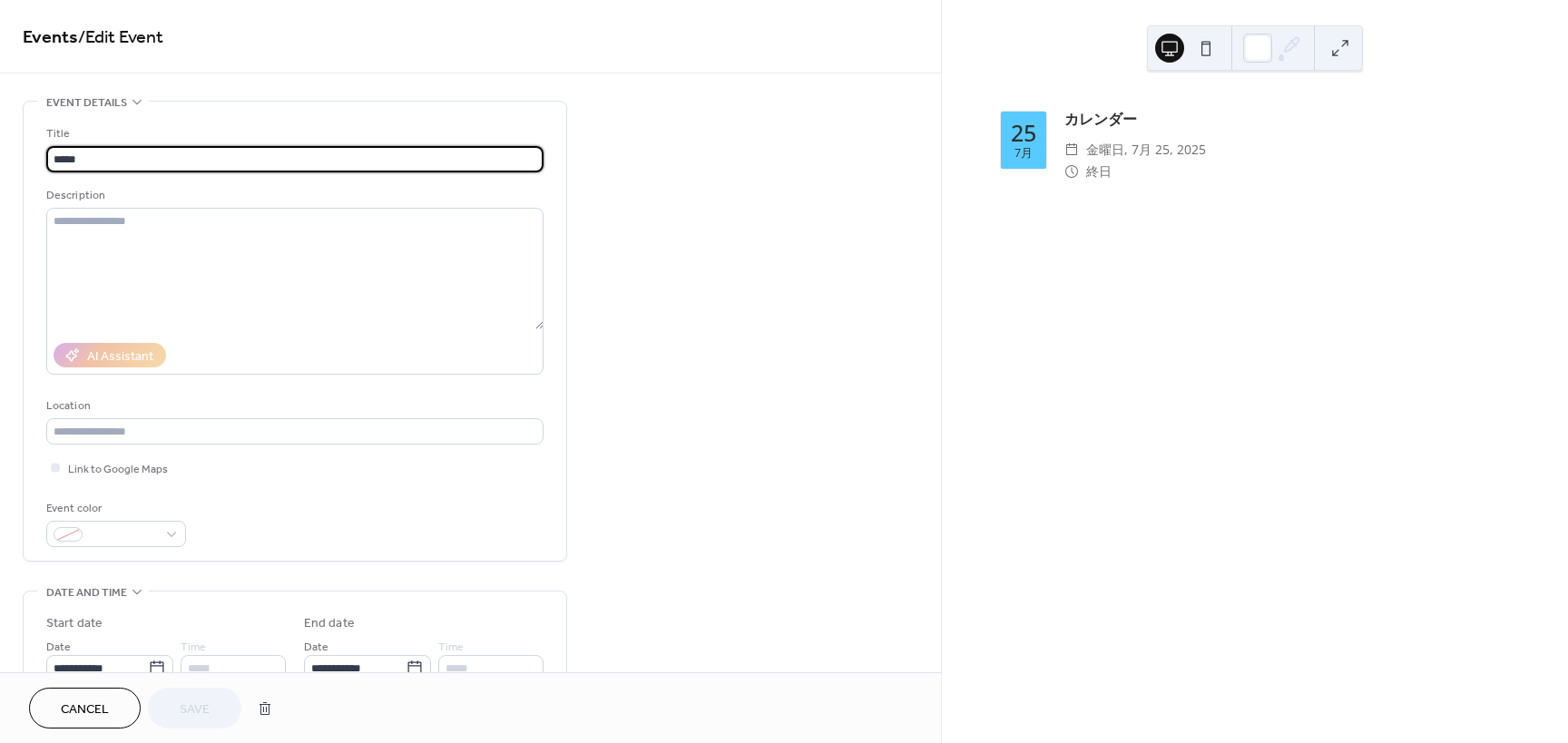 drag, startPoint x: 150, startPoint y: 158, endPoint x: 47, endPoint y: 161, distance: 103.04368 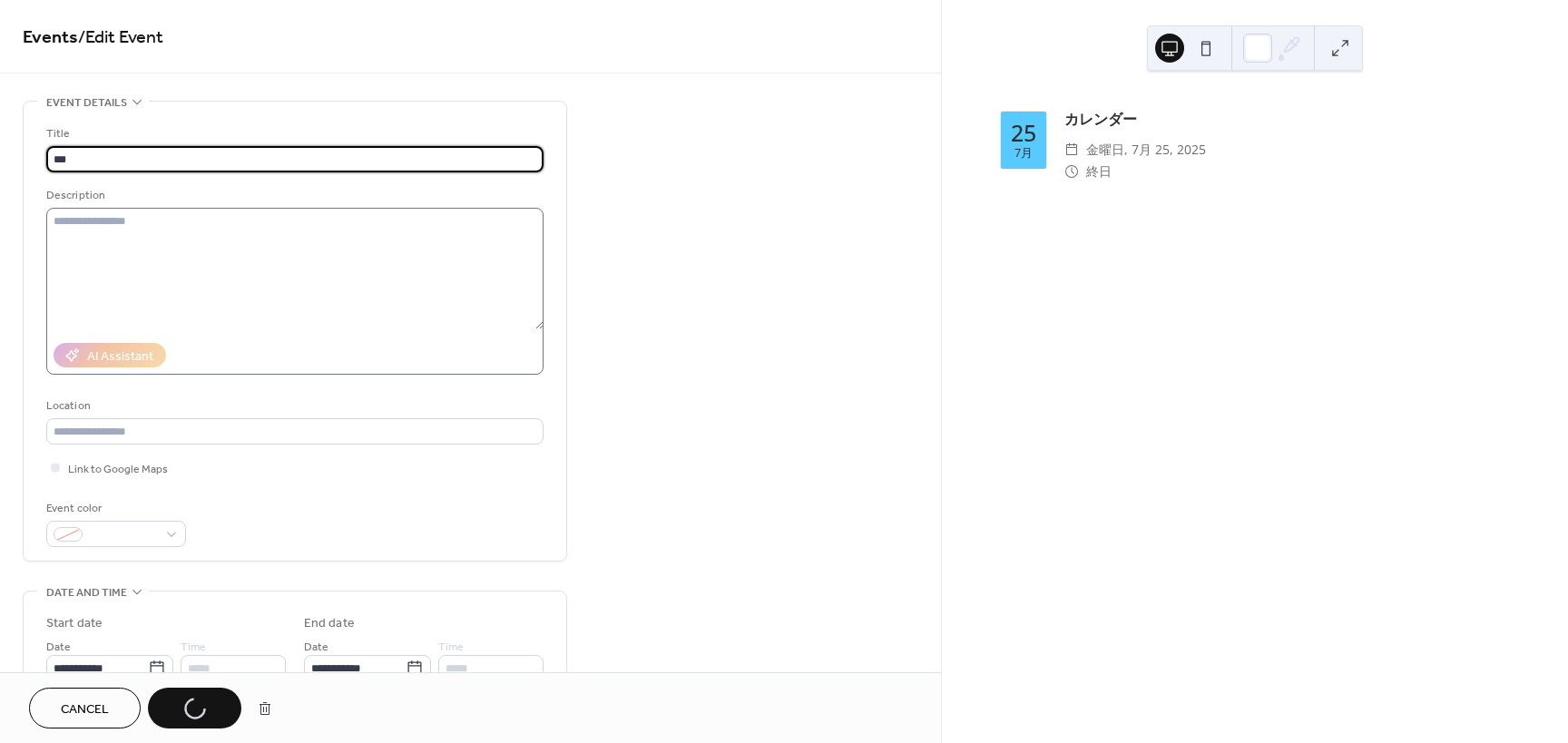 type on "***" 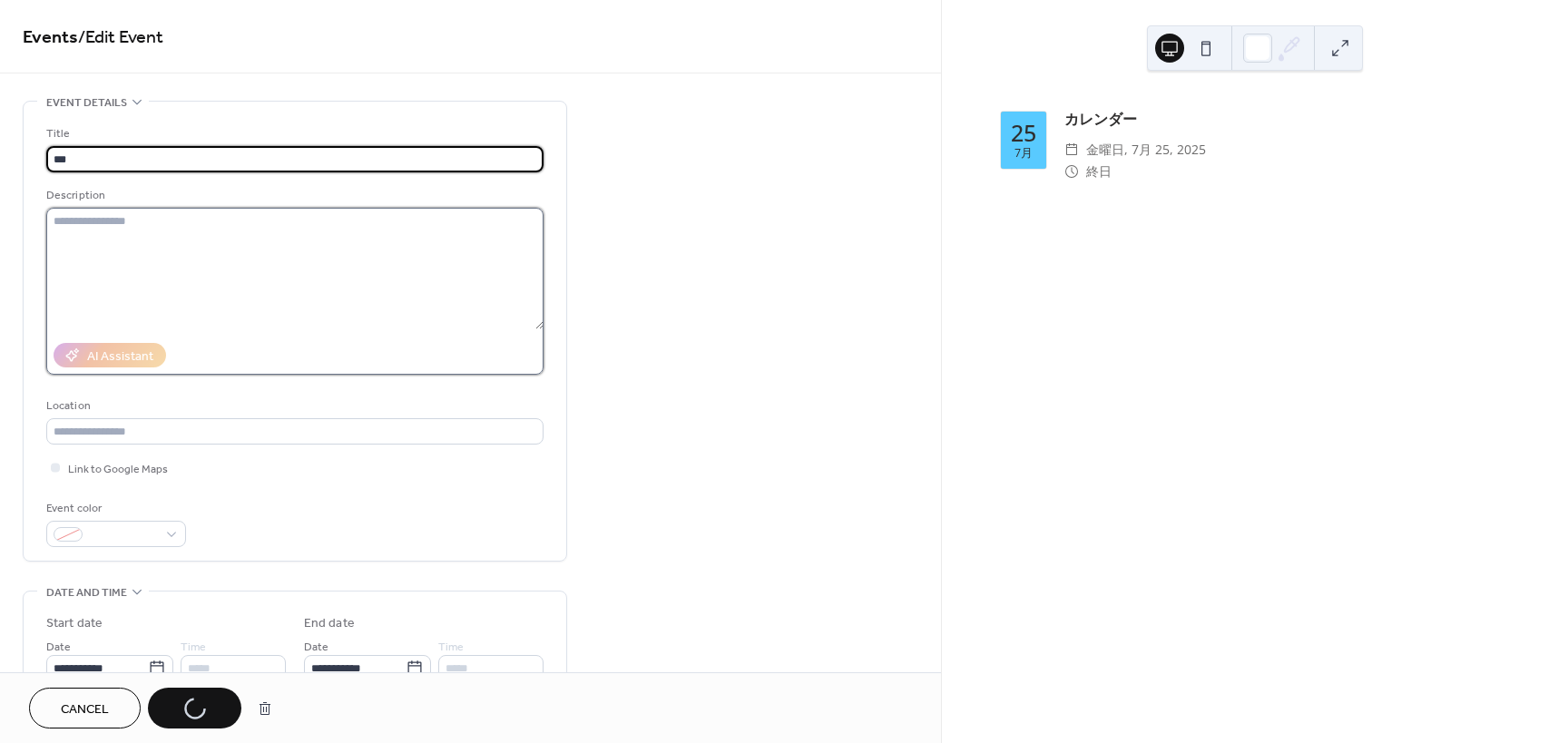 click at bounding box center [295, 269] 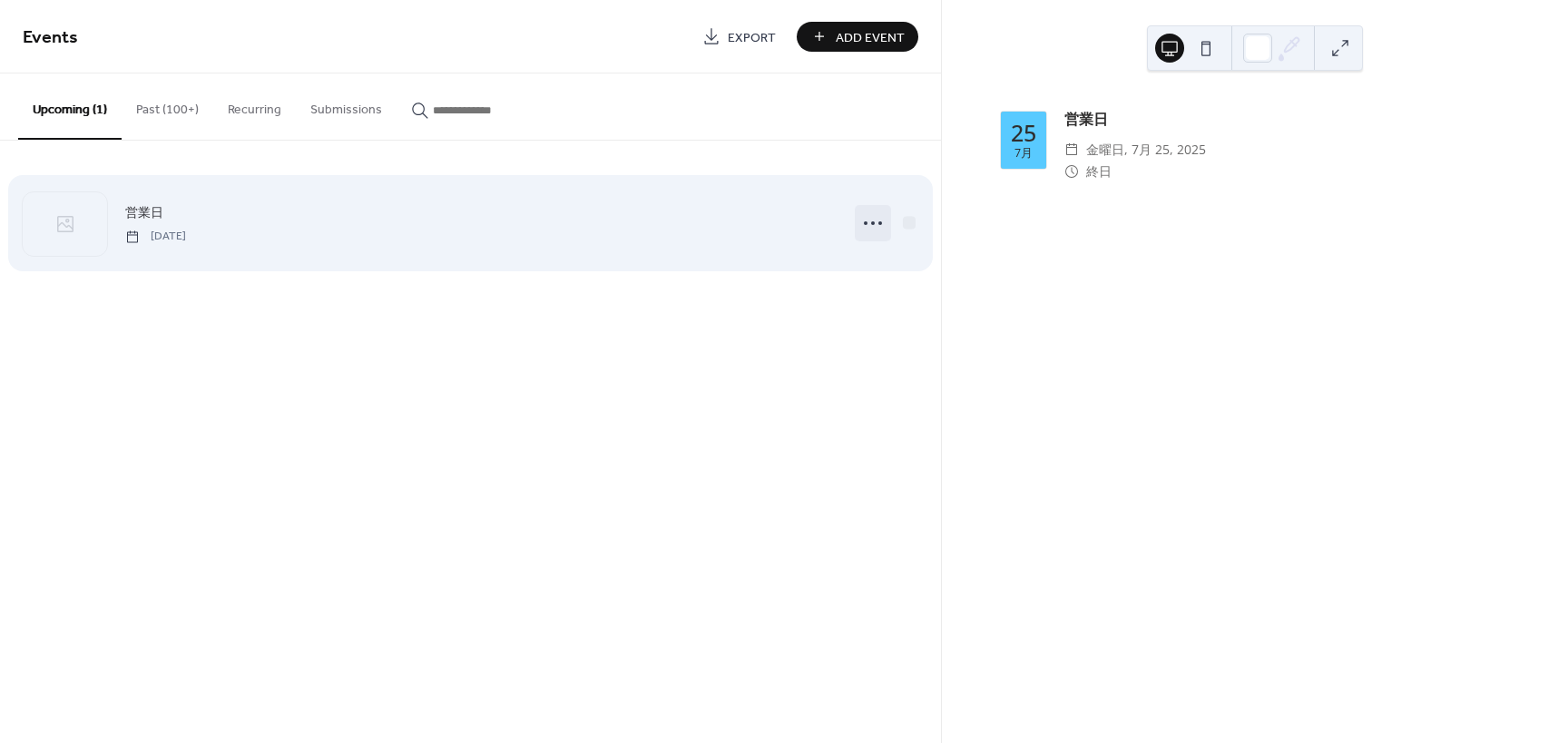 click 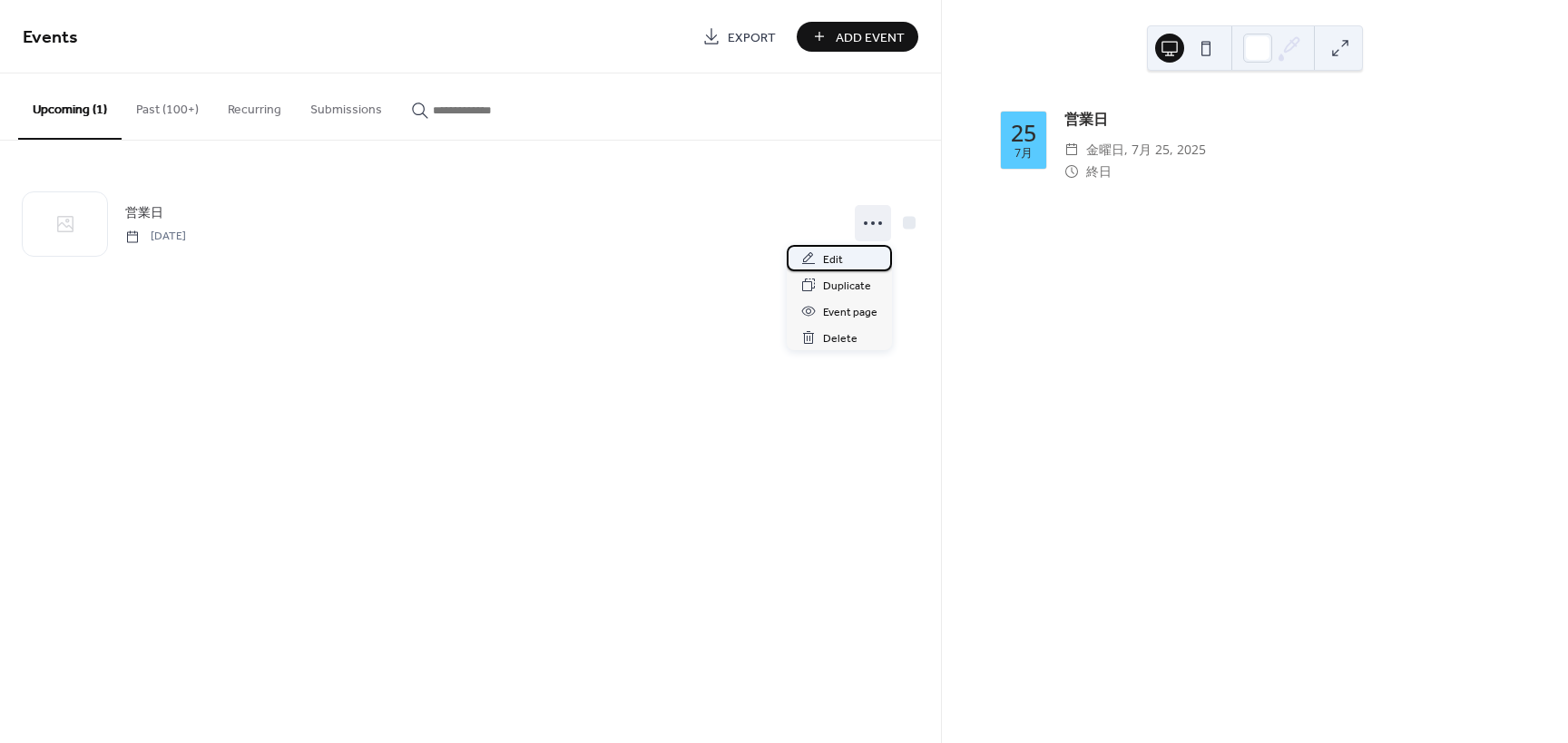 click on "Edit" at bounding box center [833, 259] 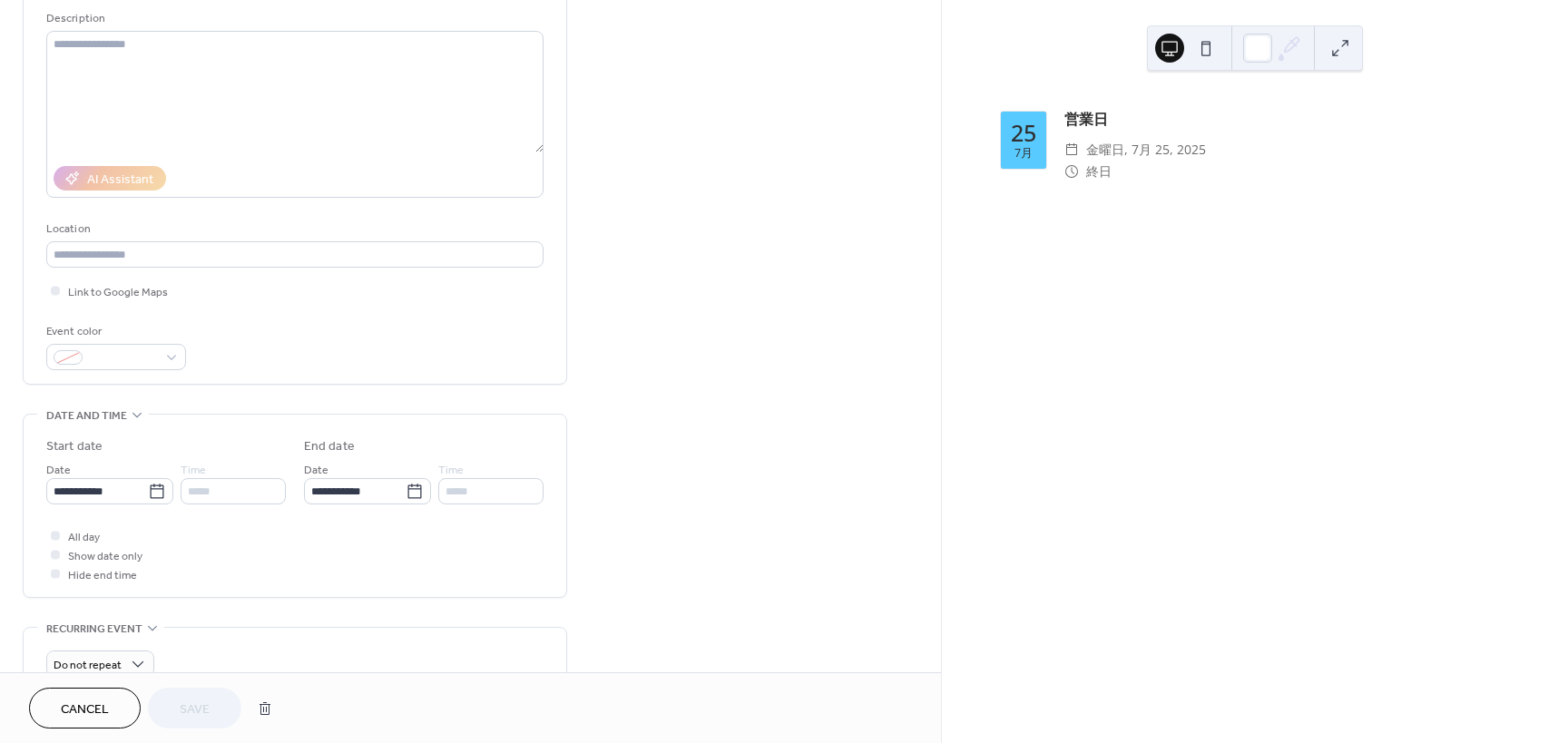 scroll, scrollTop: 181, scrollLeft: 0, axis: vertical 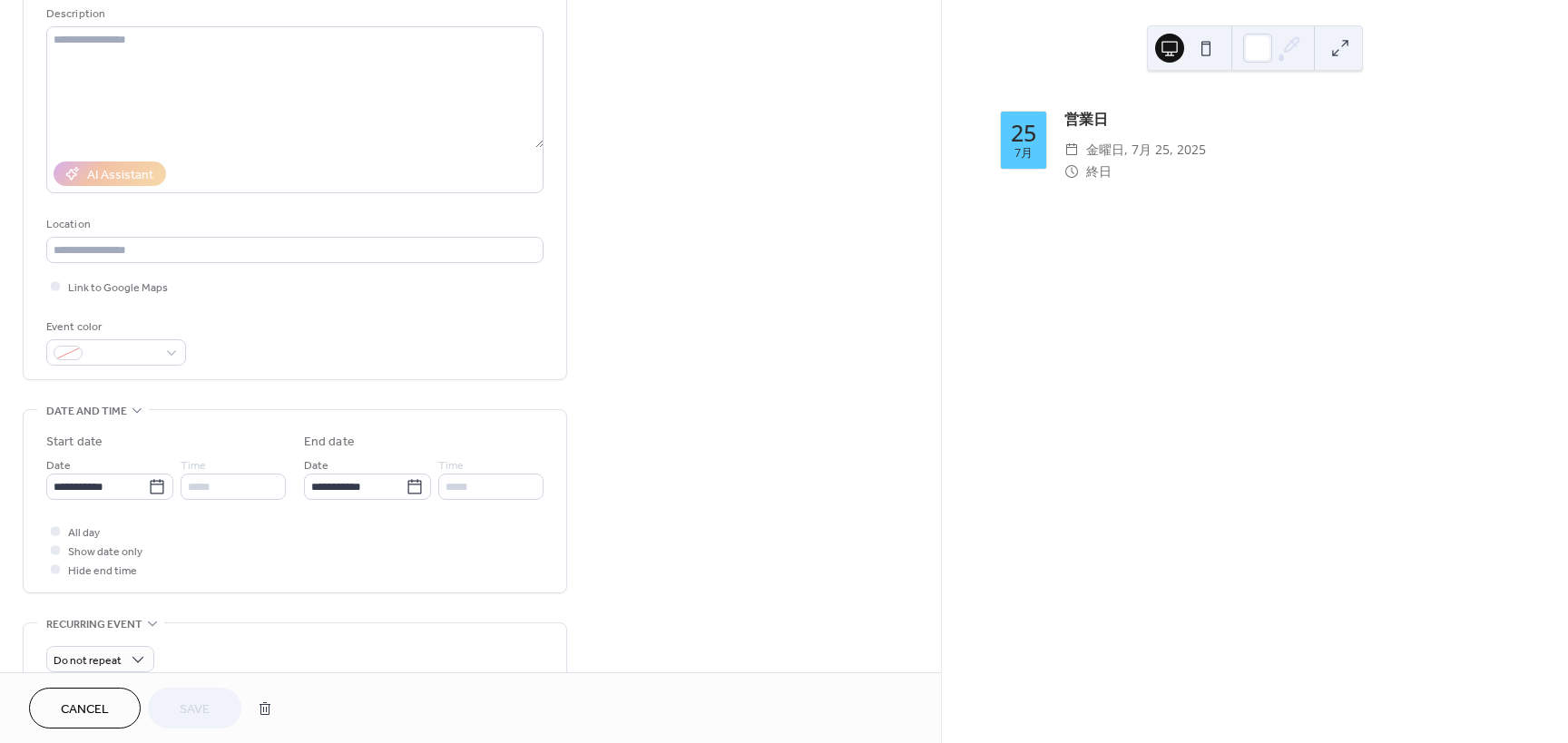 click on "Date and time" at bounding box center (86, 411) 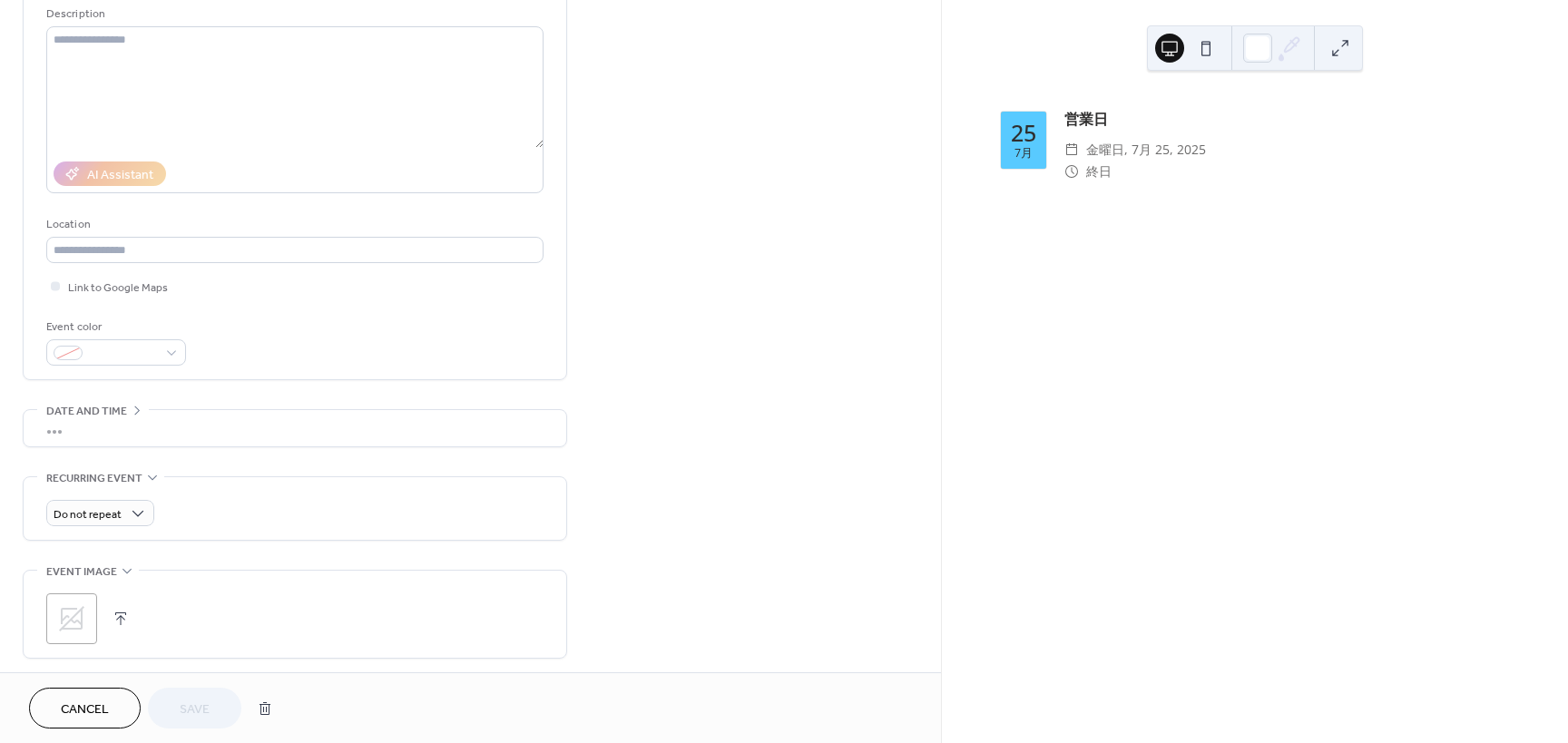 click on "Date and time" at bounding box center [86, 411] 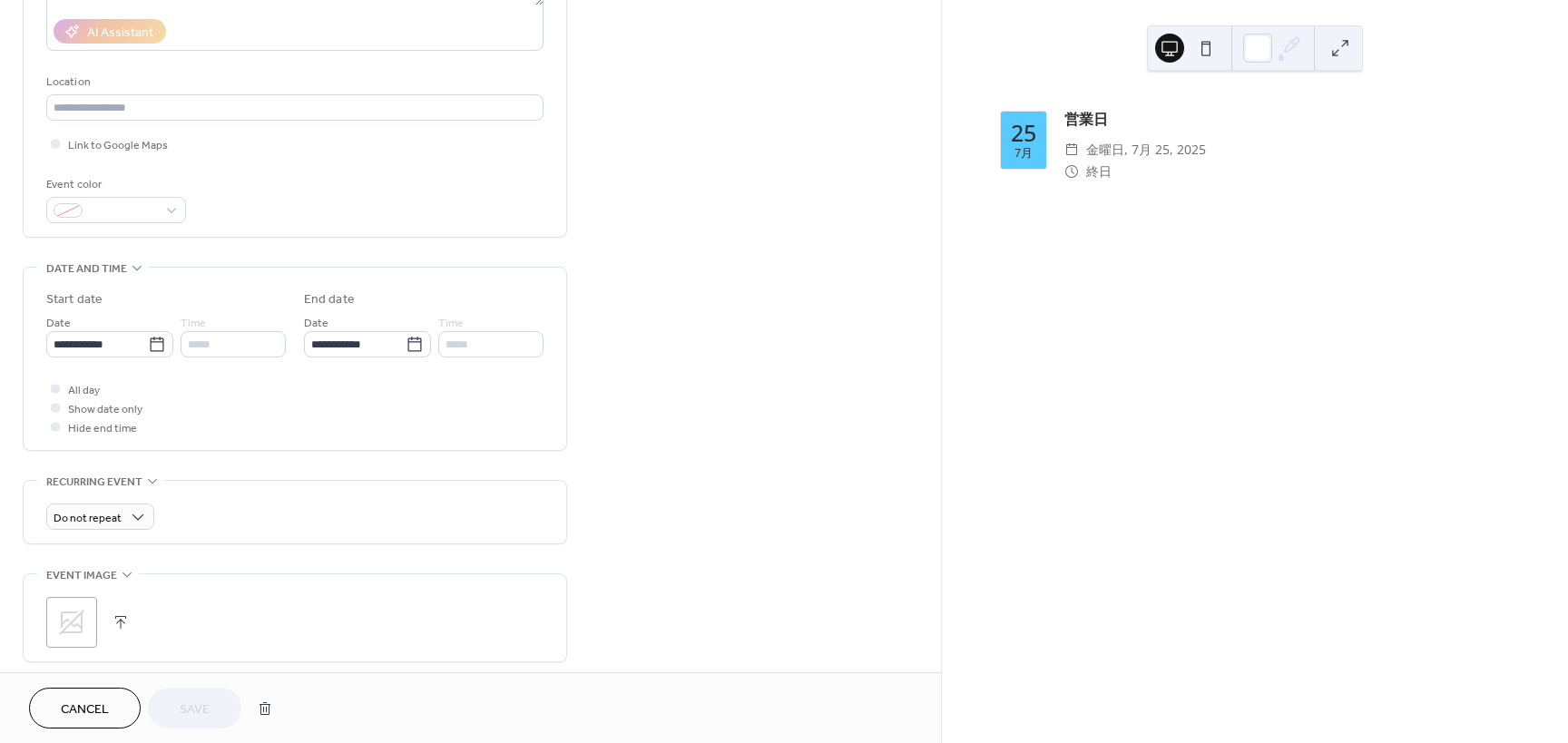 scroll, scrollTop: 363, scrollLeft: 0, axis: vertical 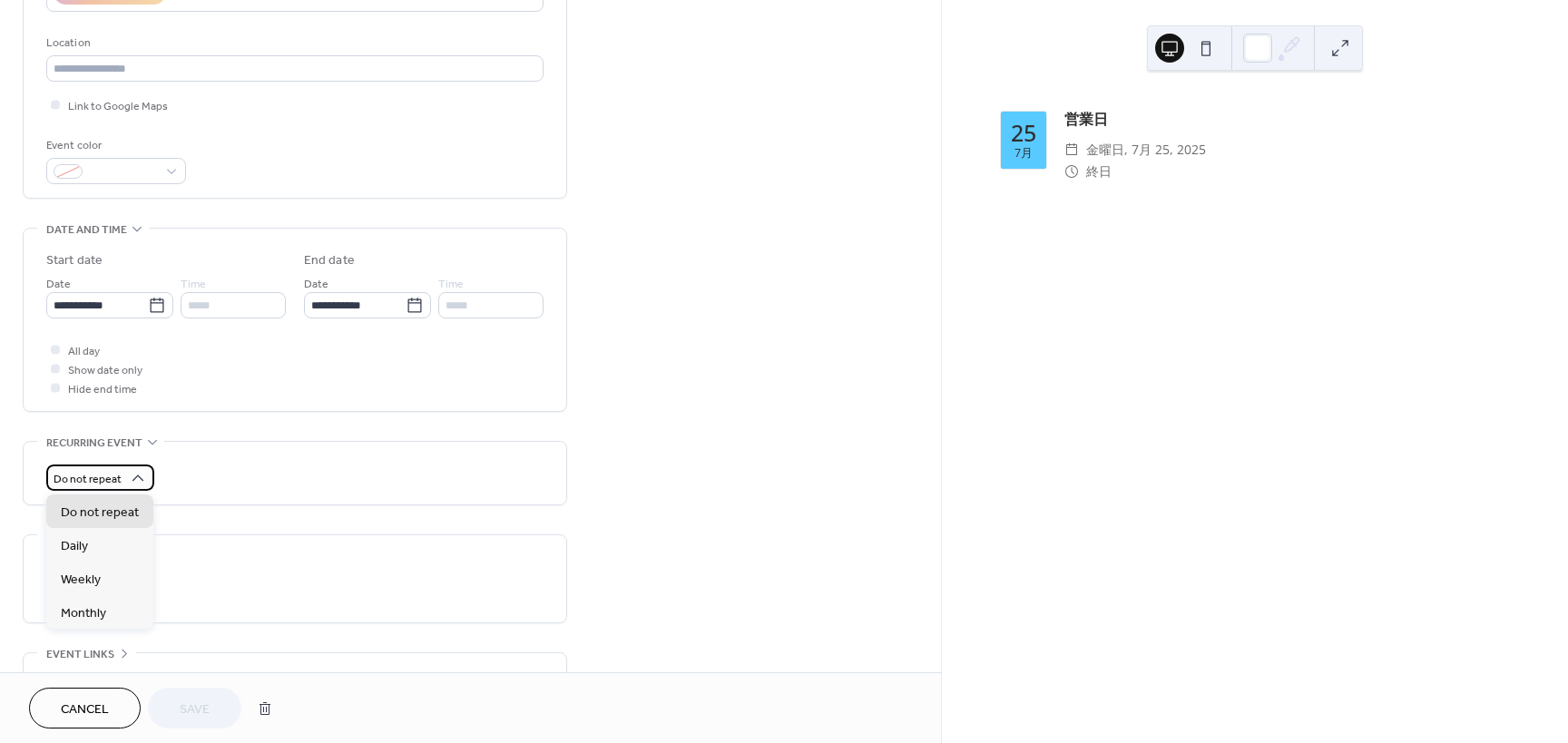 click 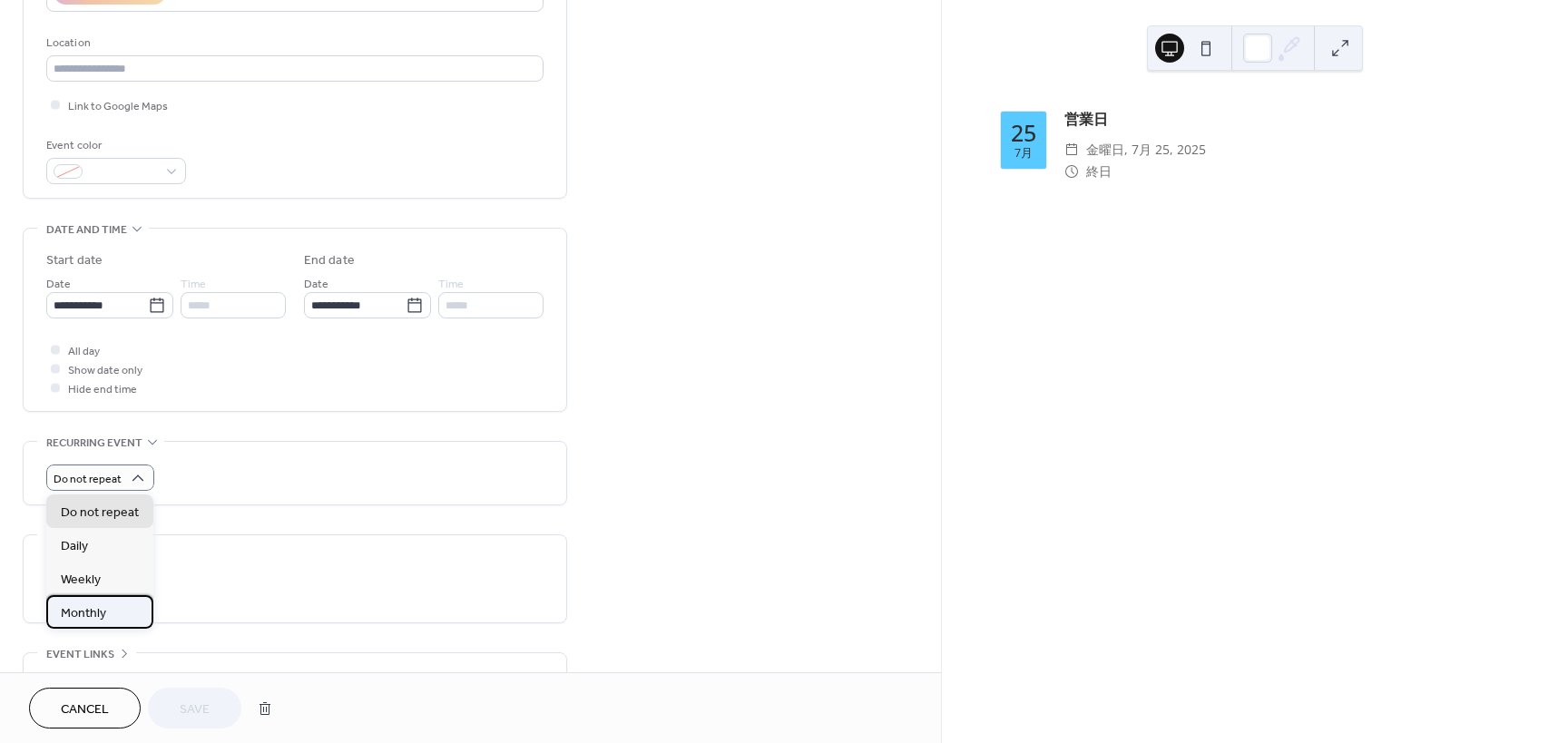 click on "Monthly" at bounding box center (83, 613) 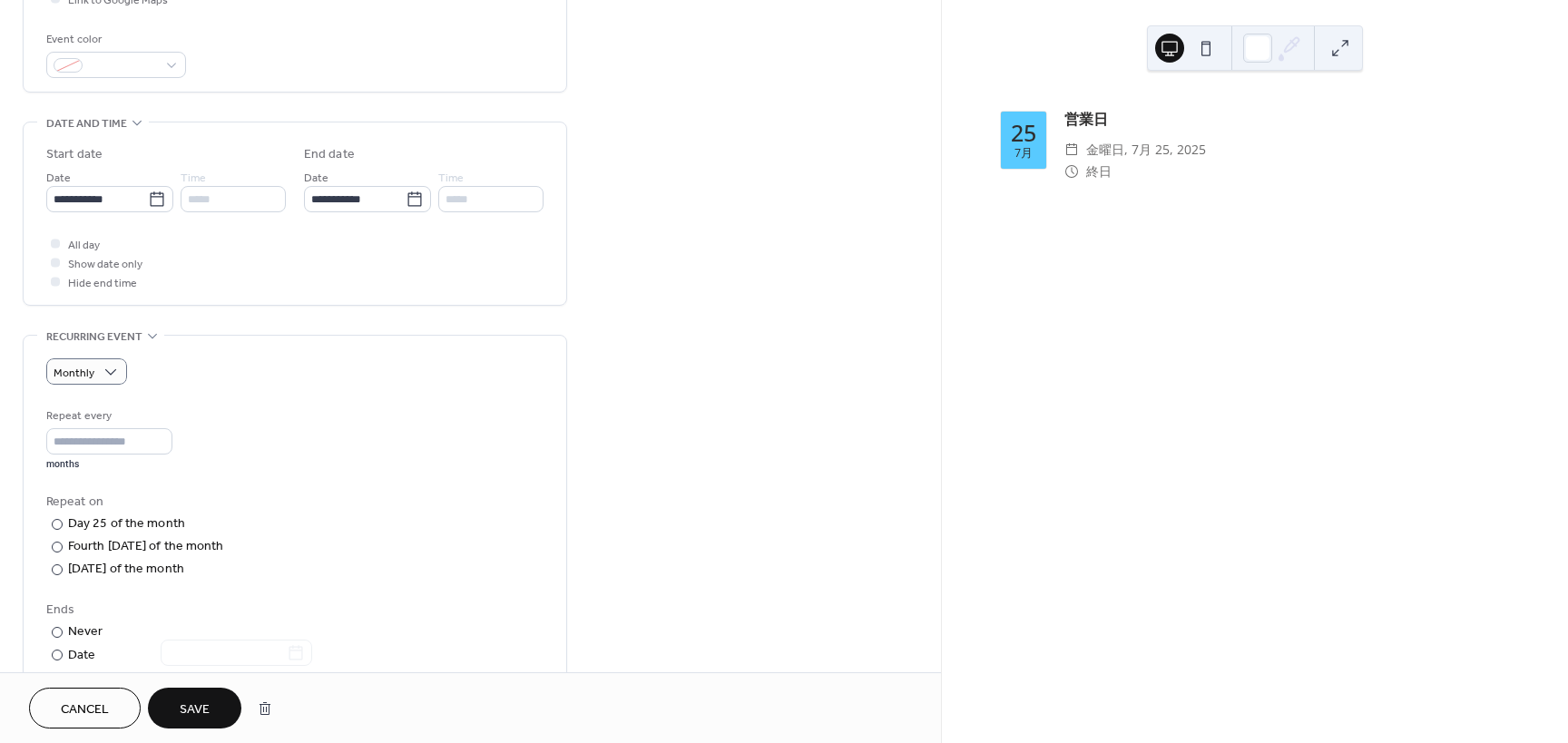 scroll, scrollTop: 544, scrollLeft: 0, axis: vertical 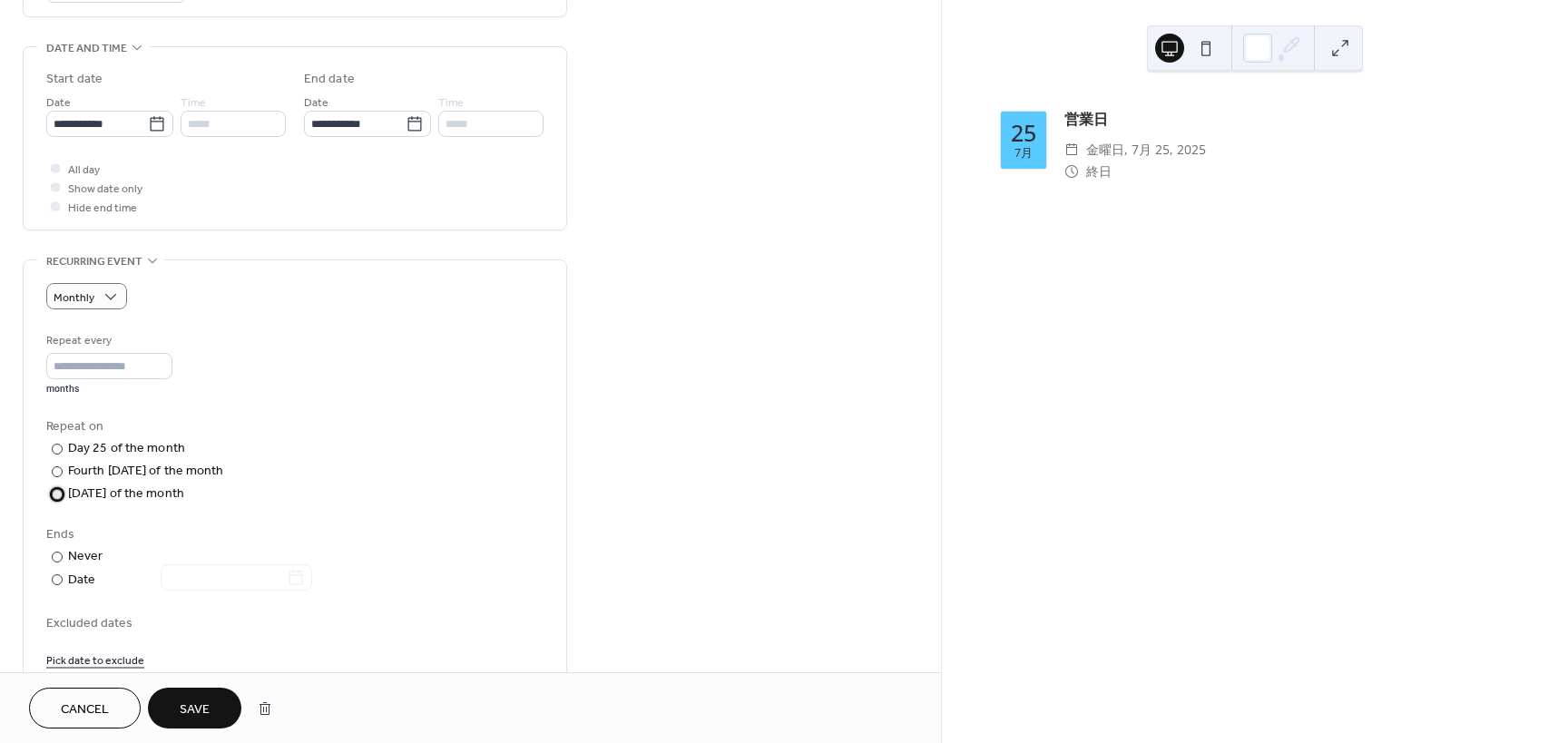 click on "Last Friday of the month" at bounding box center (126, 494) 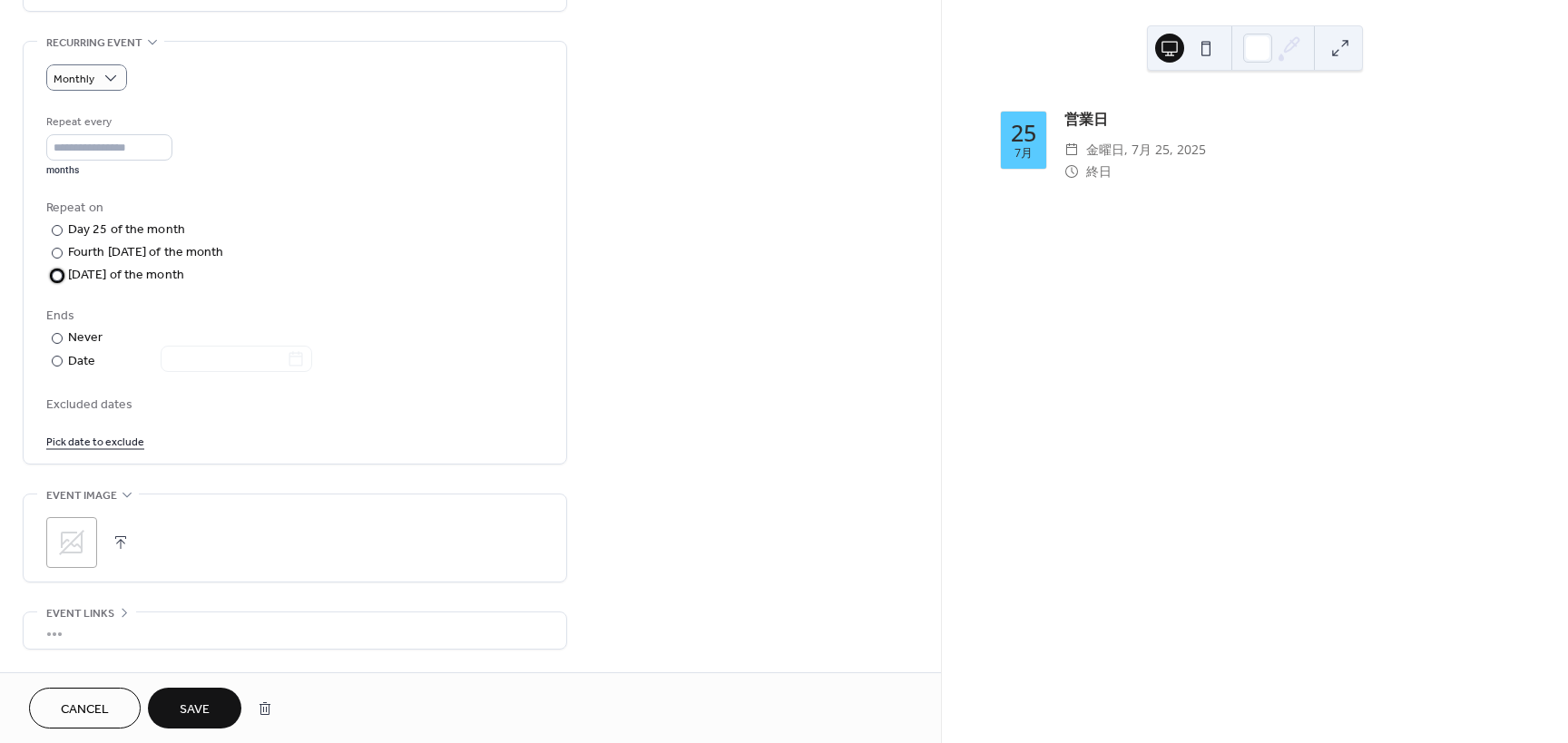 scroll, scrollTop: 893, scrollLeft: 0, axis: vertical 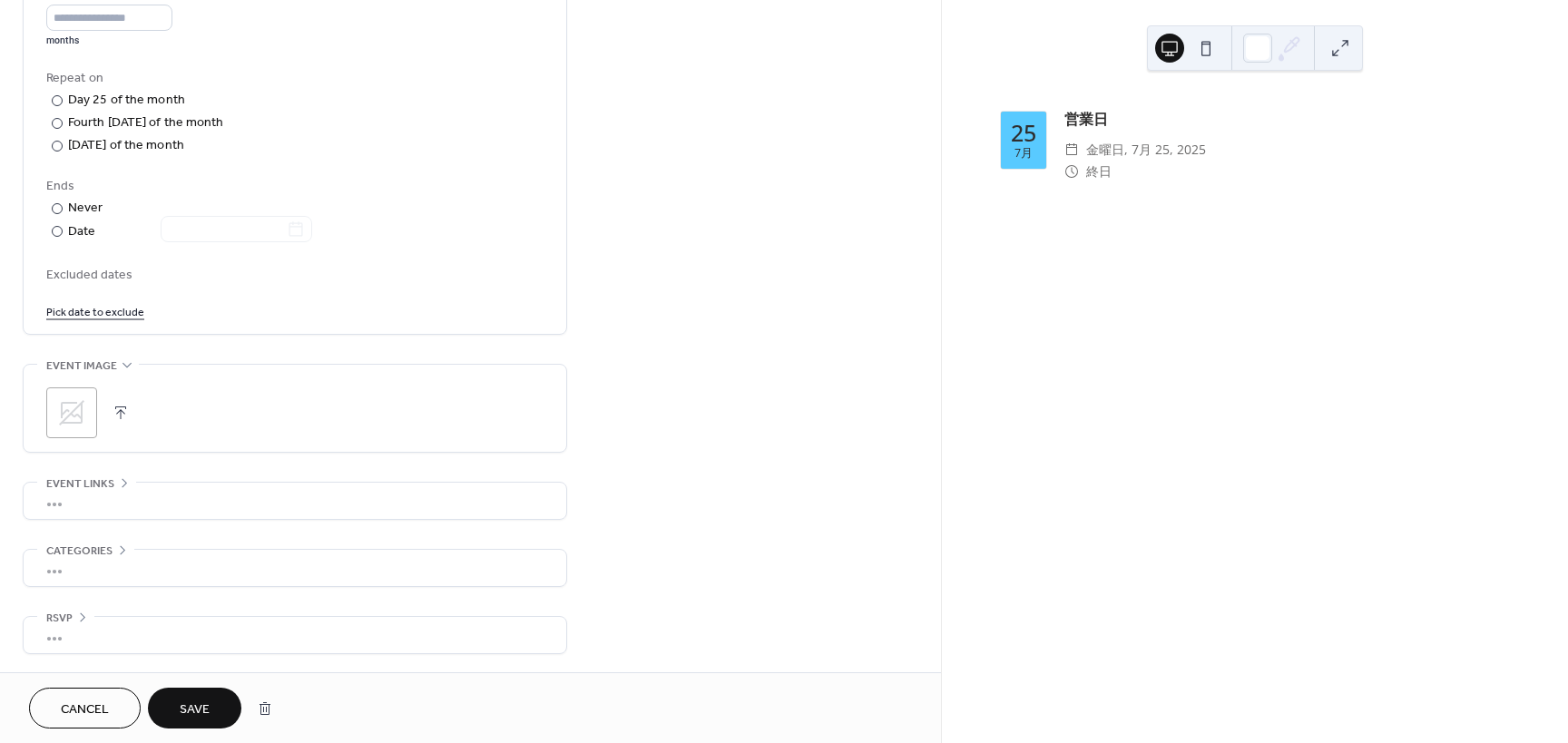 click on "Save" at bounding box center (194, 709) 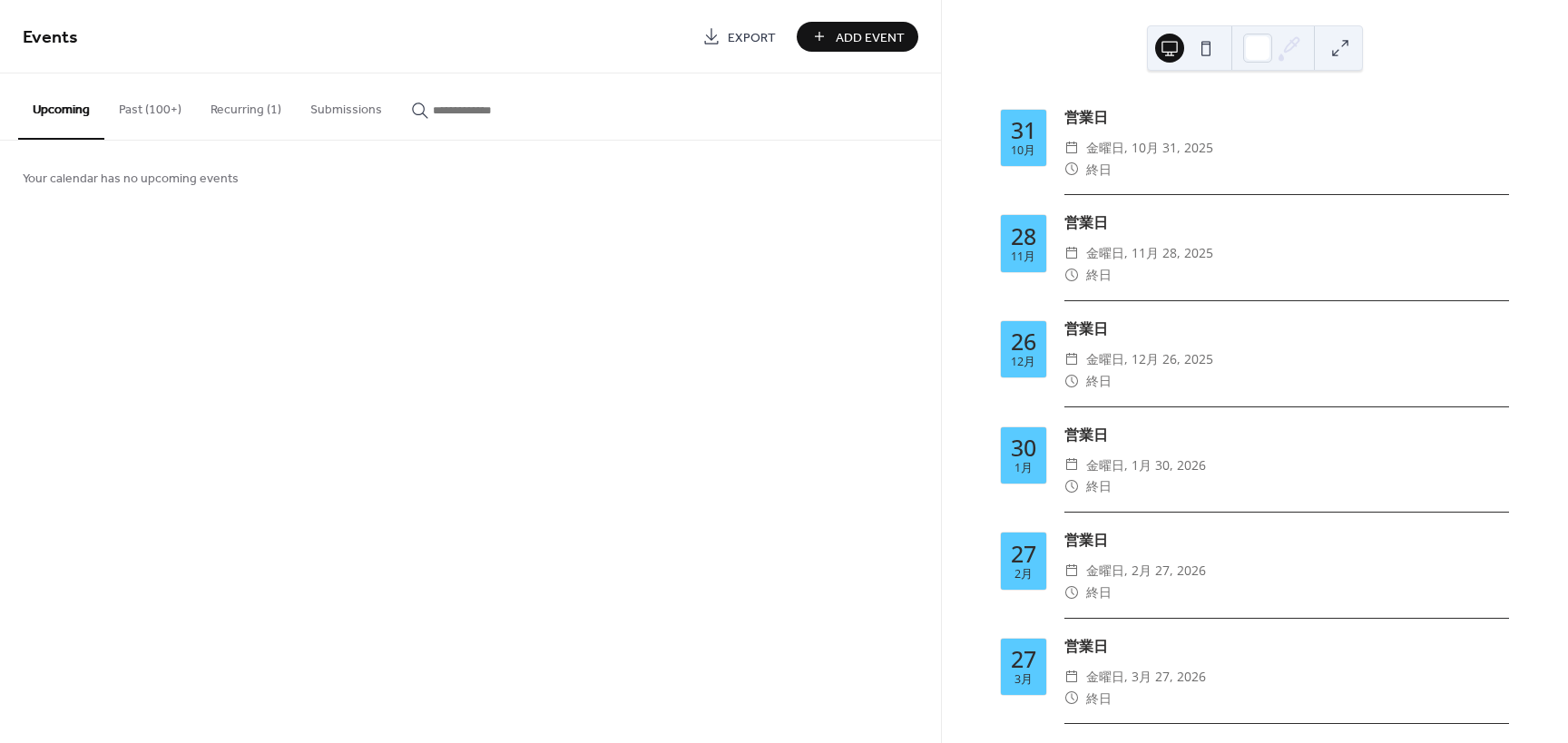 scroll, scrollTop: 323, scrollLeft: 0, axis: vertical 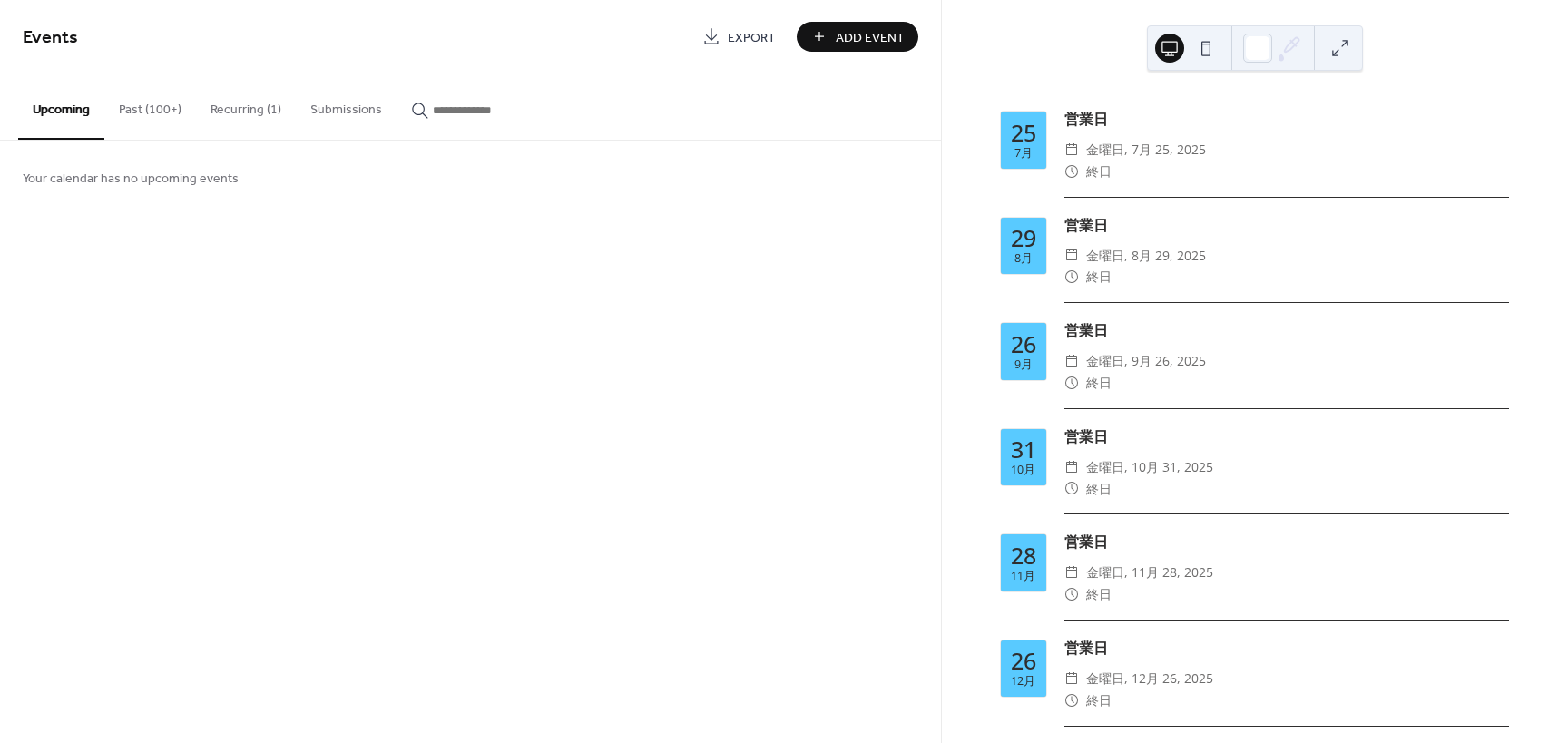click on "Past (100+)" at bounding box center [150, 105] 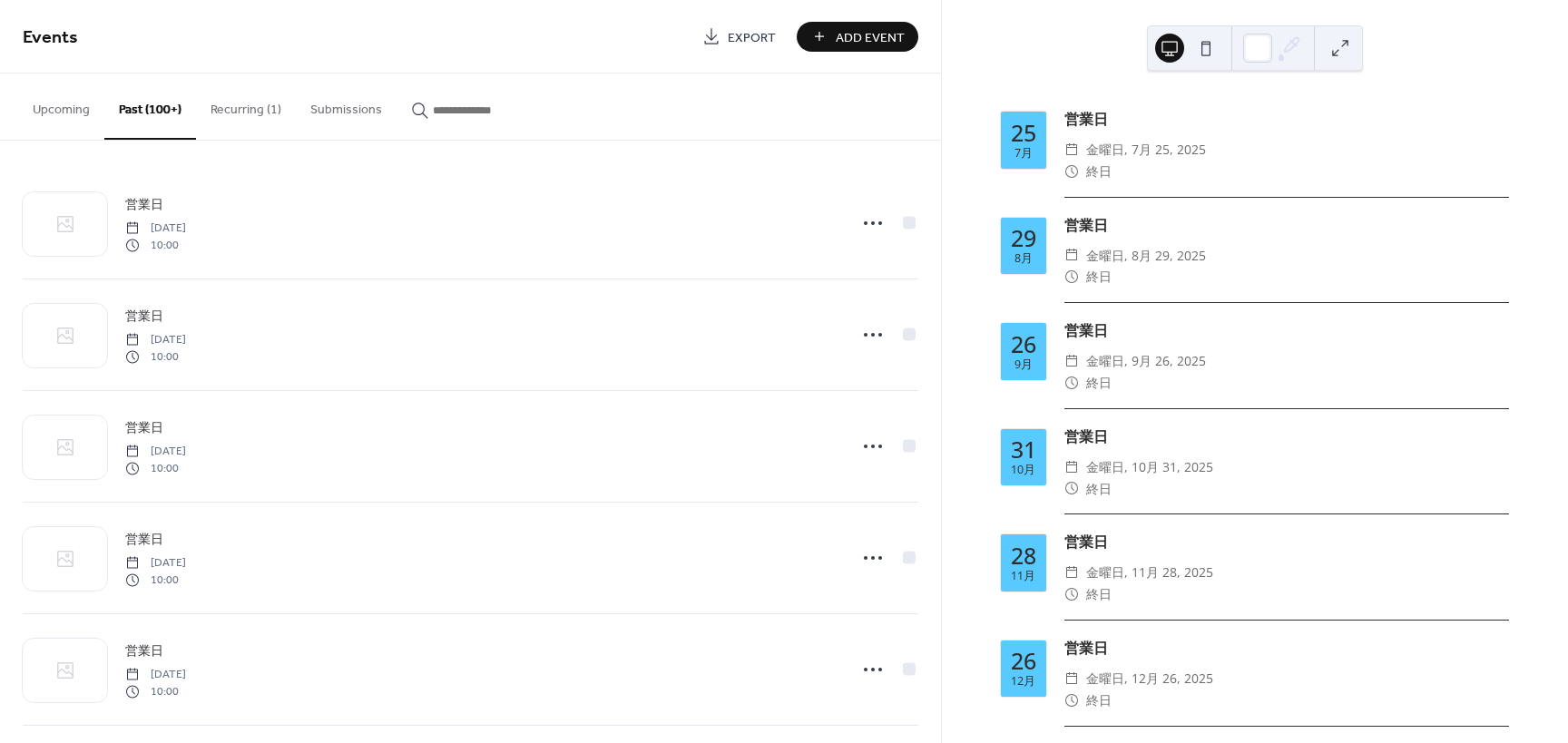 click on "Upcoming" at bounding box center [61, 105] 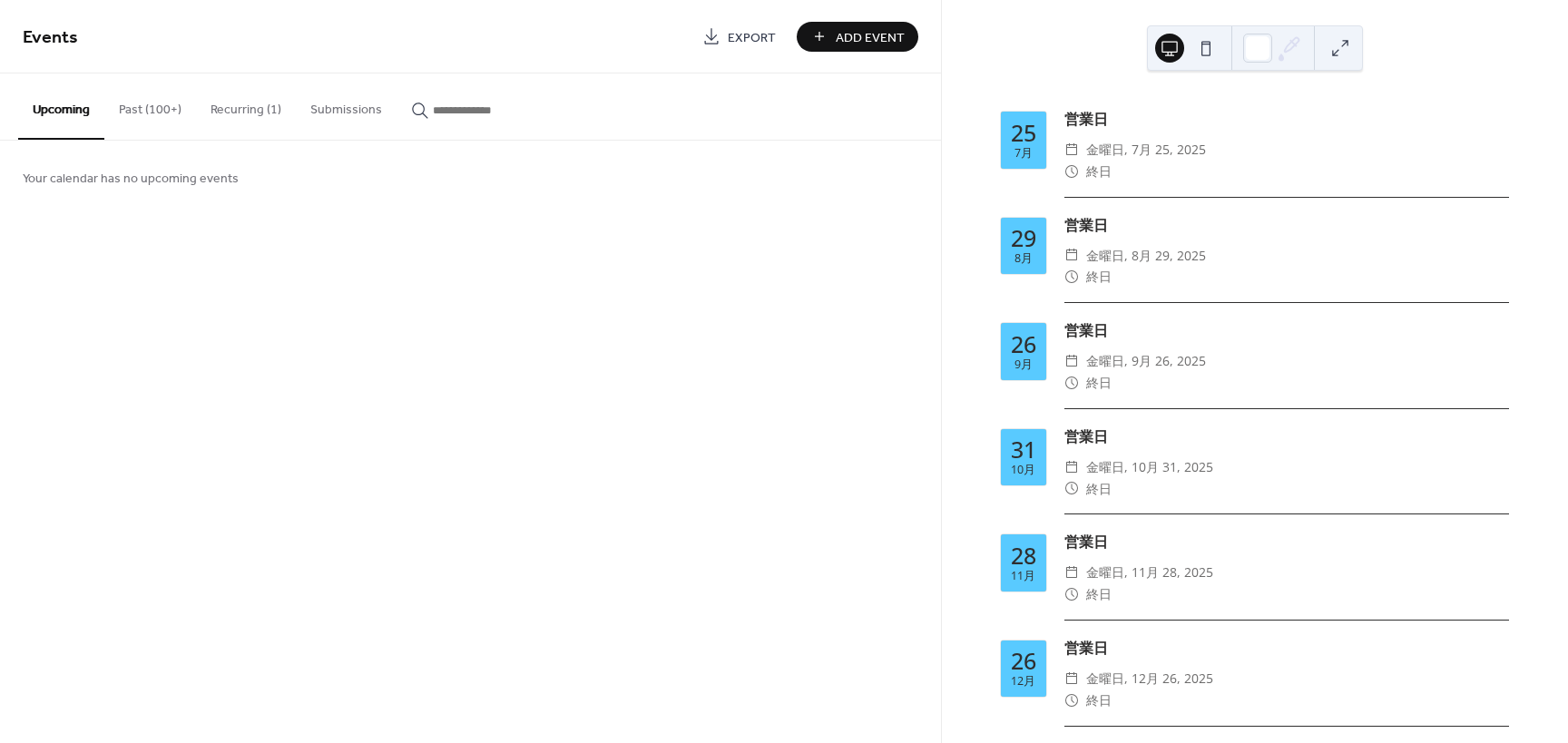 click on "Recurring (1)" at bounding box center [246, 105] 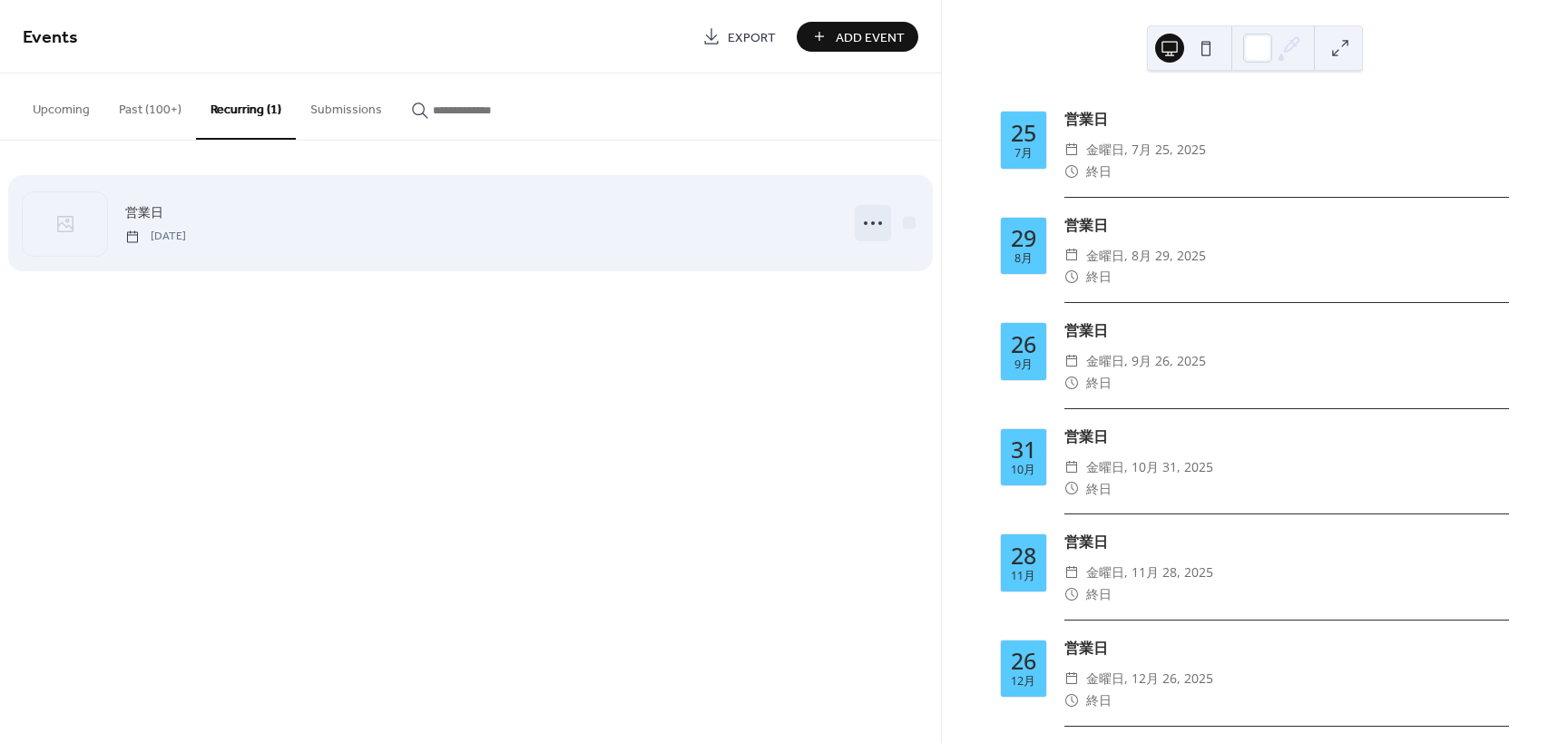 click 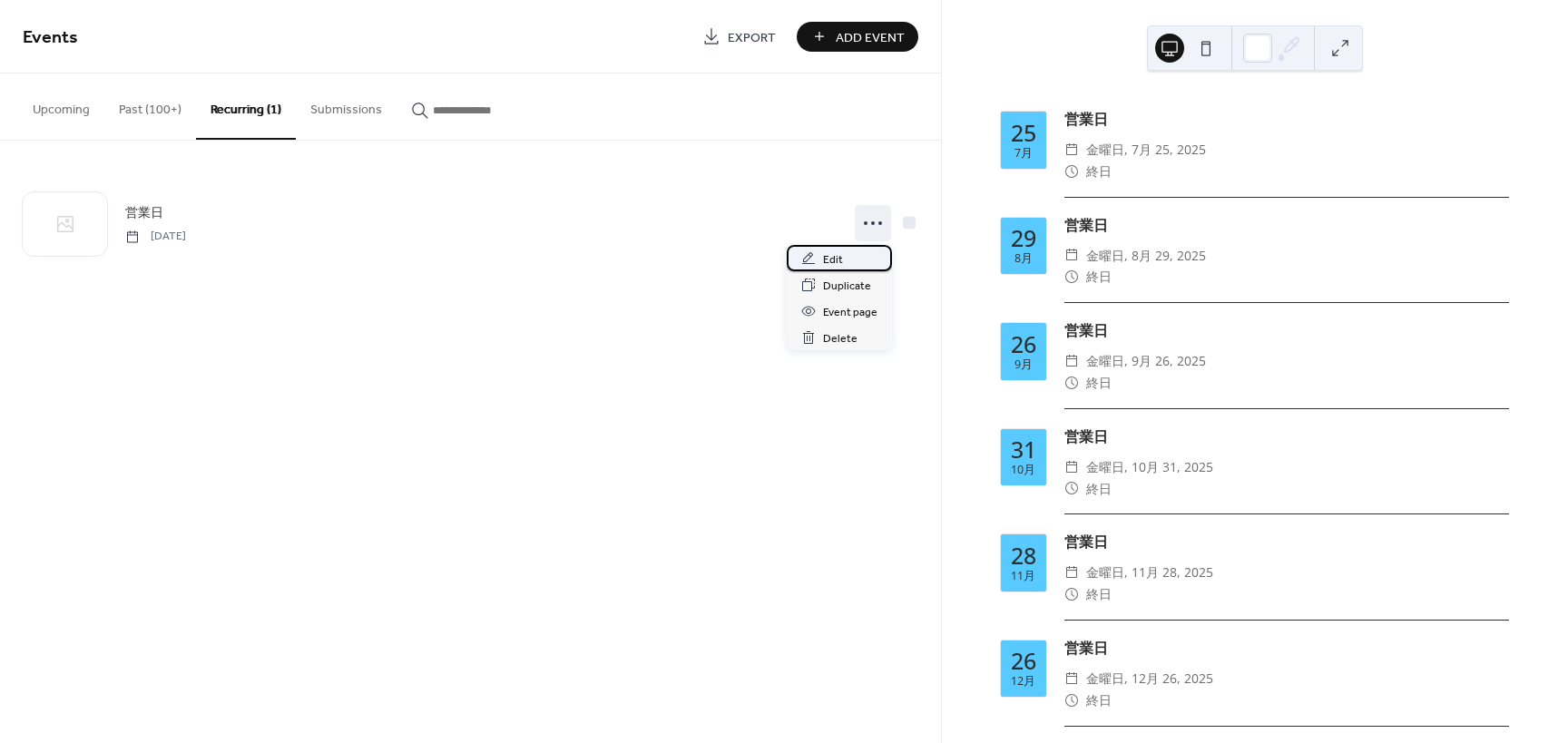click on "Edit" at bounding box center (833, 259) 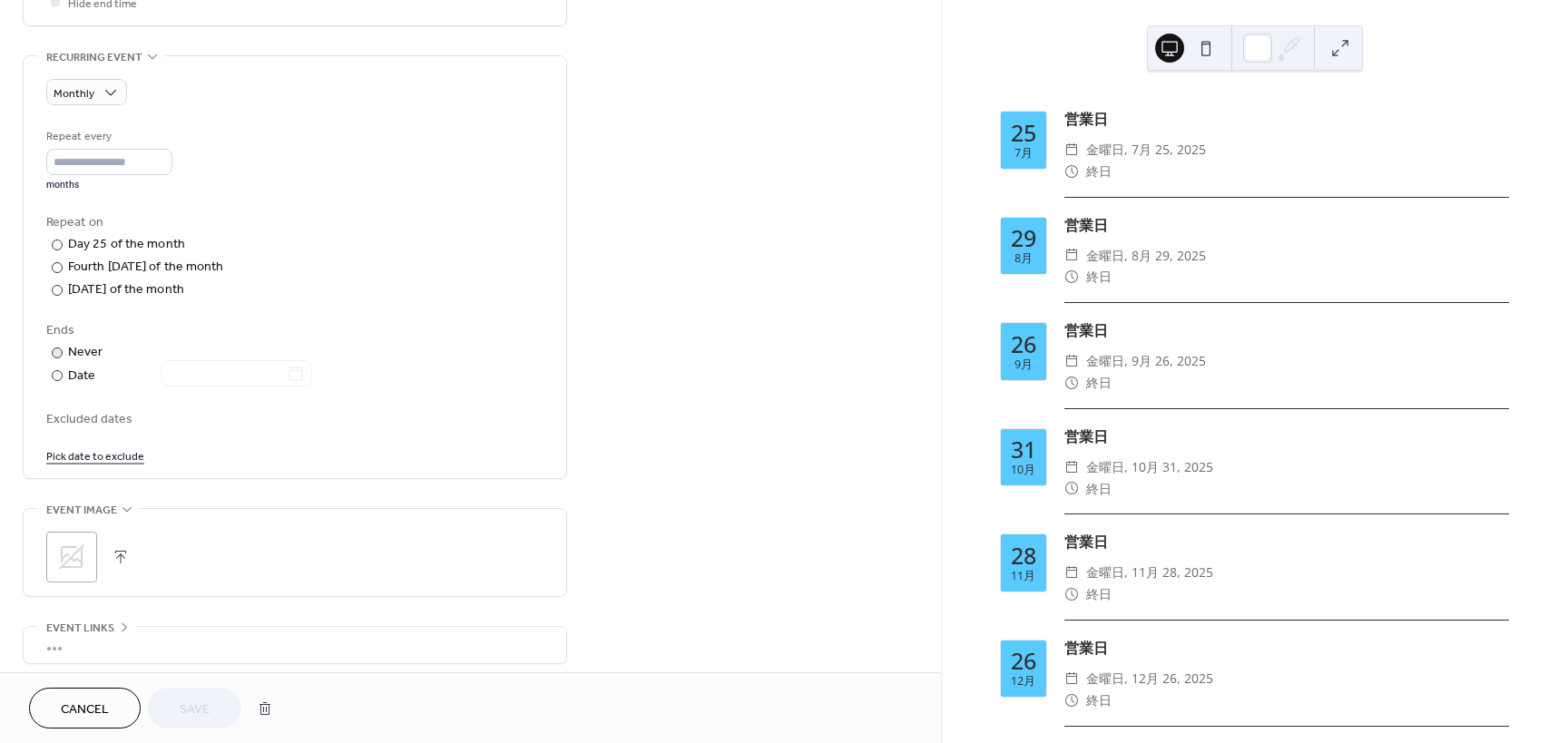 scroll, scrollTop: 893, scrollLeft: 0, axis: vertical 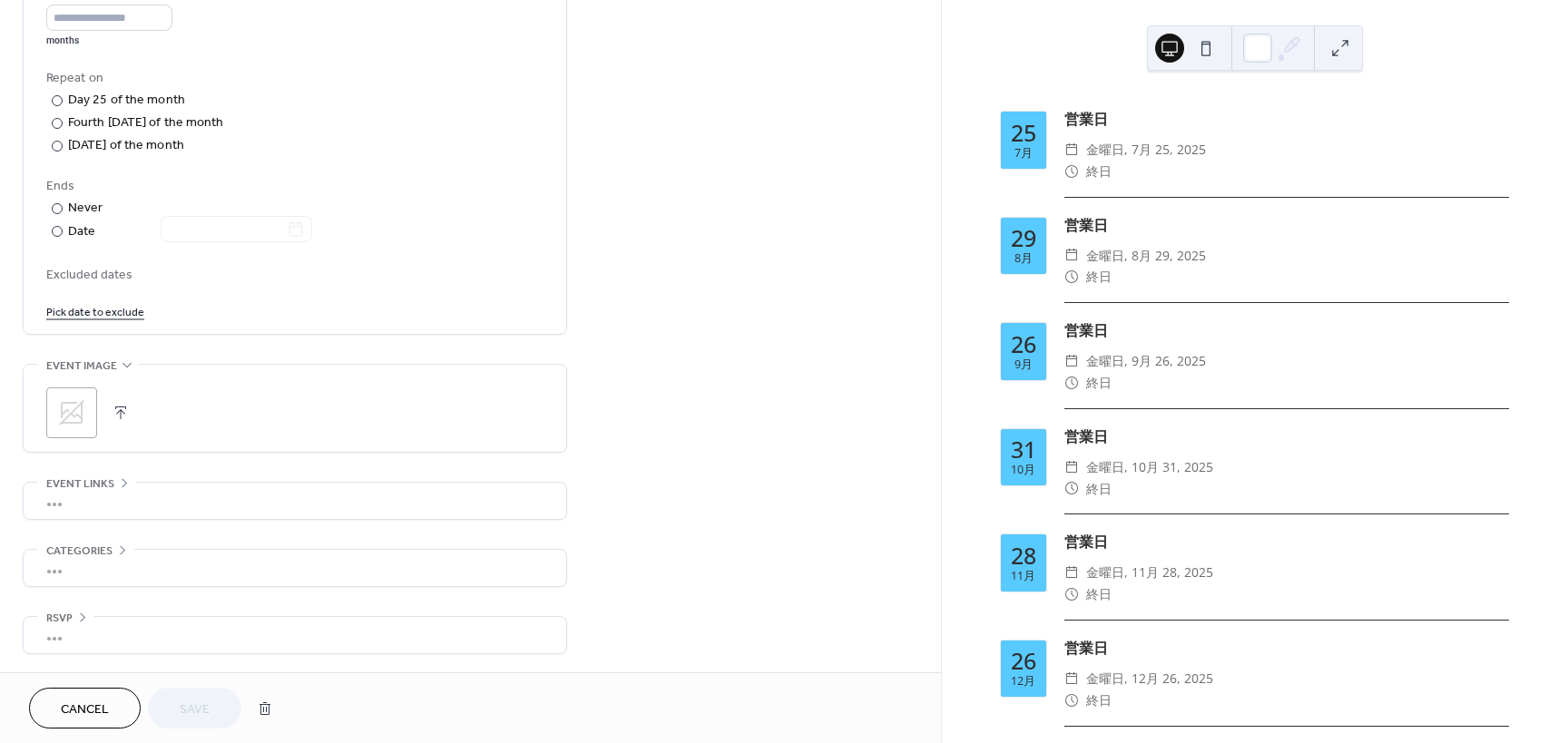 click at bounding box center [1206, 48] 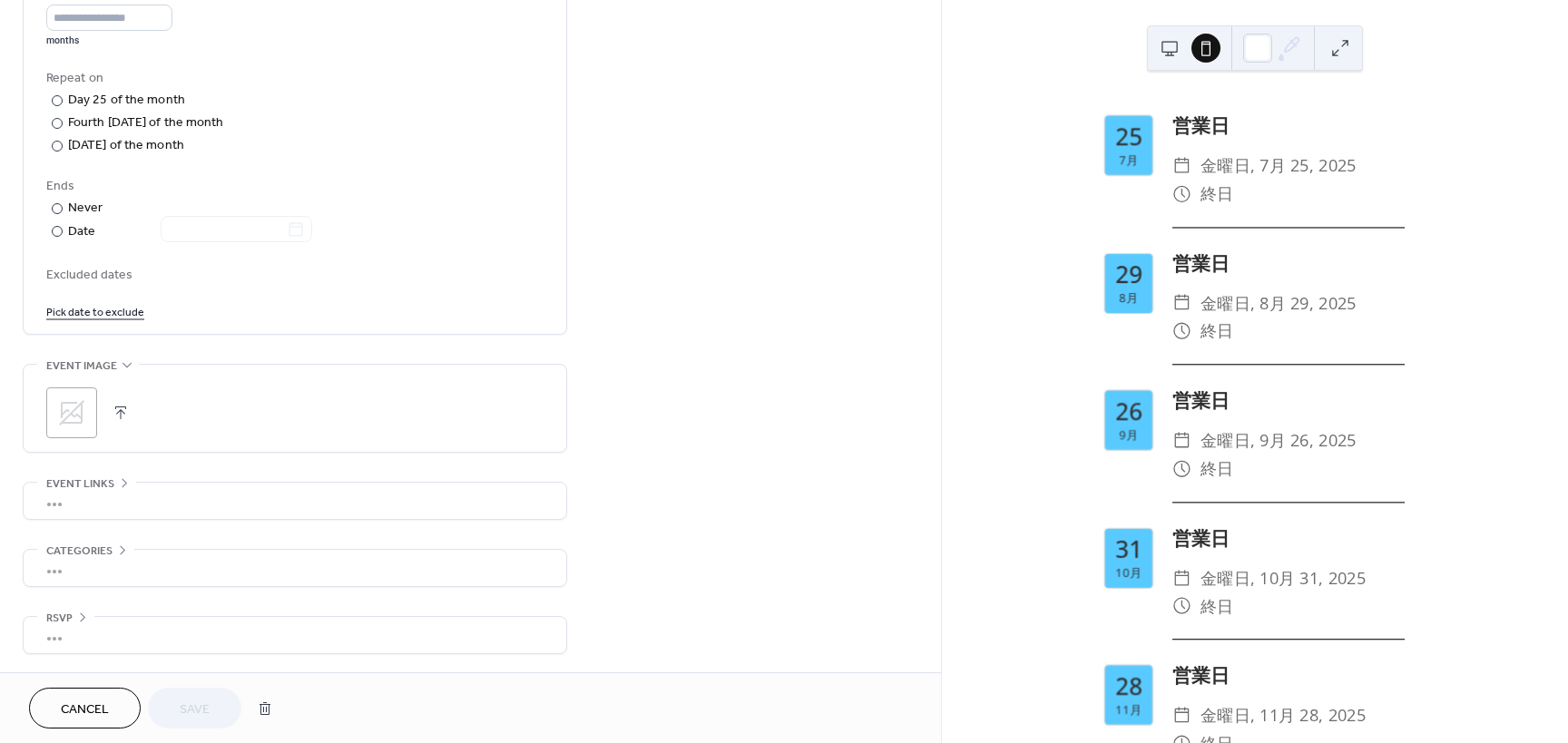 click at bounding box center [1170, 48] 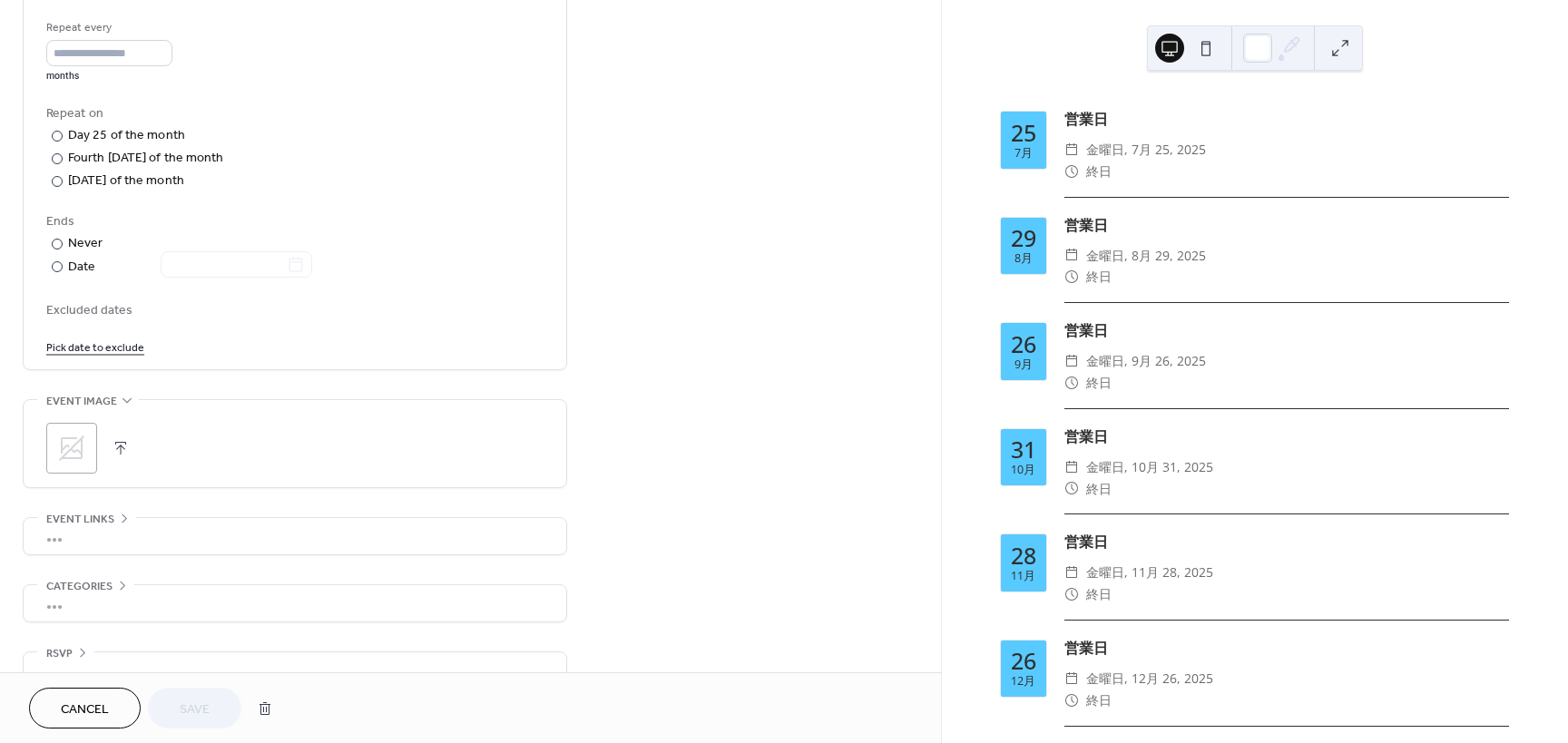 scroll, scrollTop: 711, scrollLeft: 0, axis: vertical 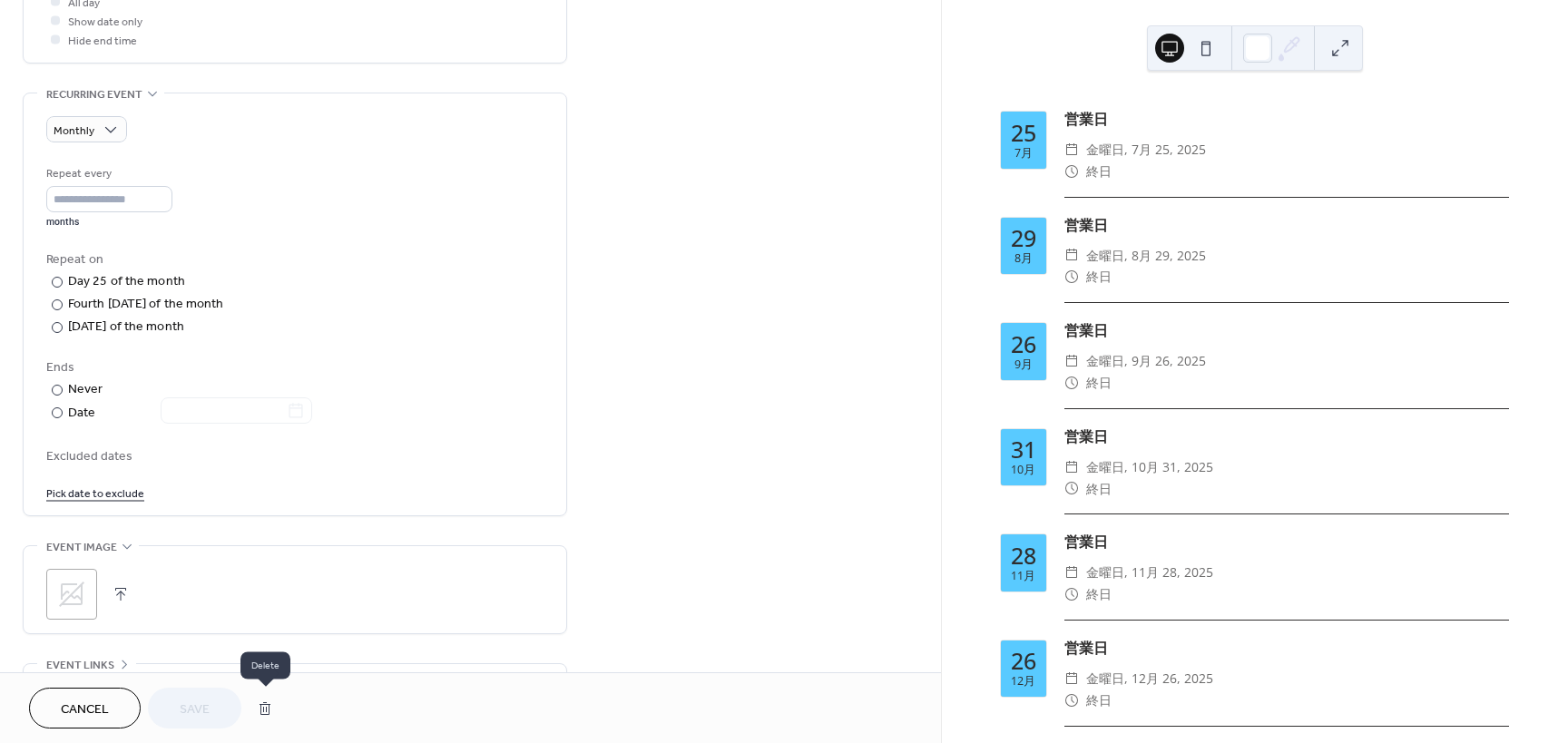 click at bounding box center [265, 709] 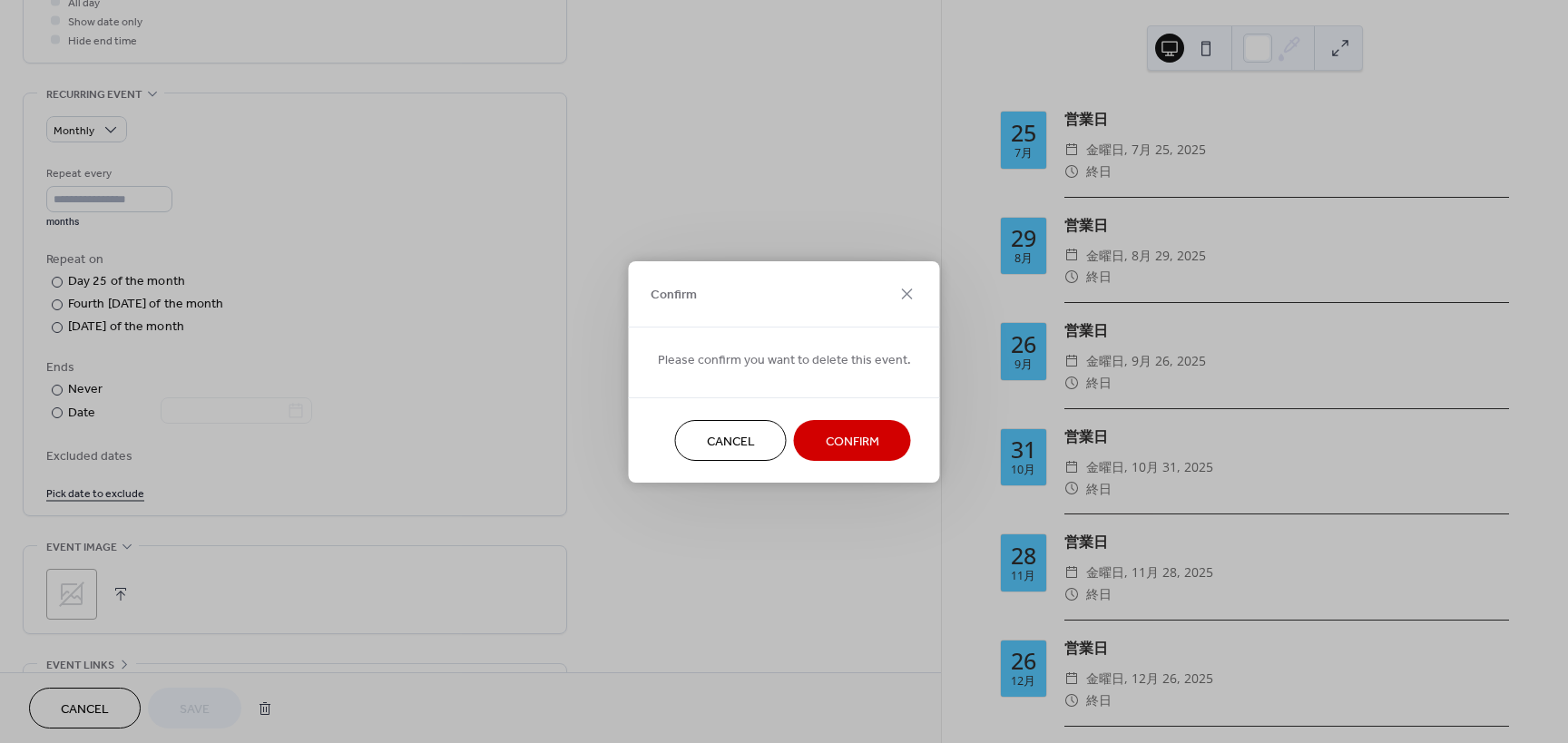 click on "Confirm" at bounding box center (852, 441) 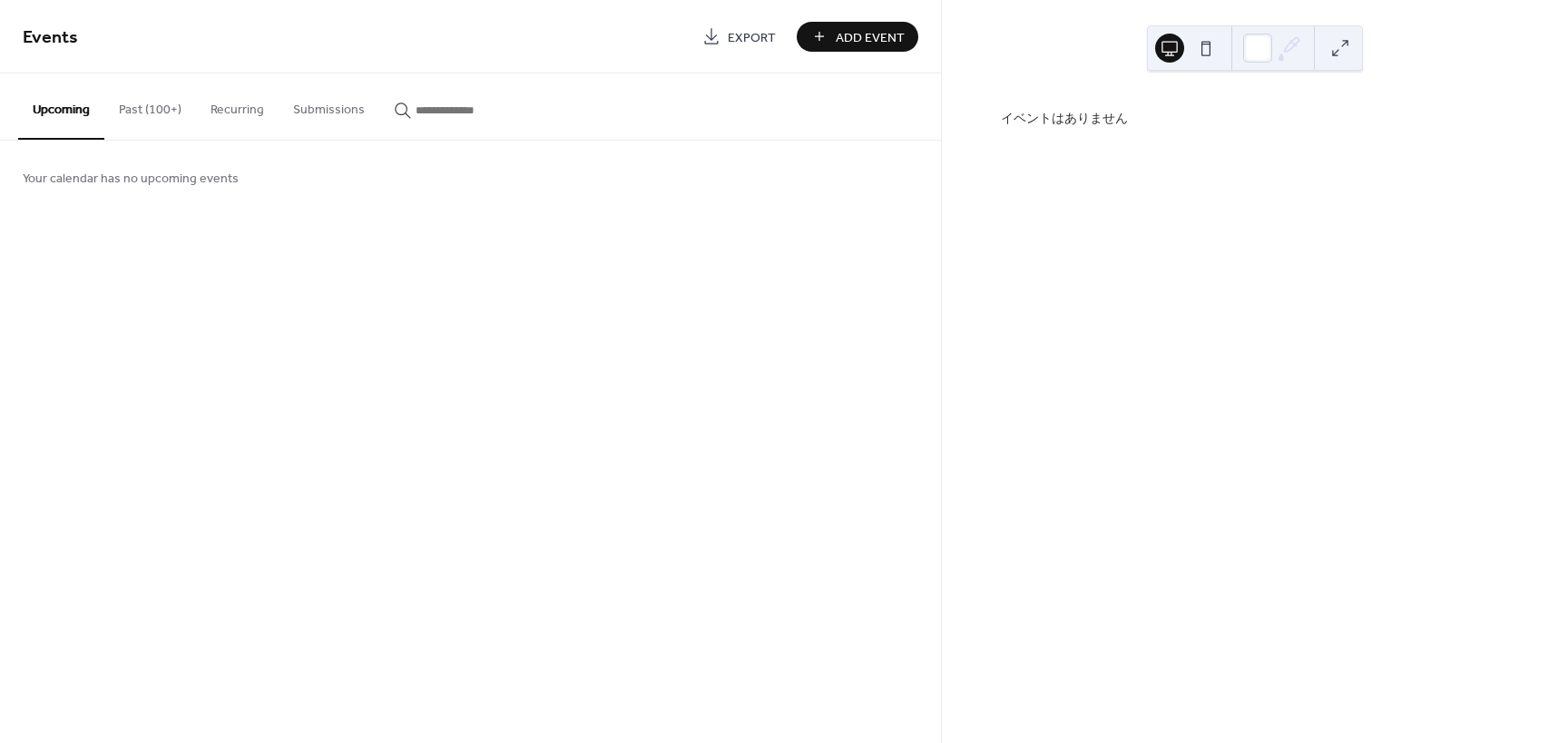 click on "Recurring" at bounding box center [237, 105] 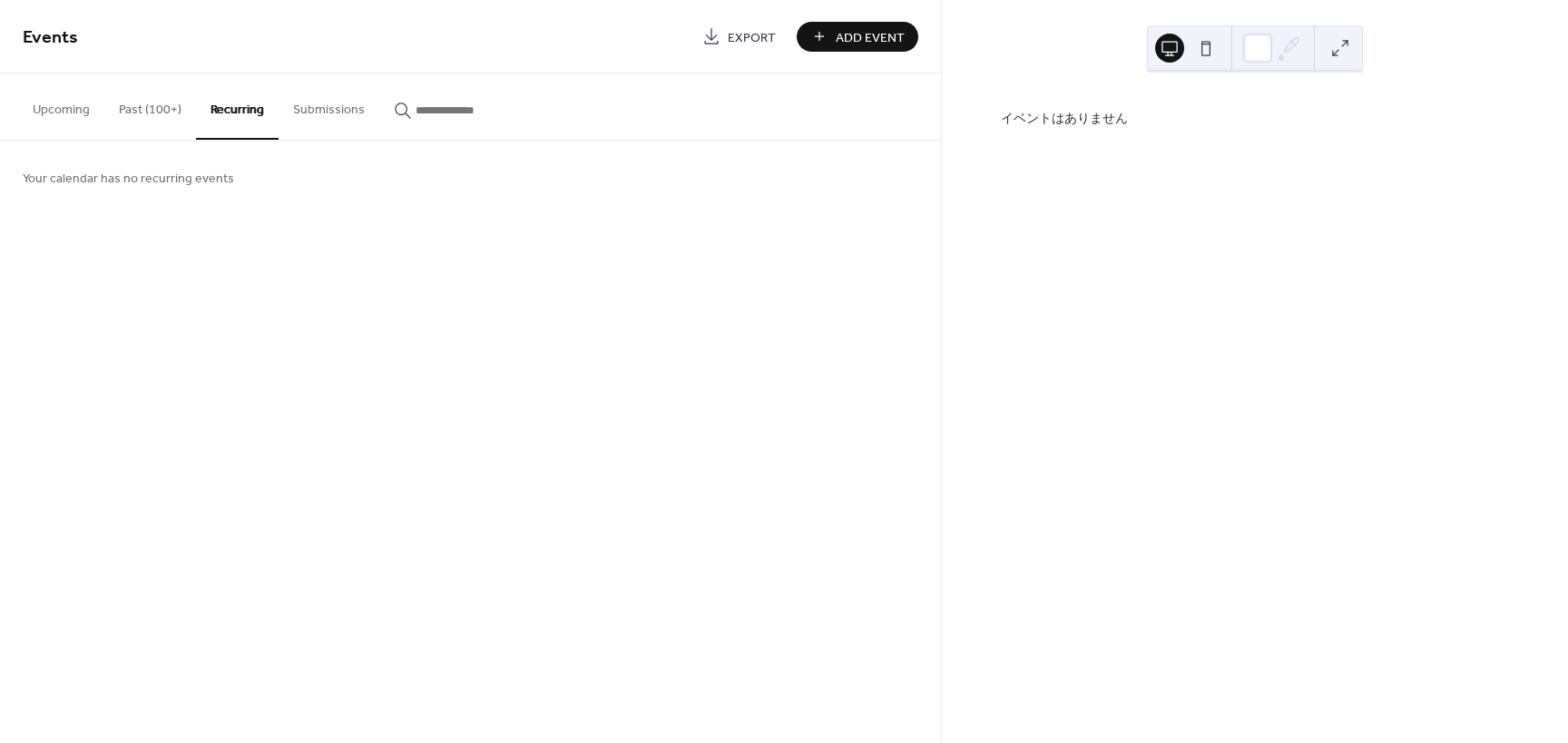 click on "Submissions" at bounding box center [328, 105] 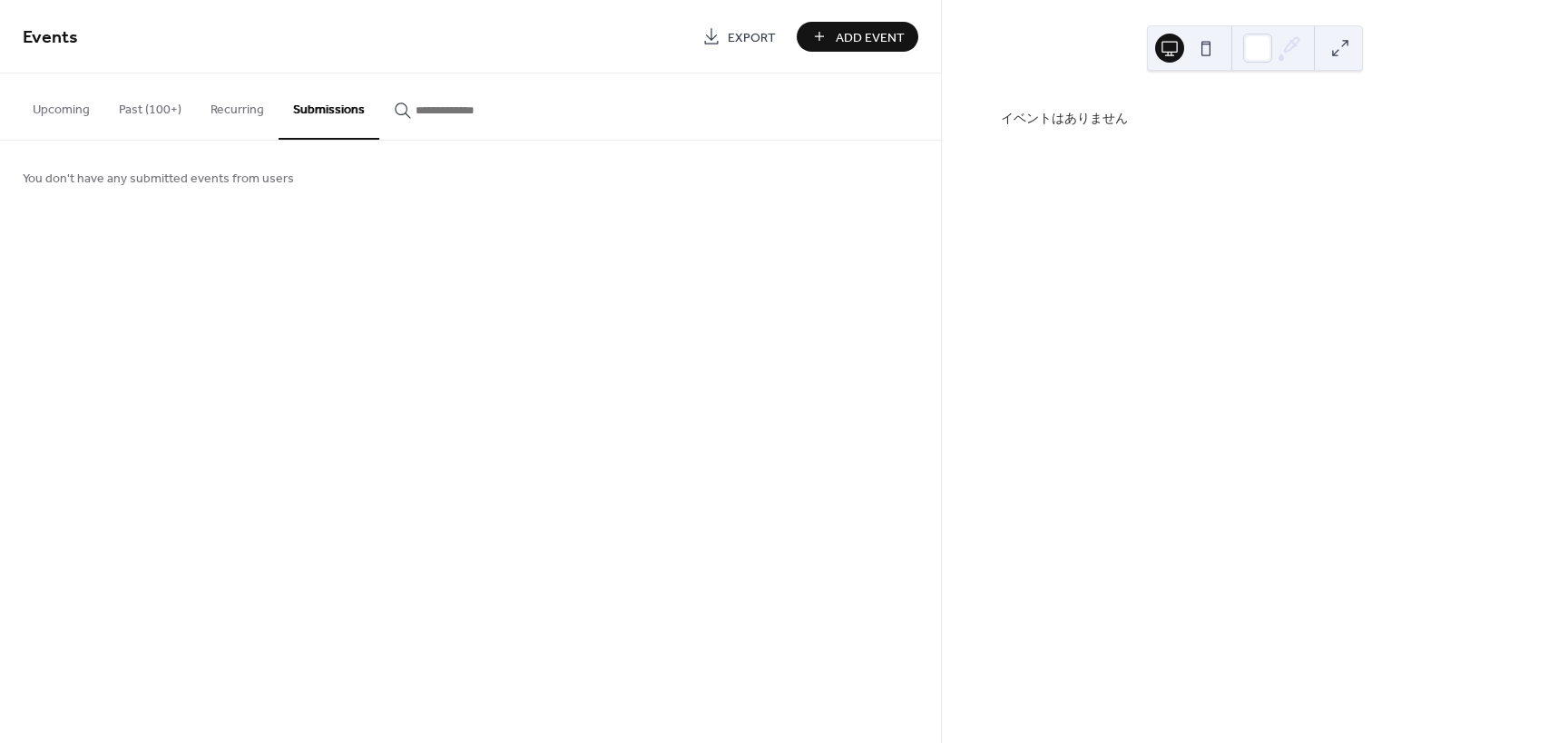 click on "Upcoming" at bounding box center [61, 105] 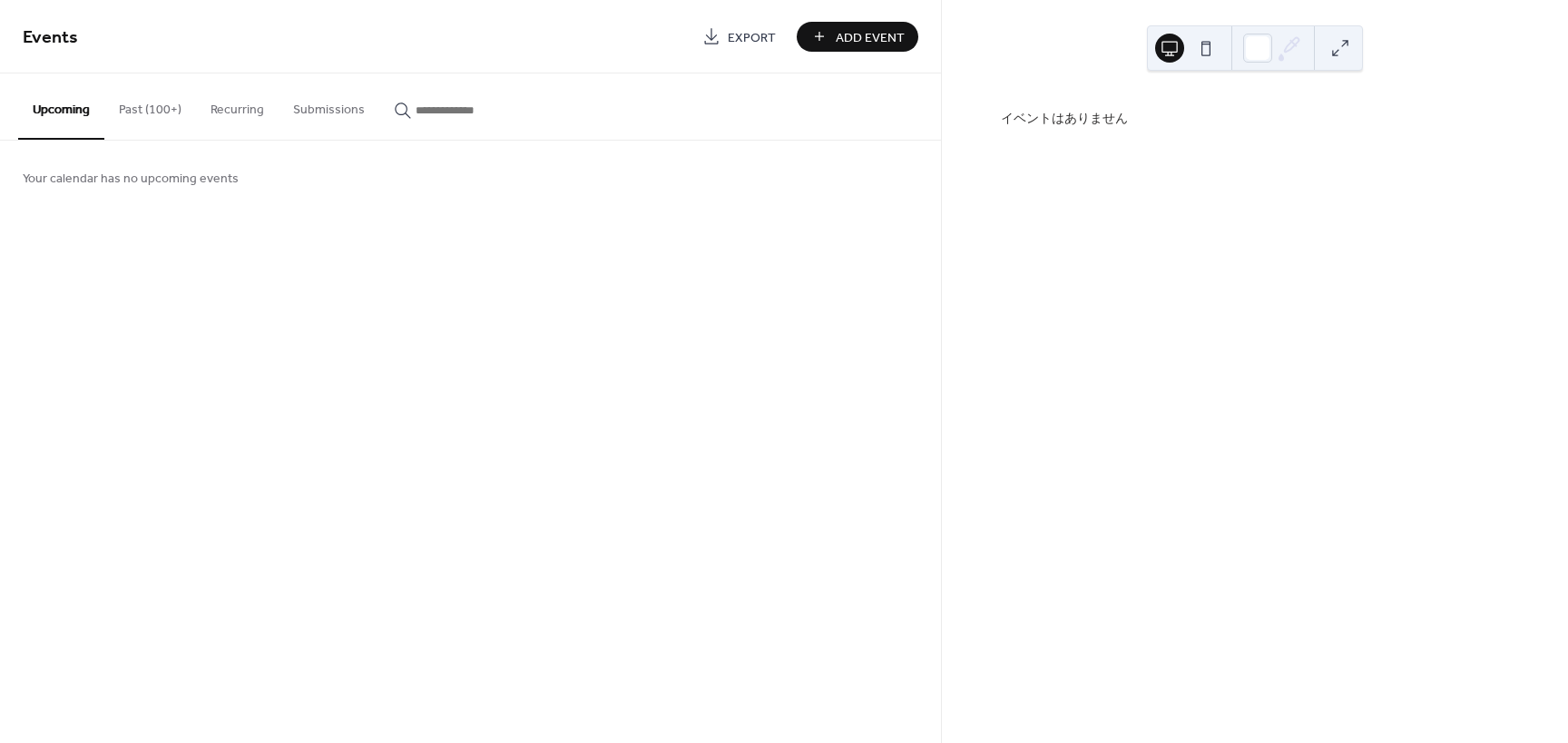 click on "Events Export Add Event" at bounding box center [470, 36] 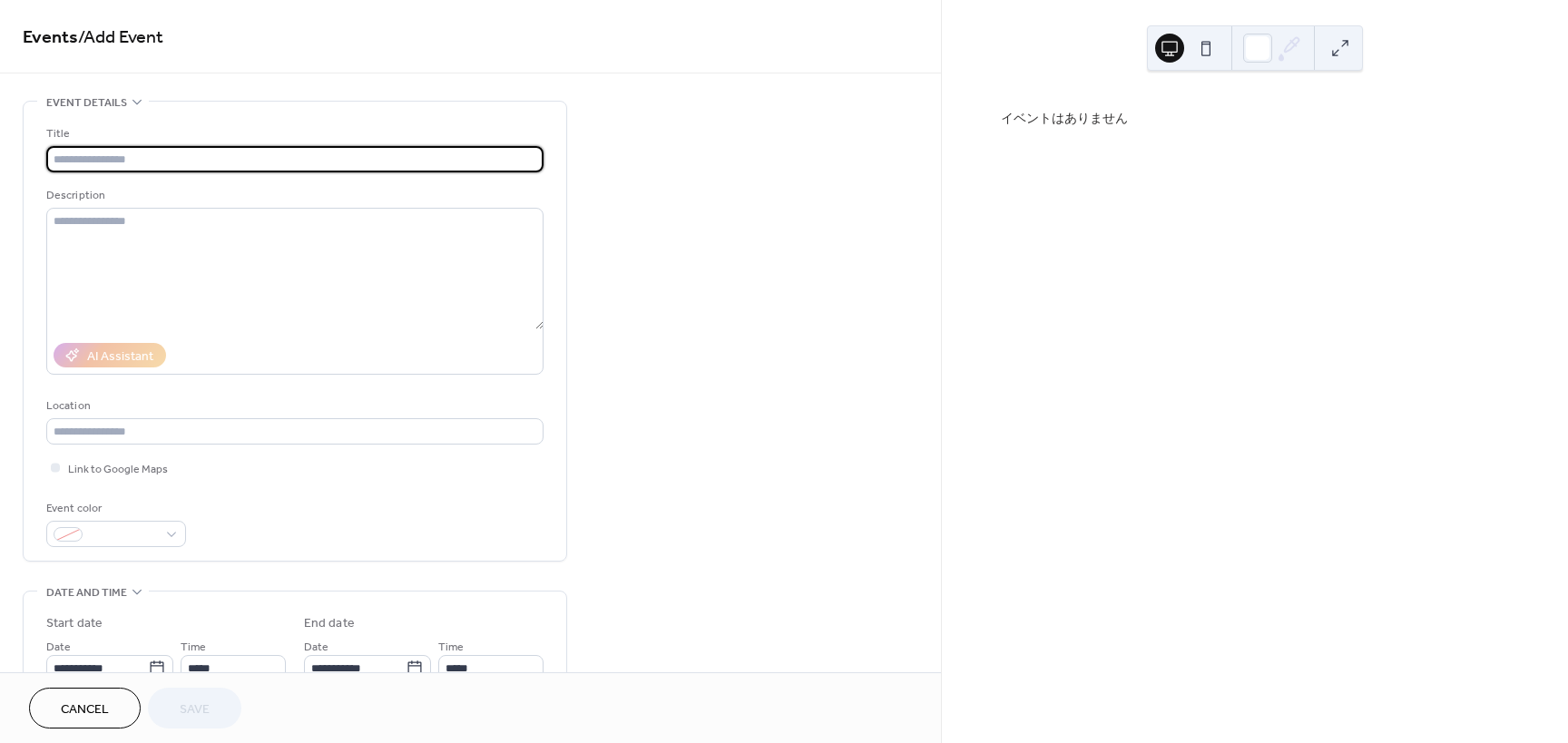 click at bounding box center [295, 159] 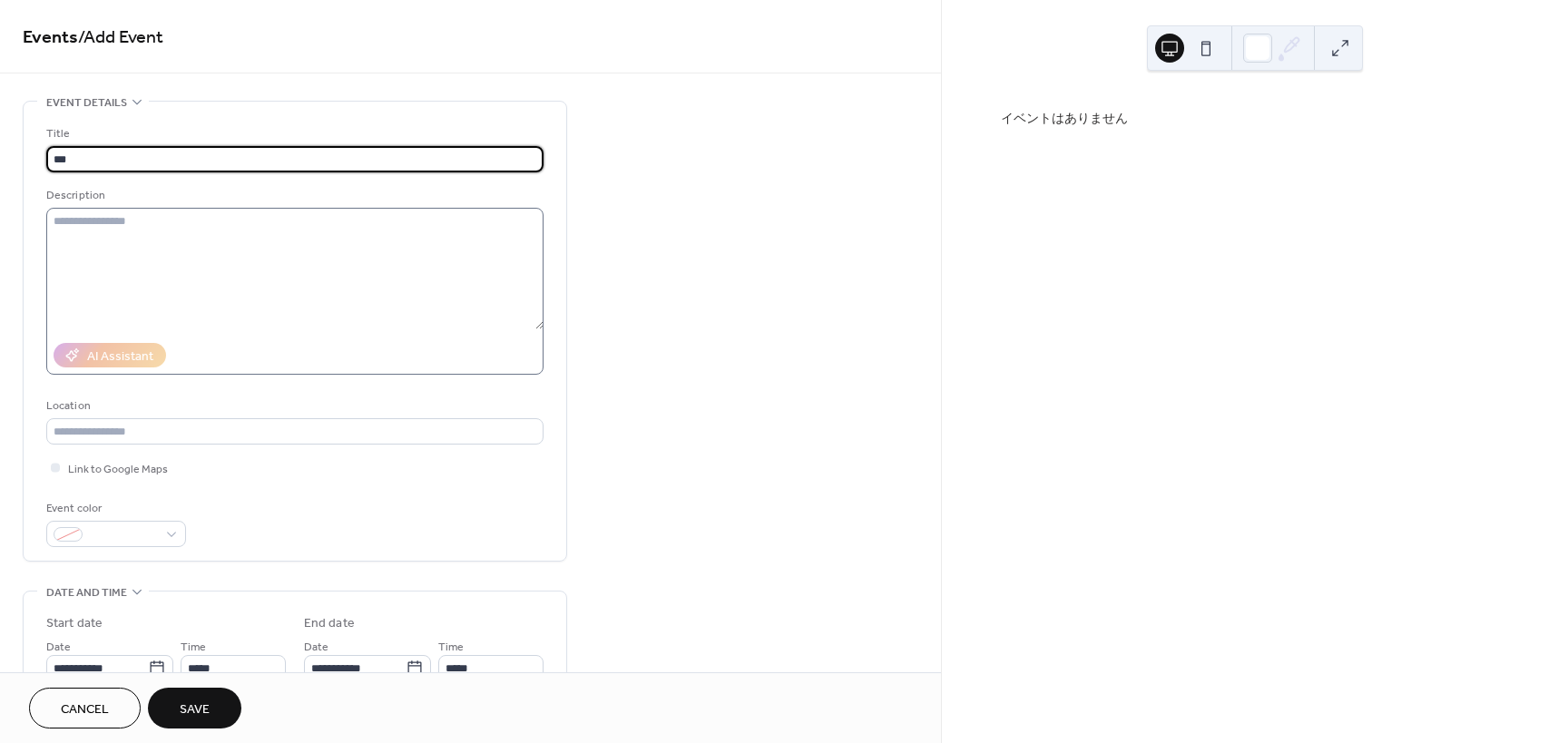 type on "***" 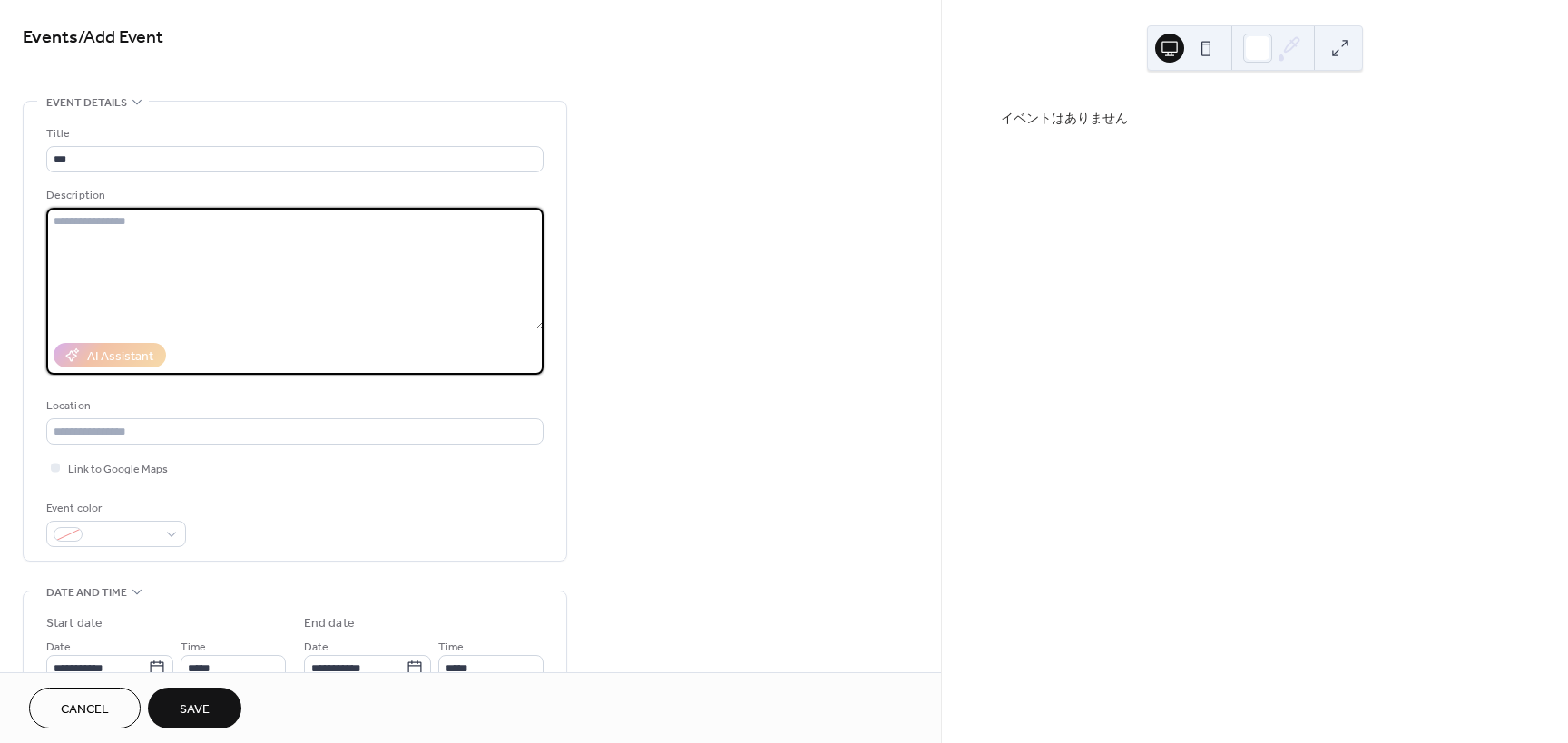 click at bounding box center (295, 269) 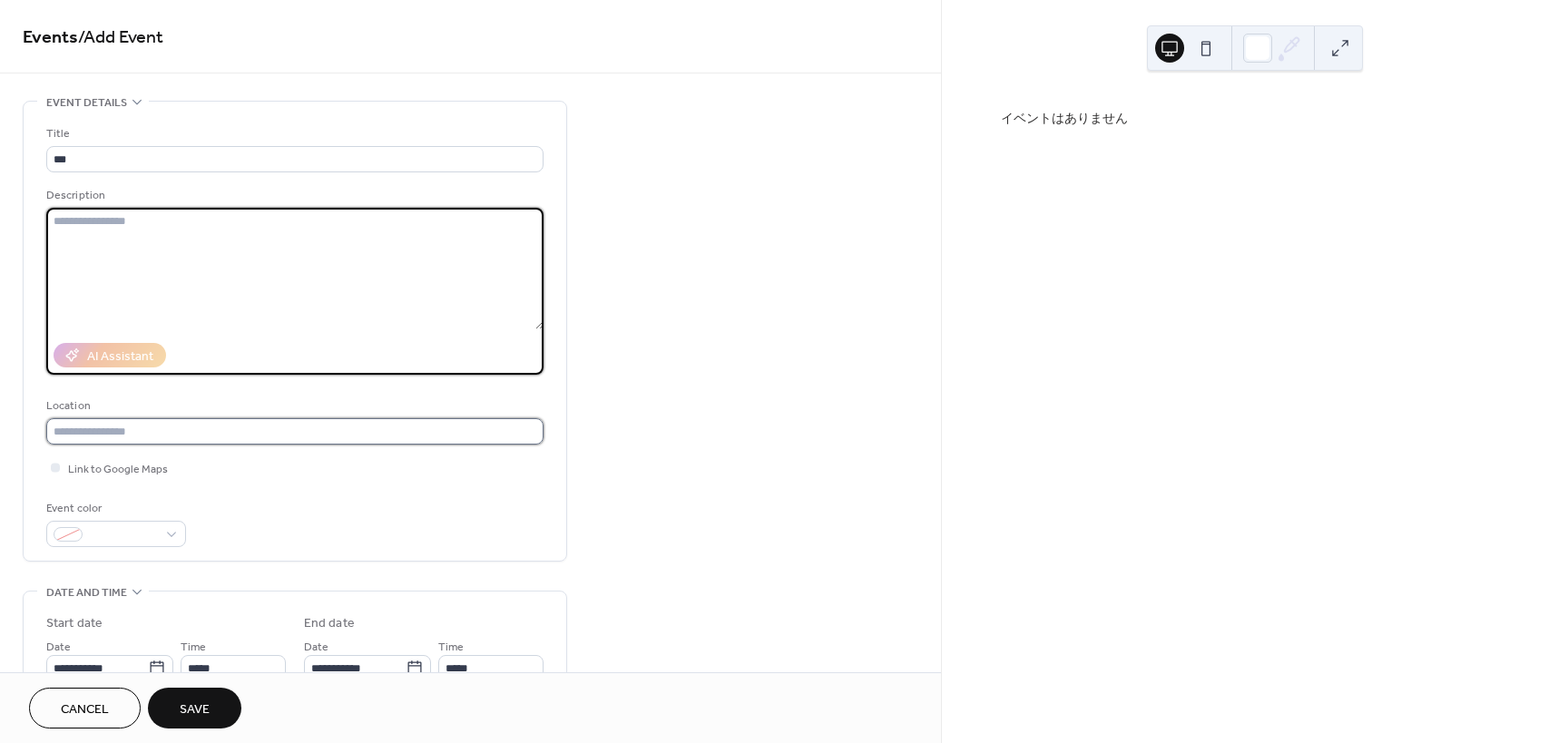 click at bounding box center (295, 431) 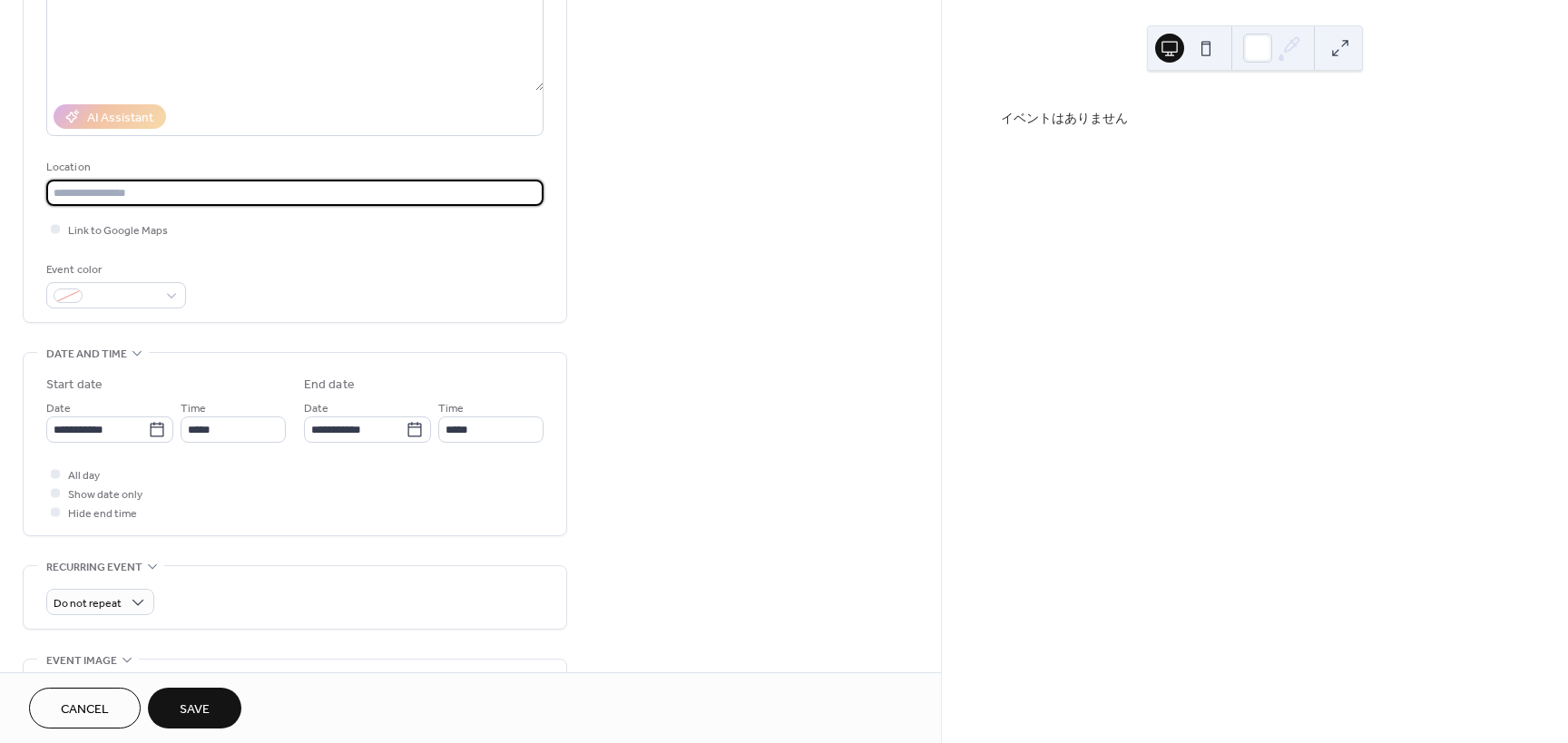 scroll, scrollTop: 272, scrollLeft: 0, axis: vertical 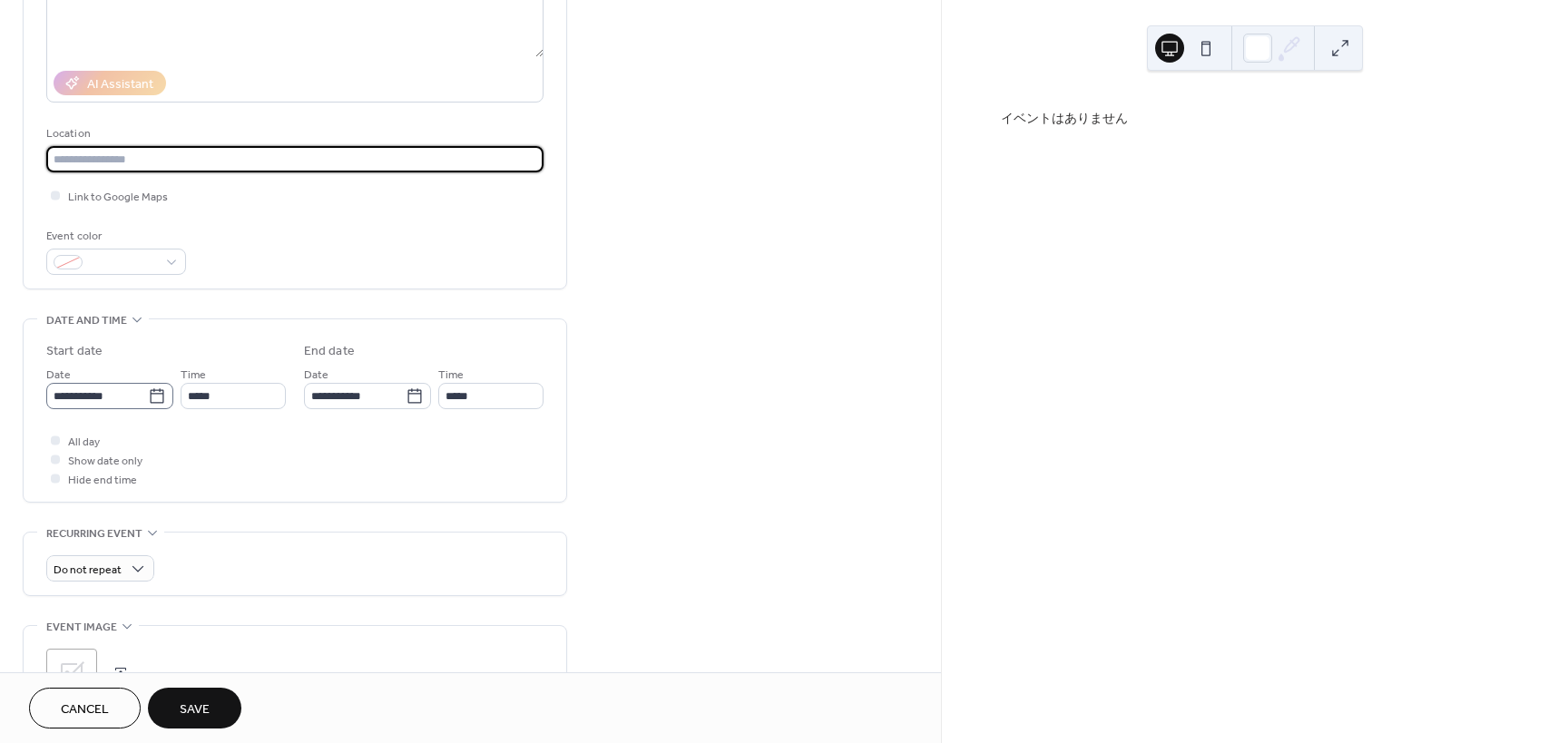 click 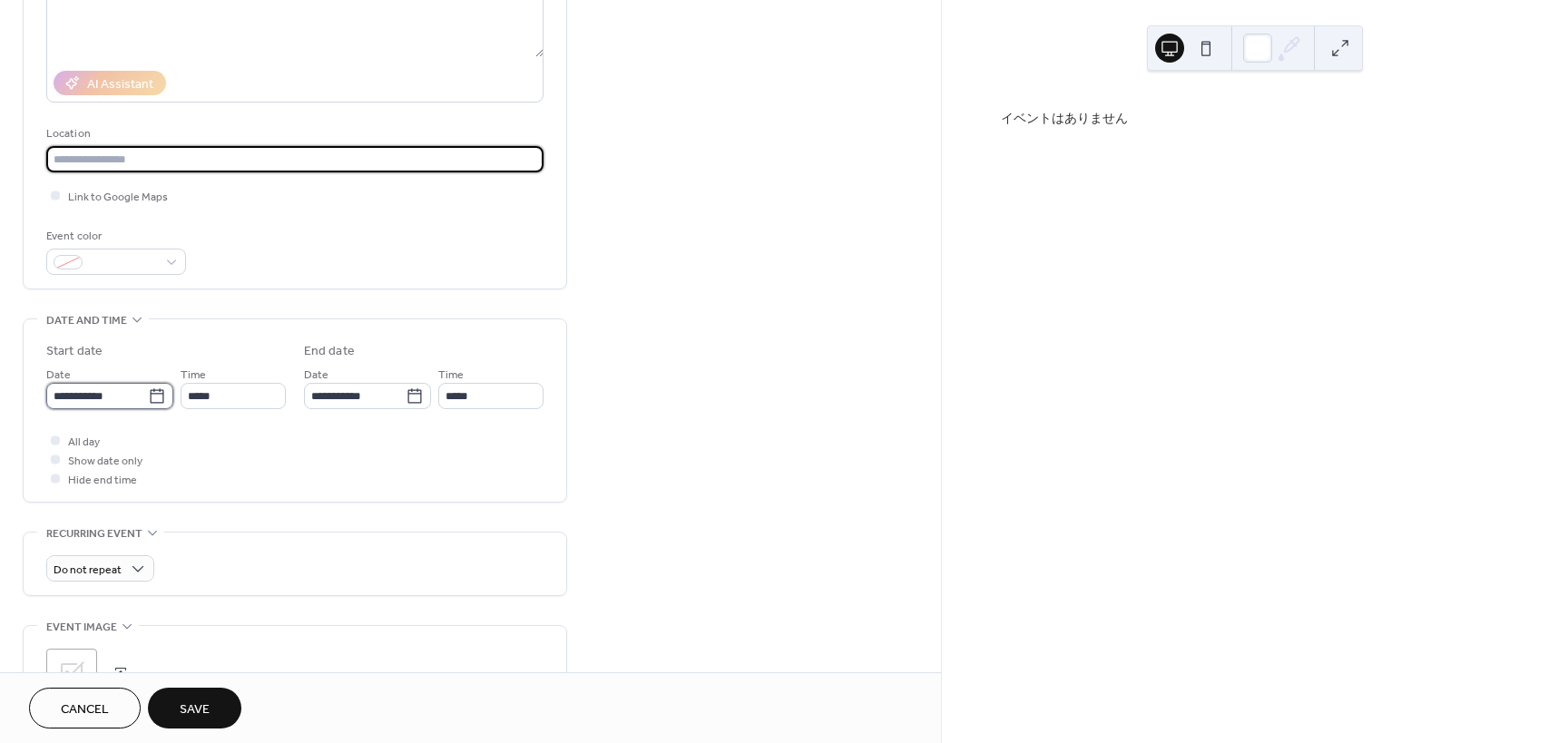 click on "**********" at bounding box center (97, 396) 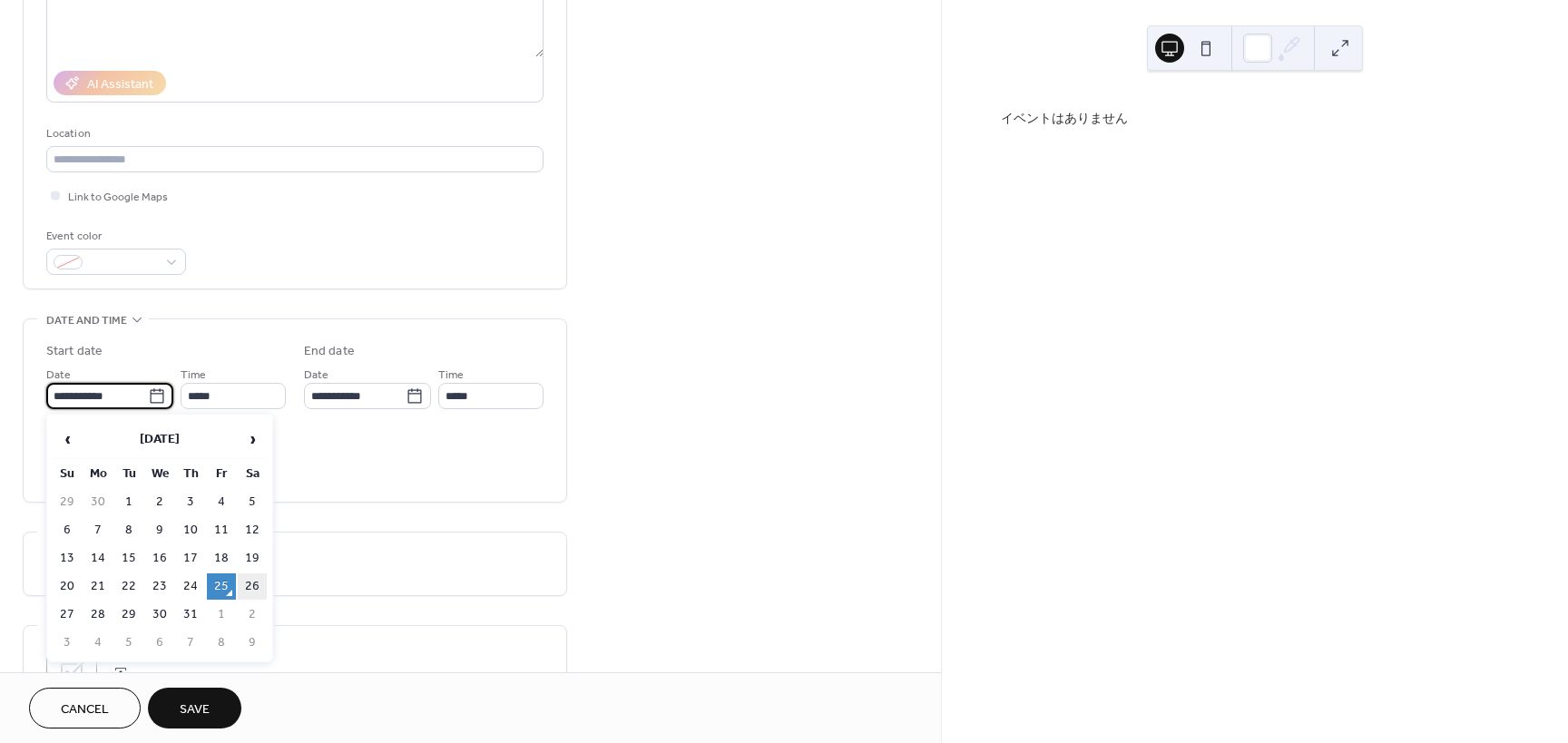 click on "26" at bounding box center (252, 586) 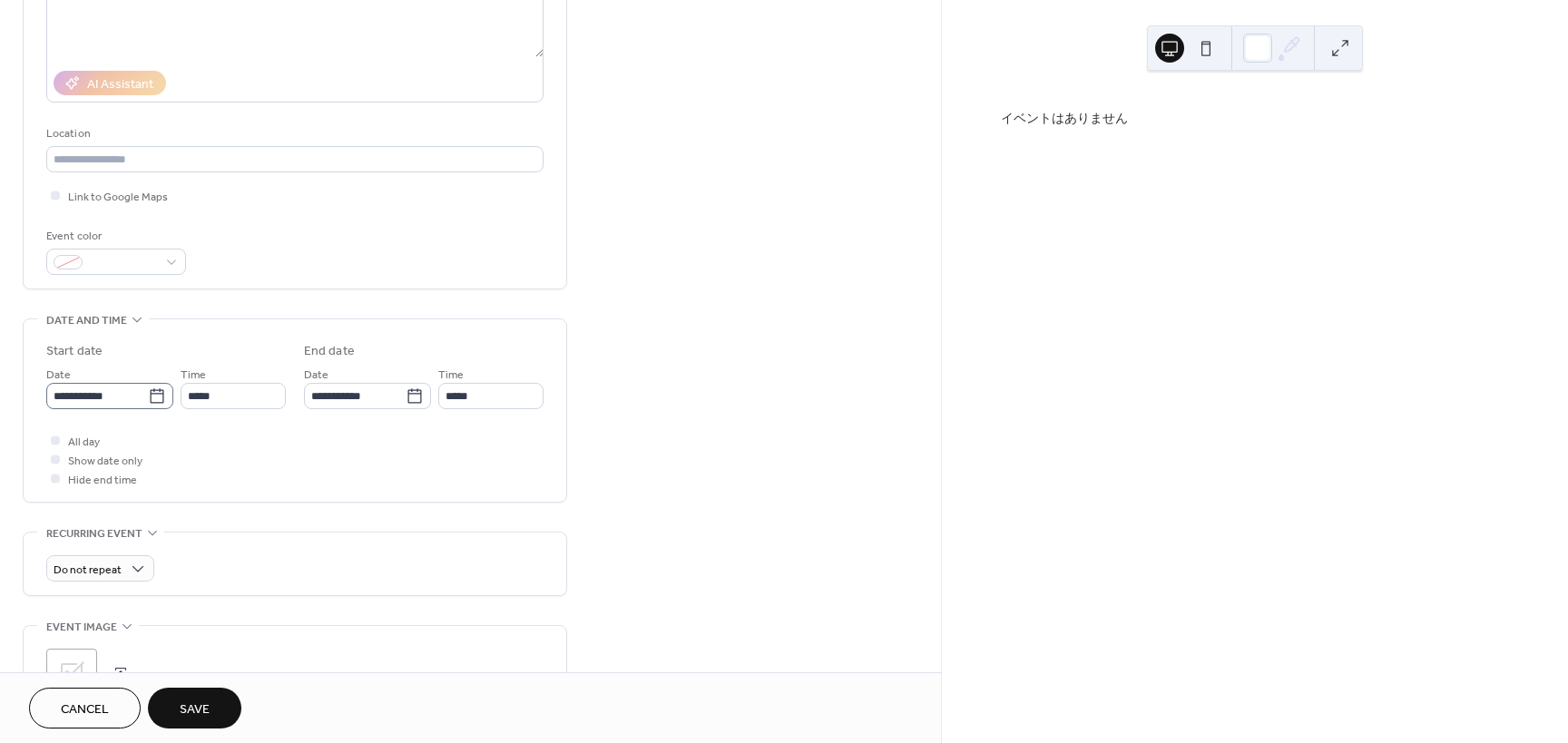 click 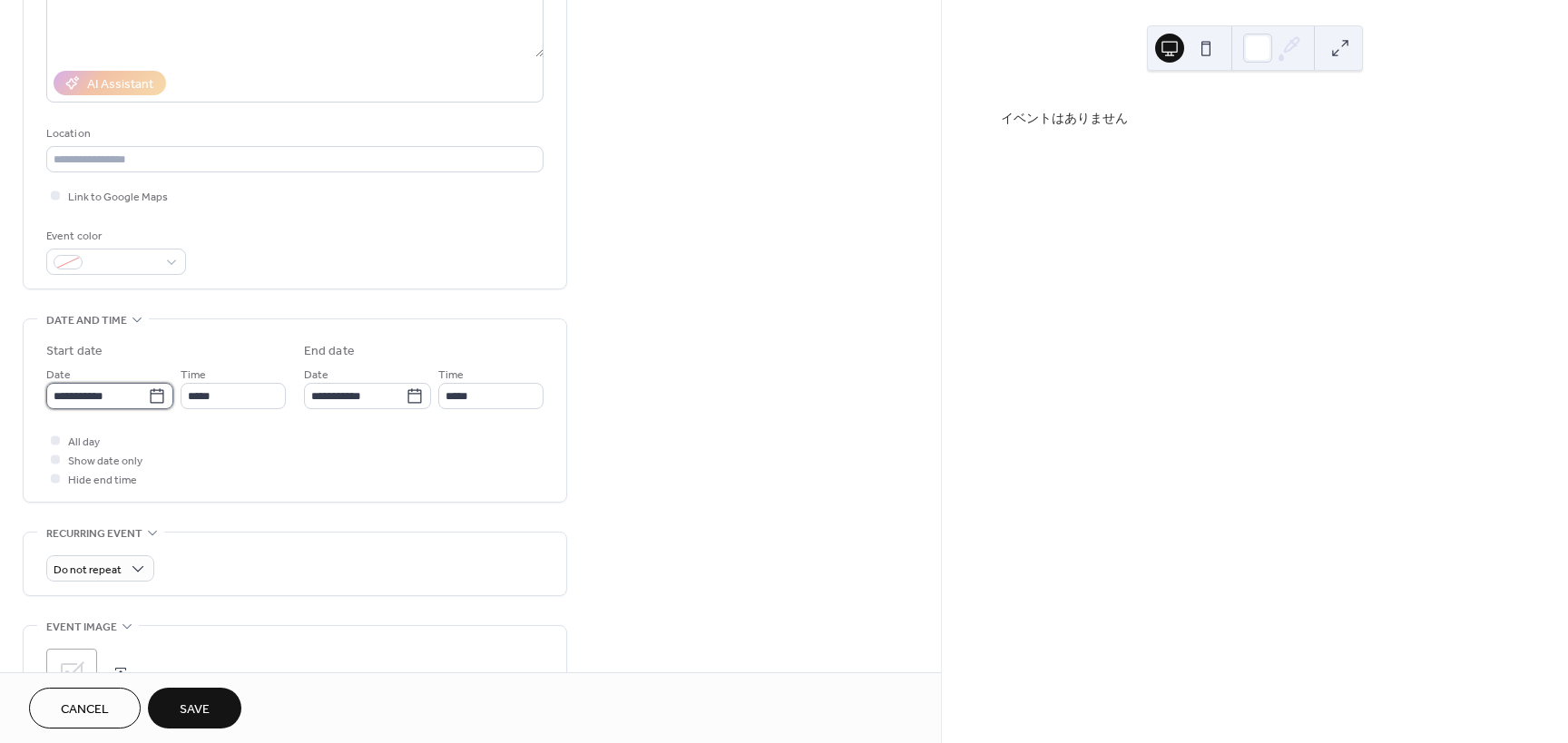 click on "**********" at bounding box center [97, 396] 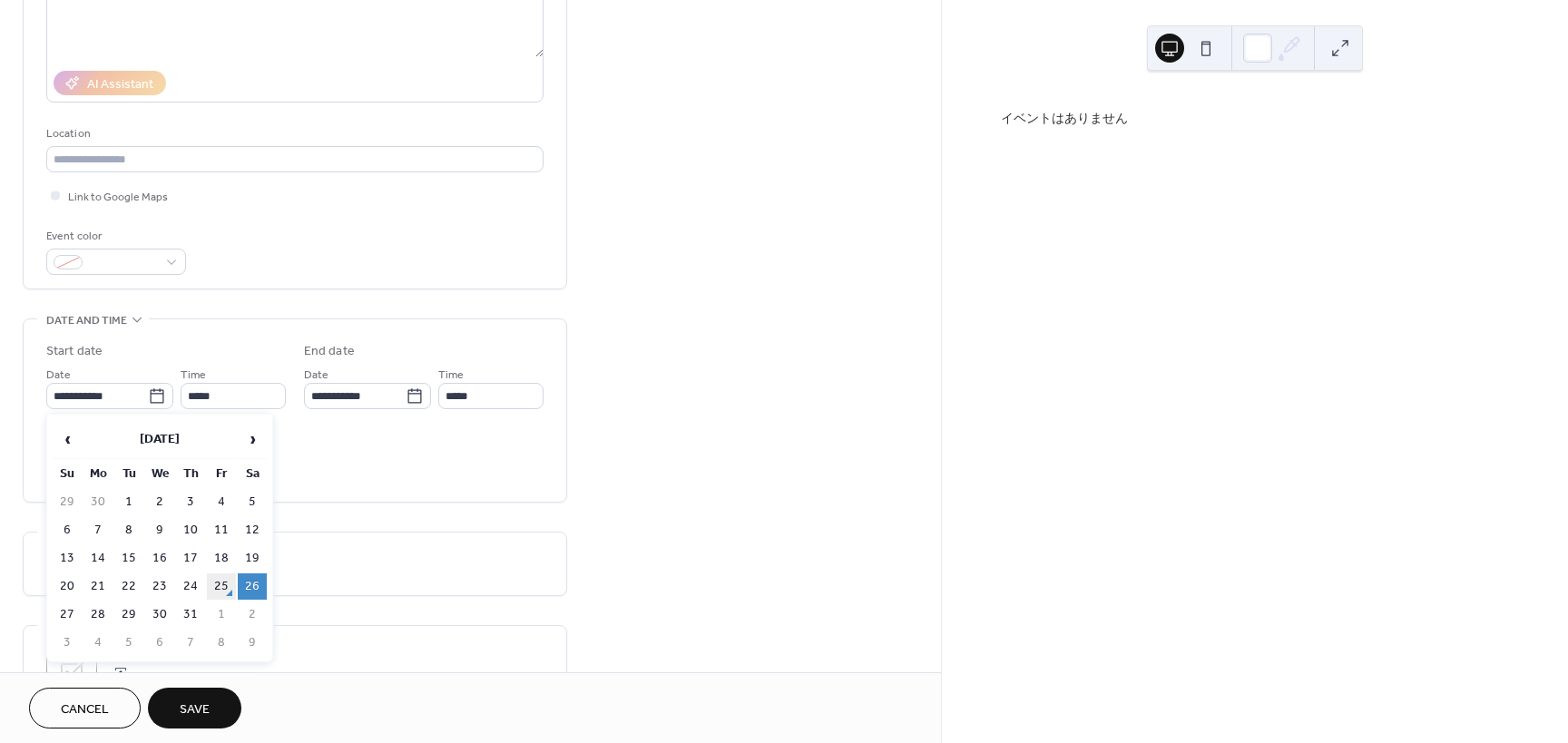 click on "25" at bounding box center [221, 586] 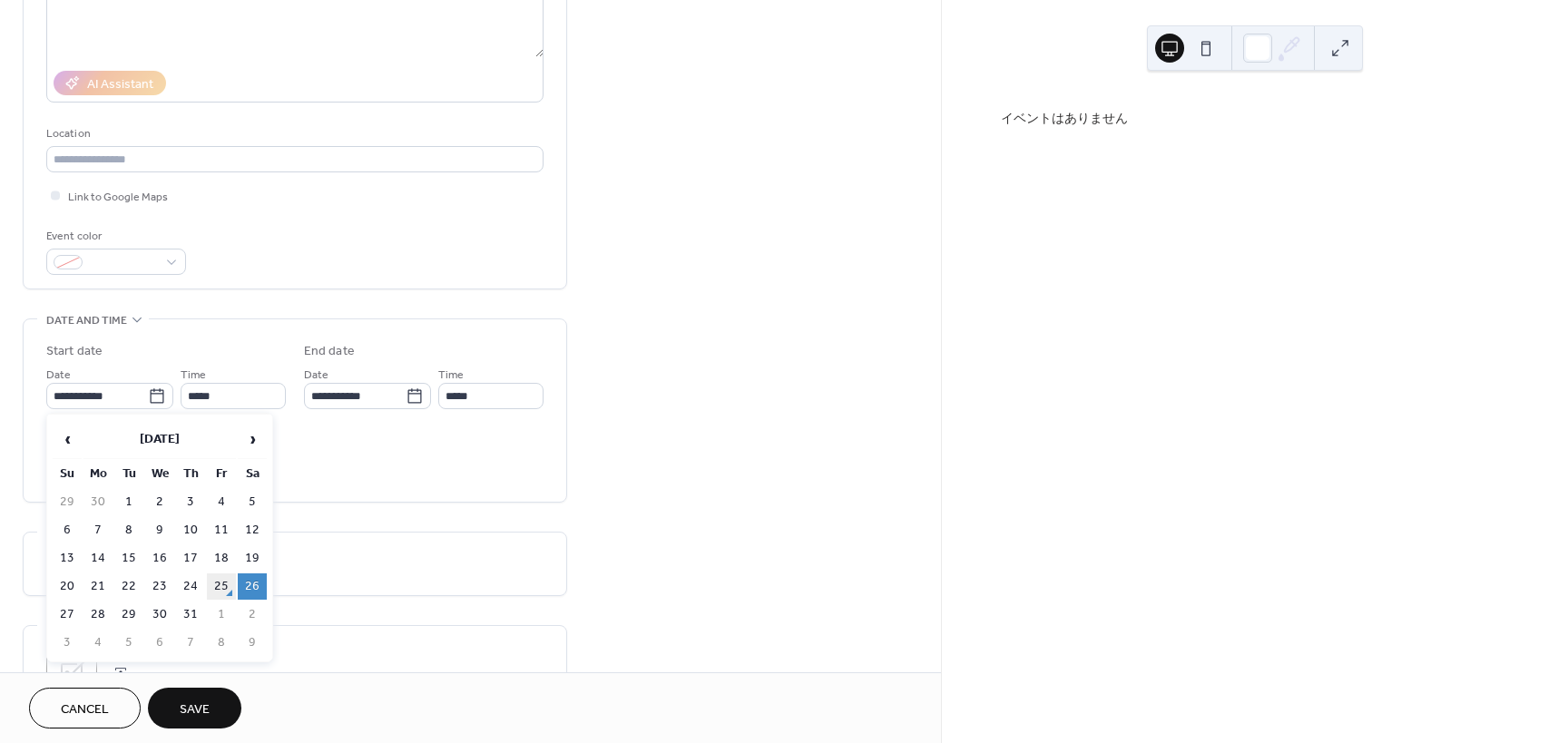 type on "**********" 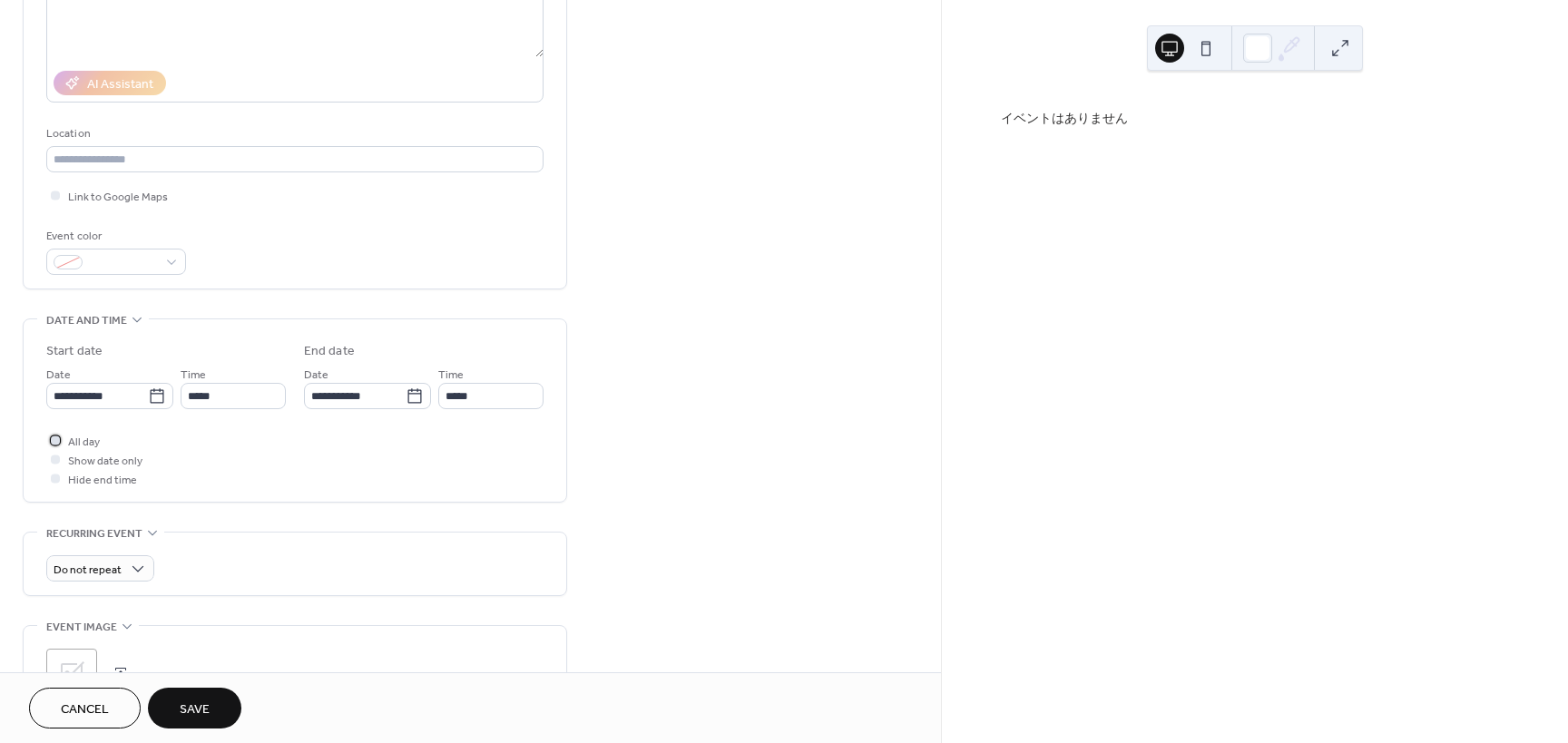 click on "All day" at bounding box center (83, 442) 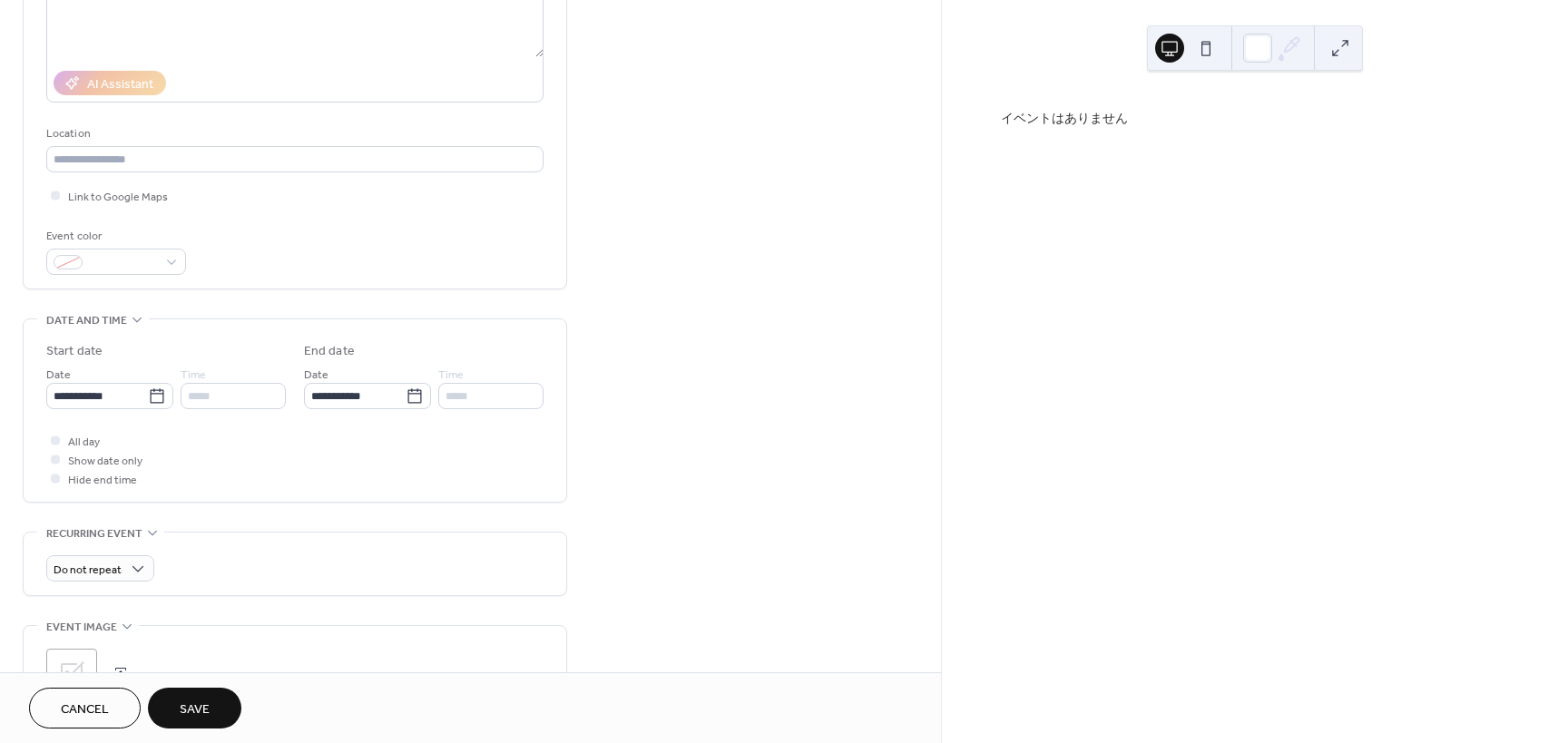 click on "Hide end time" at bounding box center (103, 478) 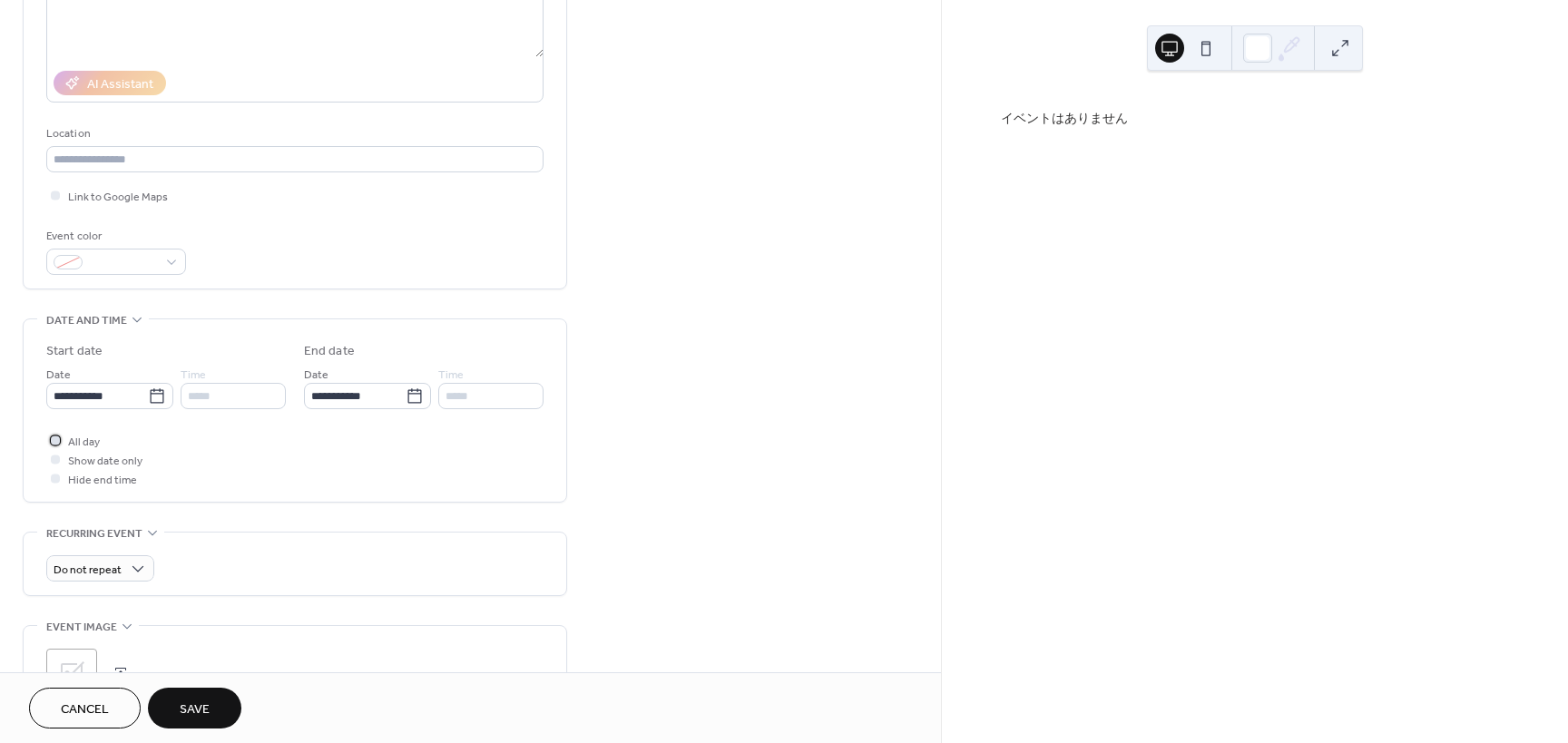 click on "All day" at bounding box center (83, 442) 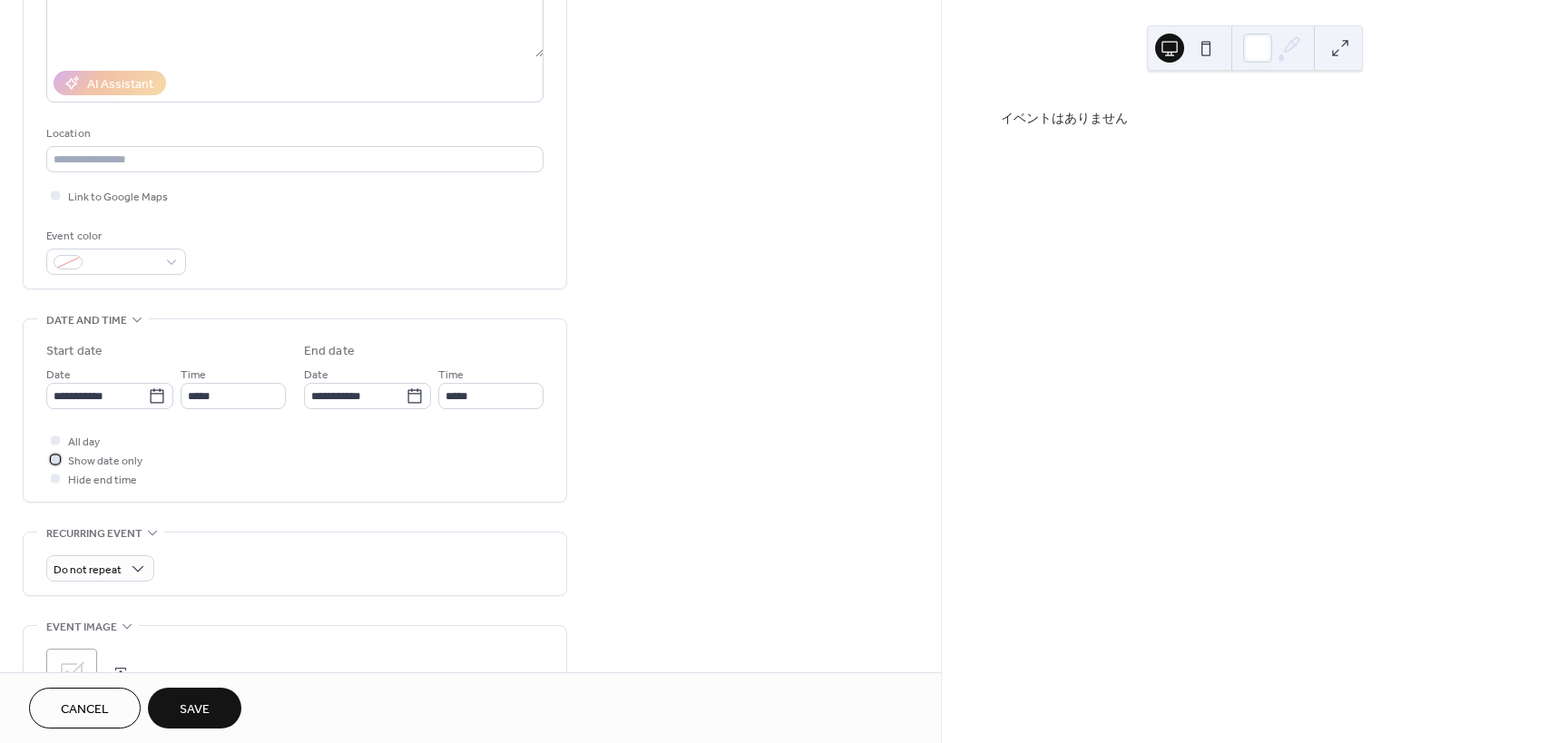 click on "Show date only" at bounding box center [105, 461] 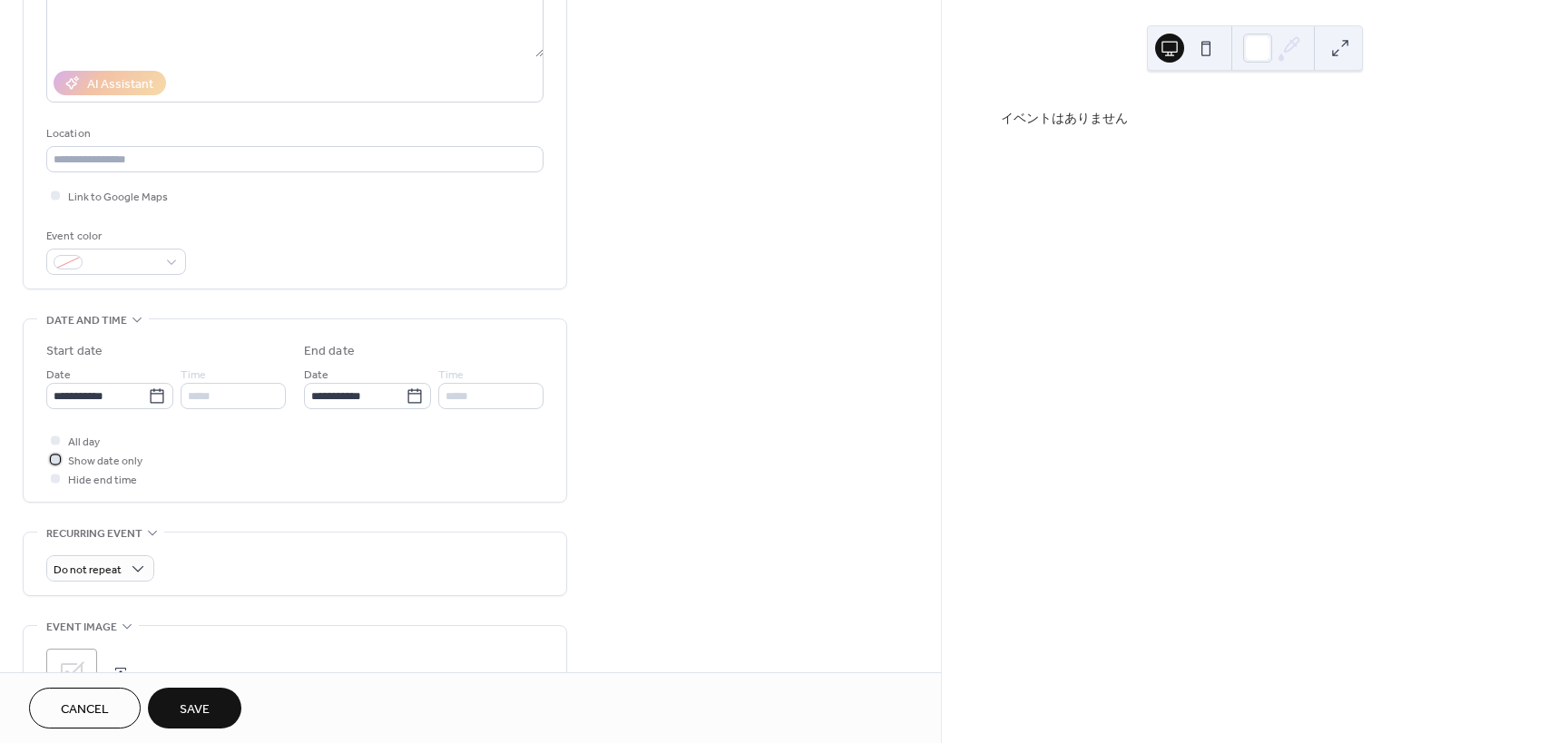 click on "Show date only" at bounding box center [105, 461] 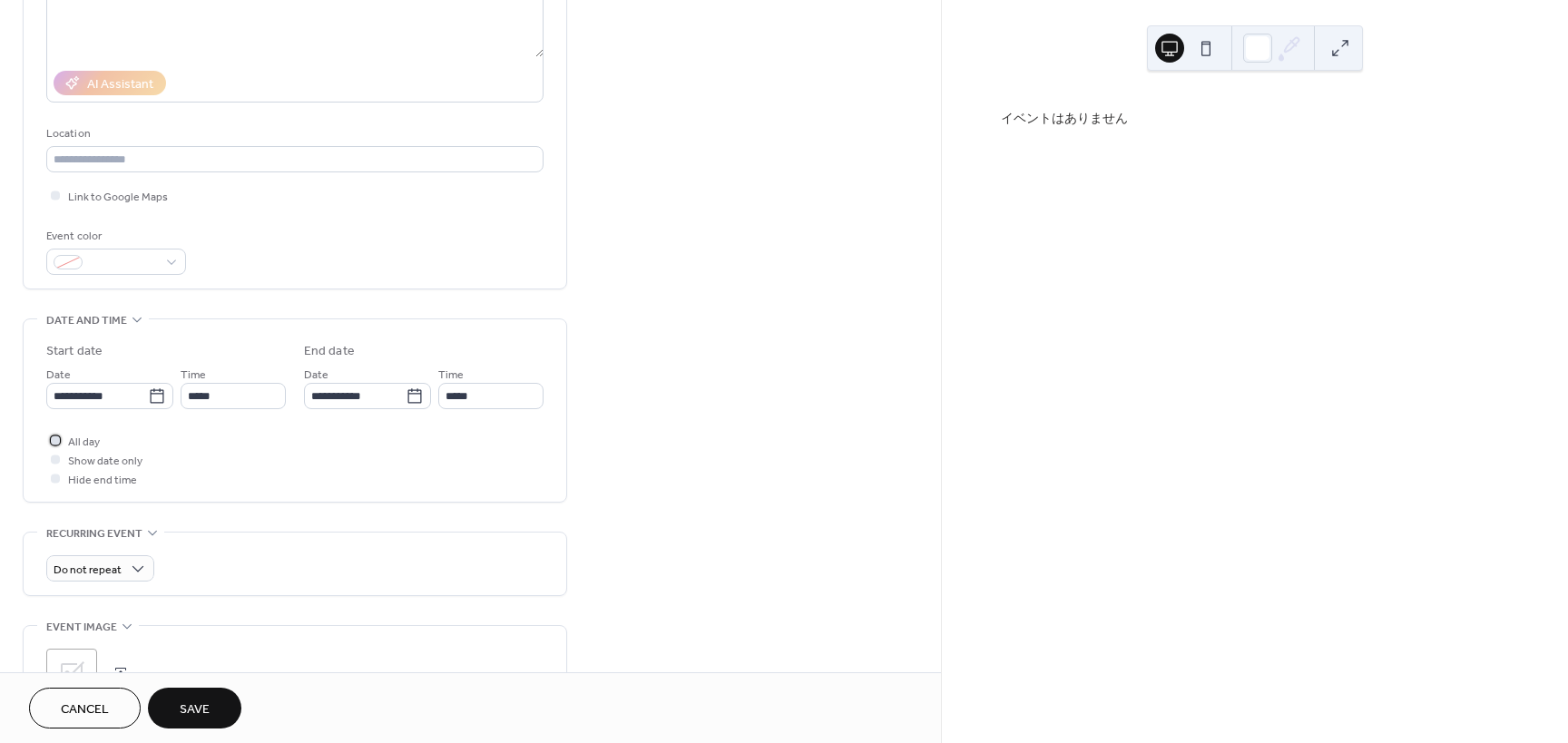 click on "All day" at bounding box center (83, 442) 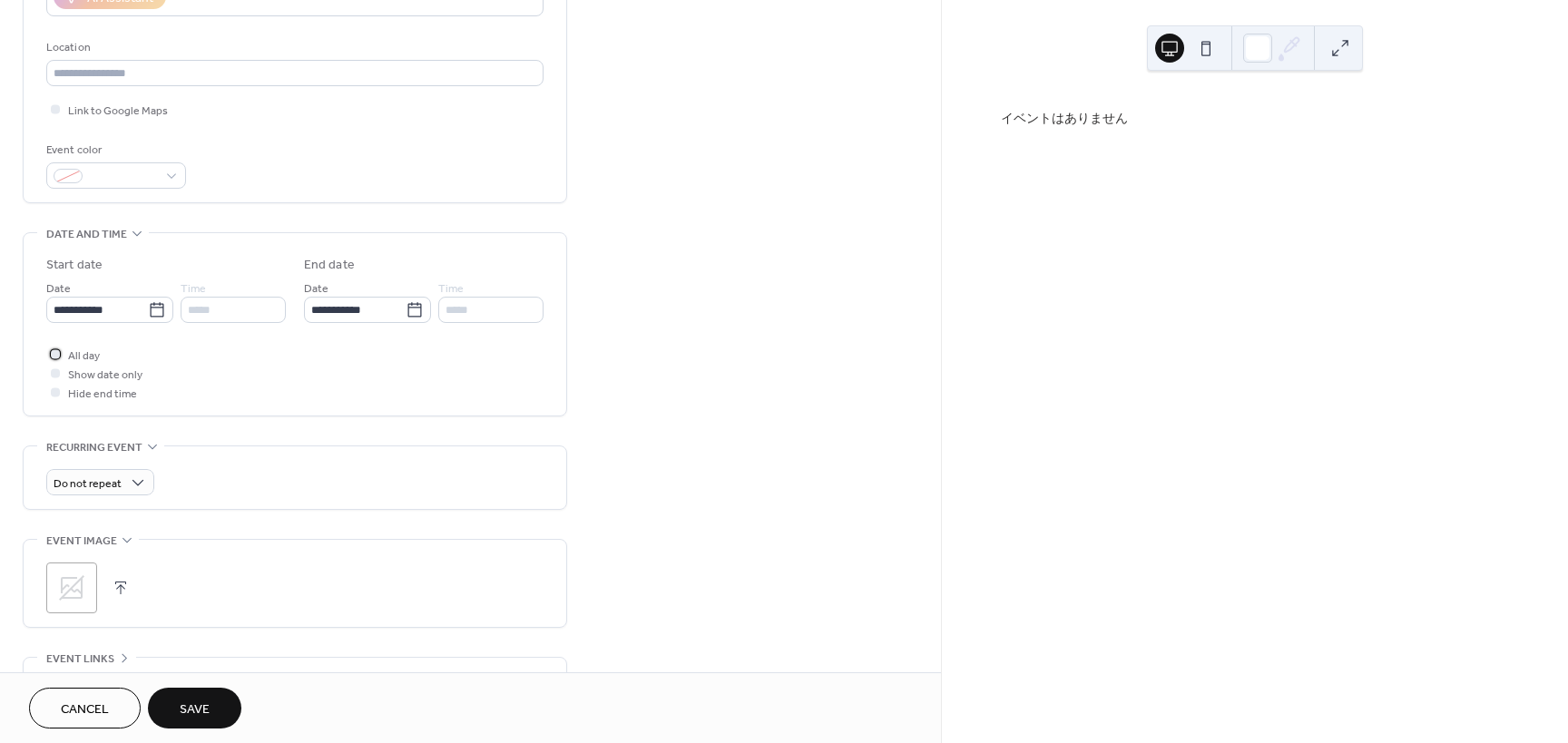 scroll, scrollTop: 363, scrollLeft: 0, axis: vertical 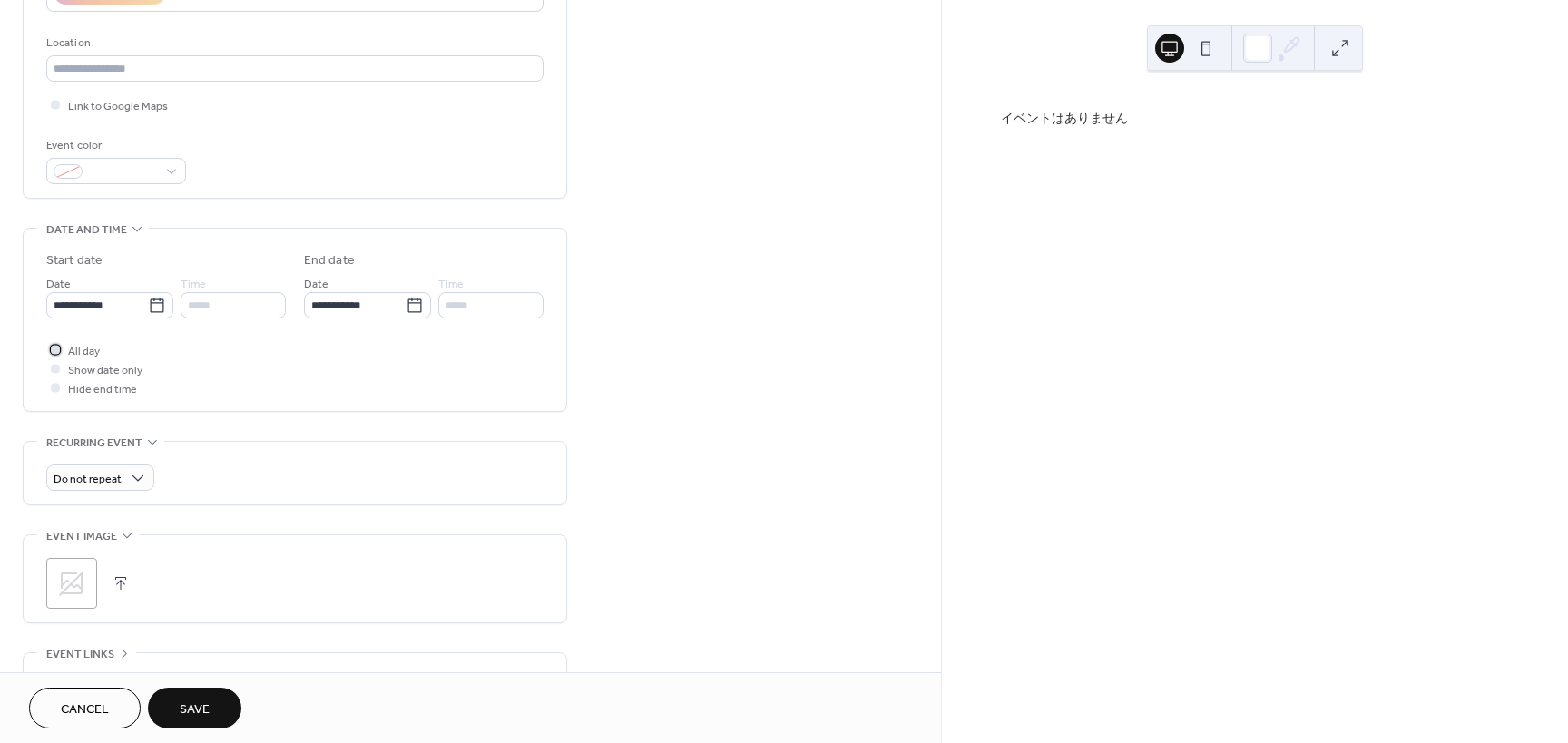 click on "All day" at bounding box center (83, 351) 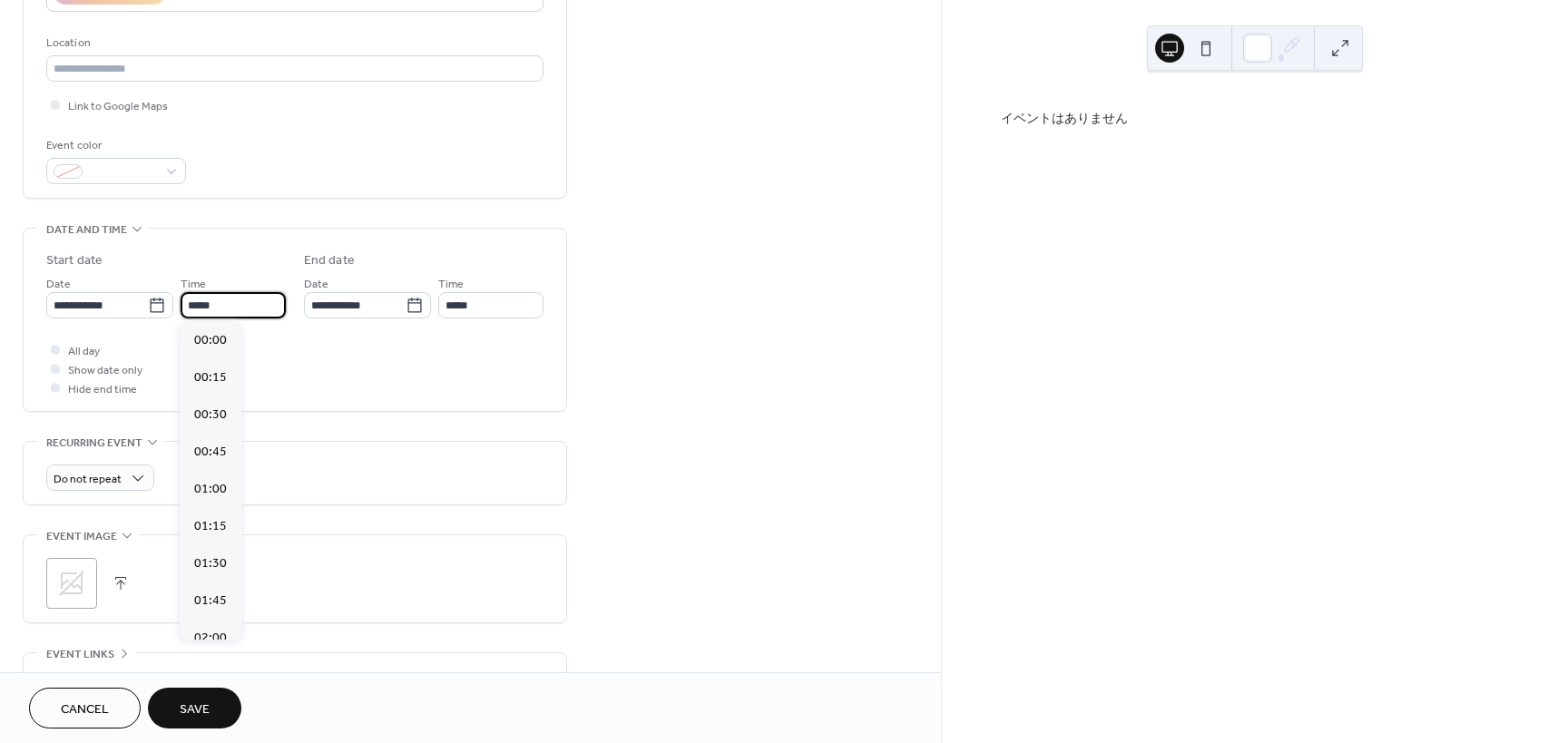 scroll, scrollTop: 1785, scrollLeft: 0, axis: vertical 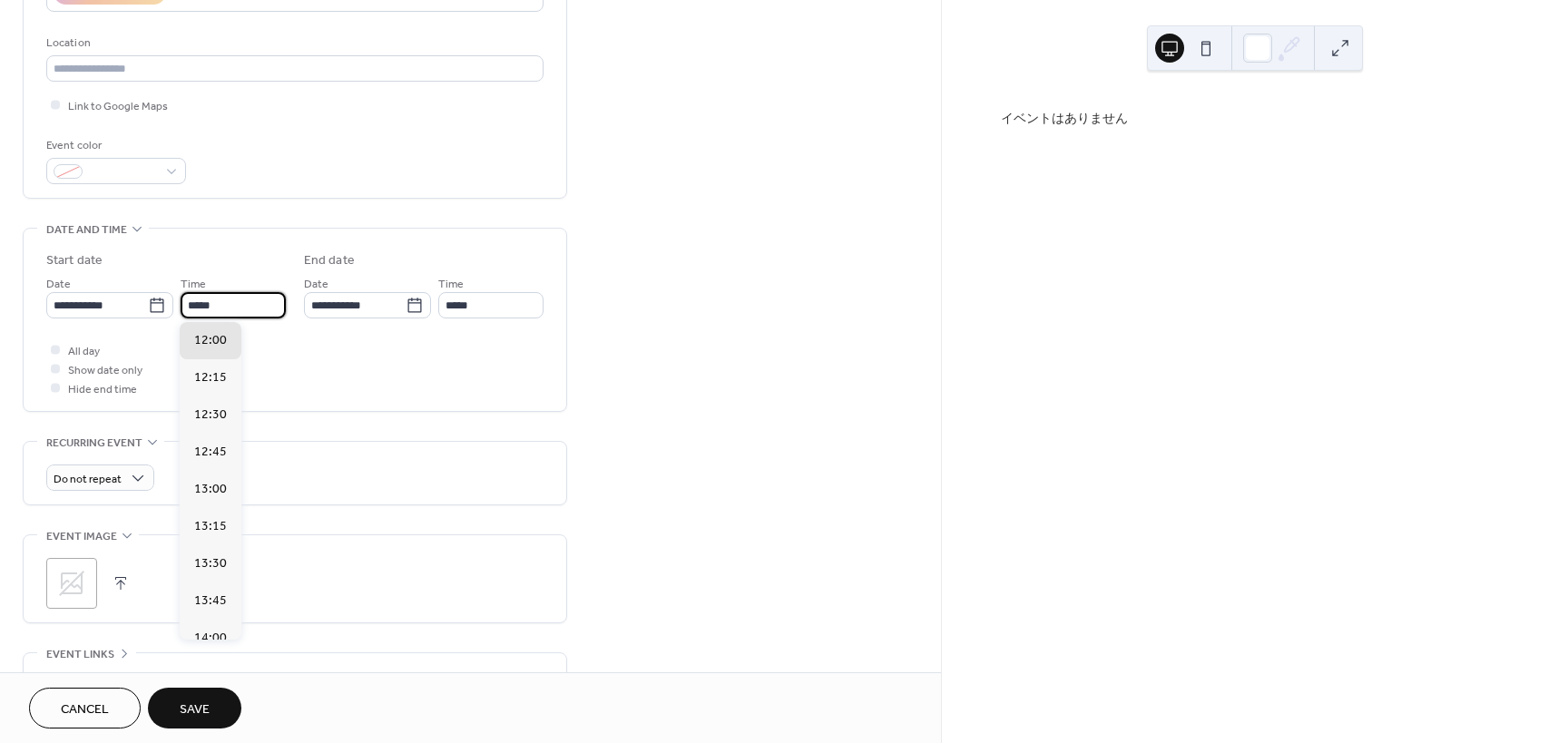 drag, startPoint x: 225, startPoint y: 308, endPoint x: 182, endPoint y: 308, distance: 43 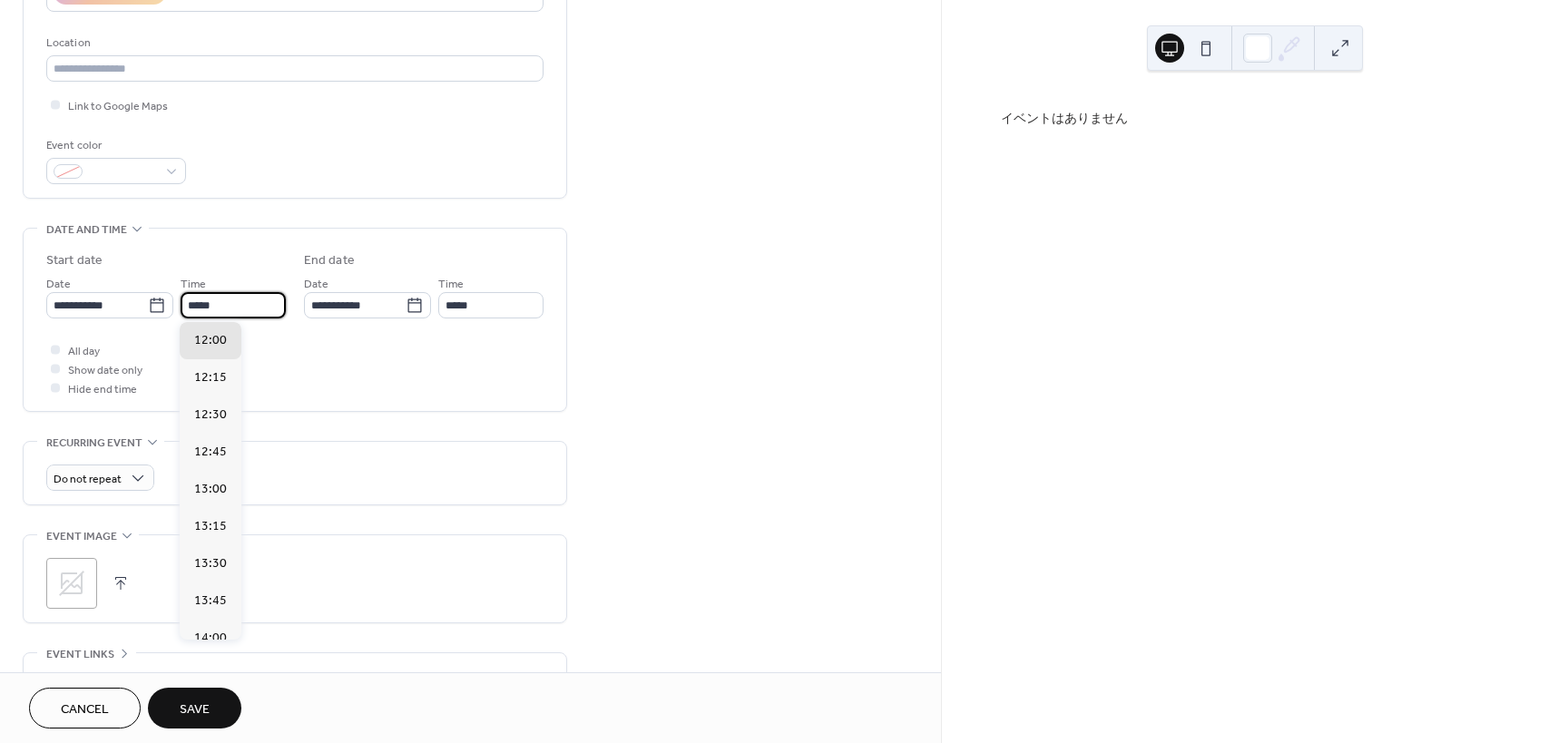 click on "*****" at bounding box center (233, 305) 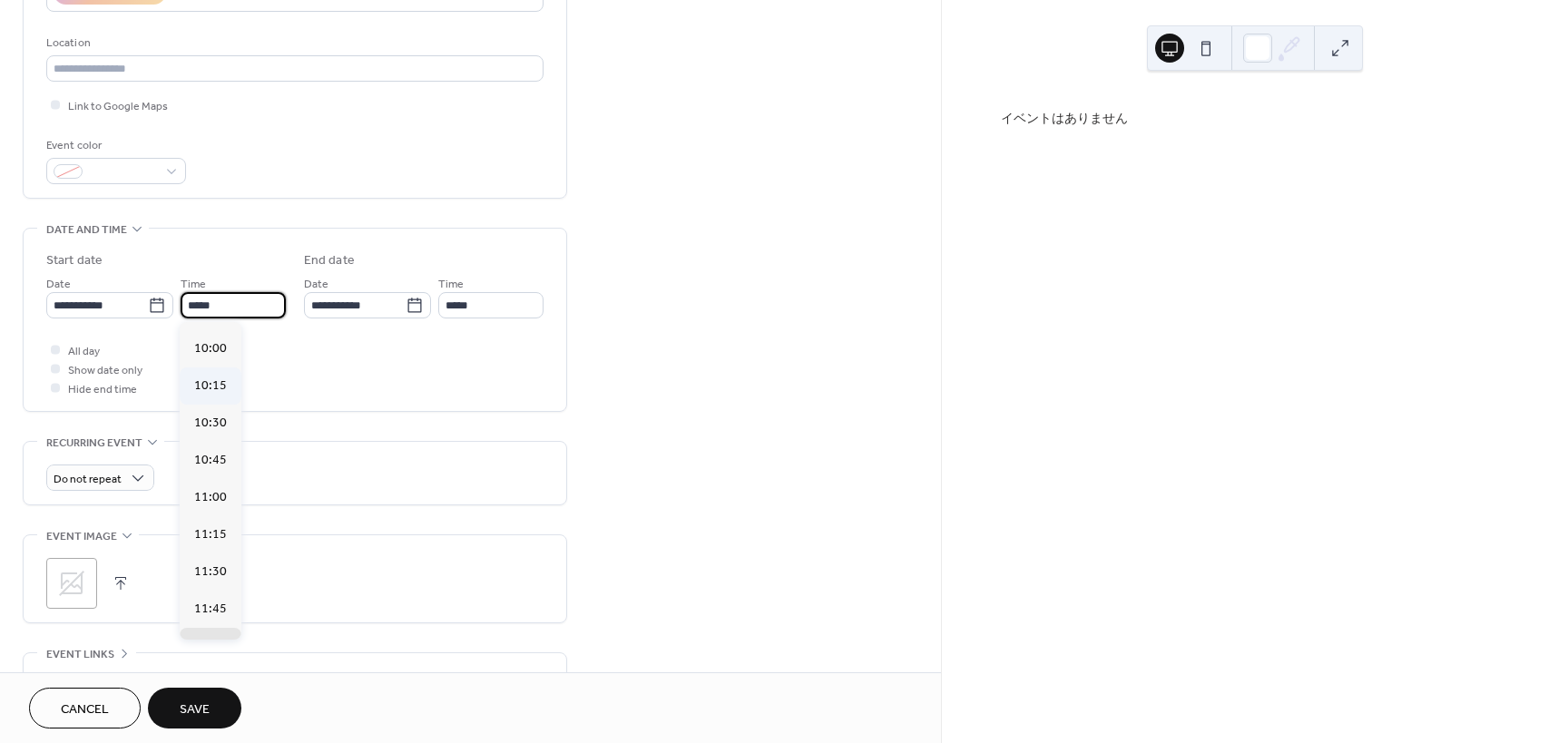 scroll, scrollTop: 1422, scrollLeft: 0, axis: vertical 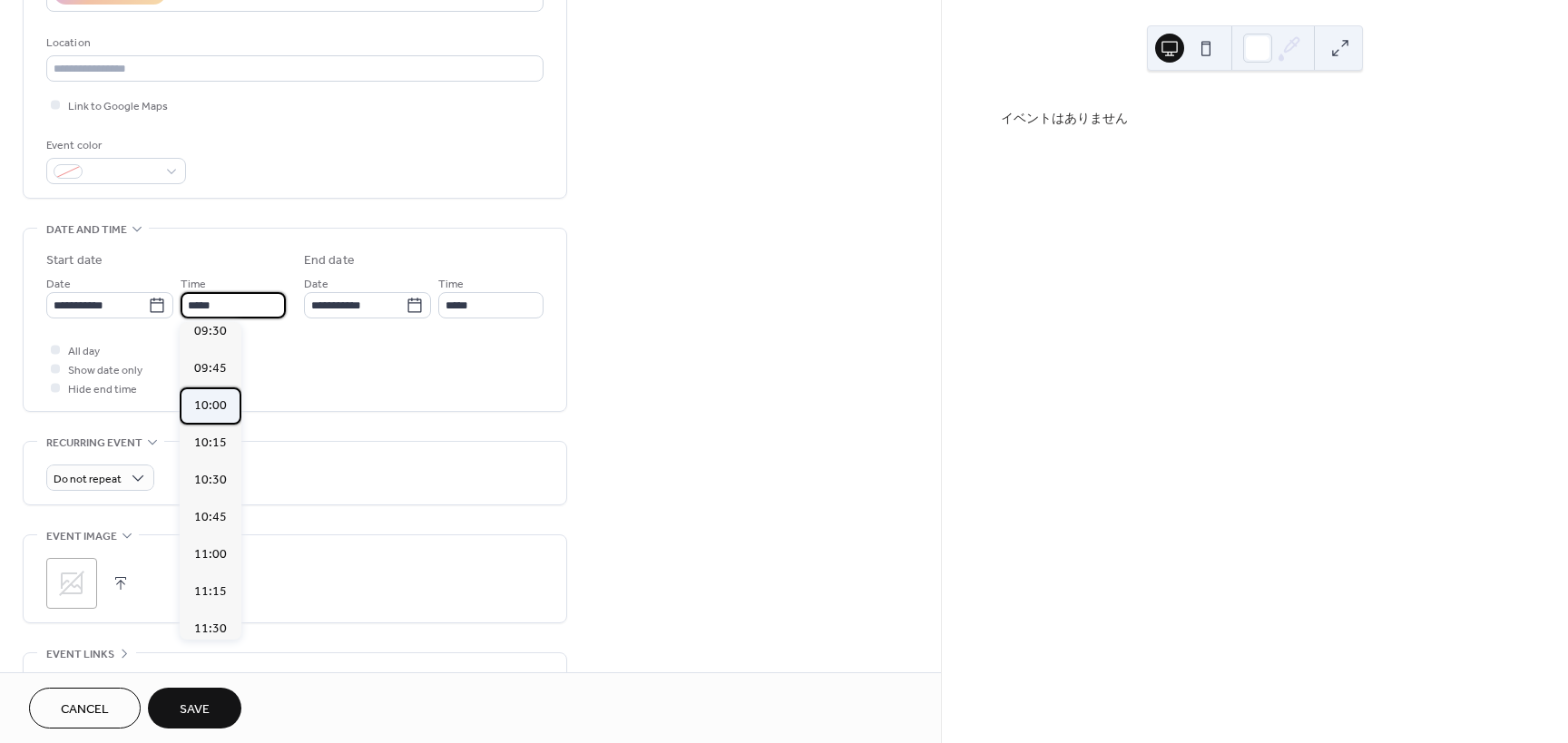 click on "10:00" at bounding box center [211, 406] 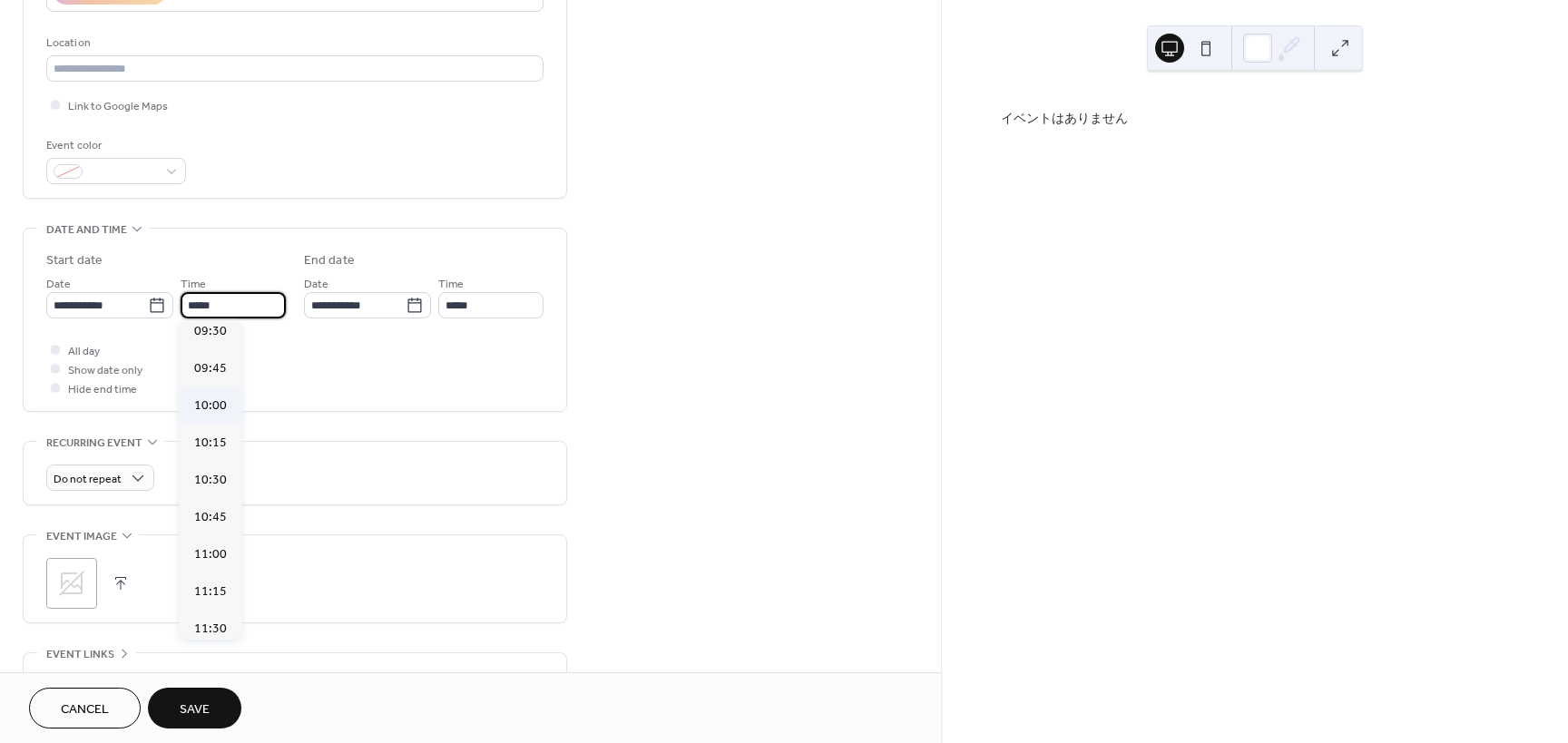 type on "*****" 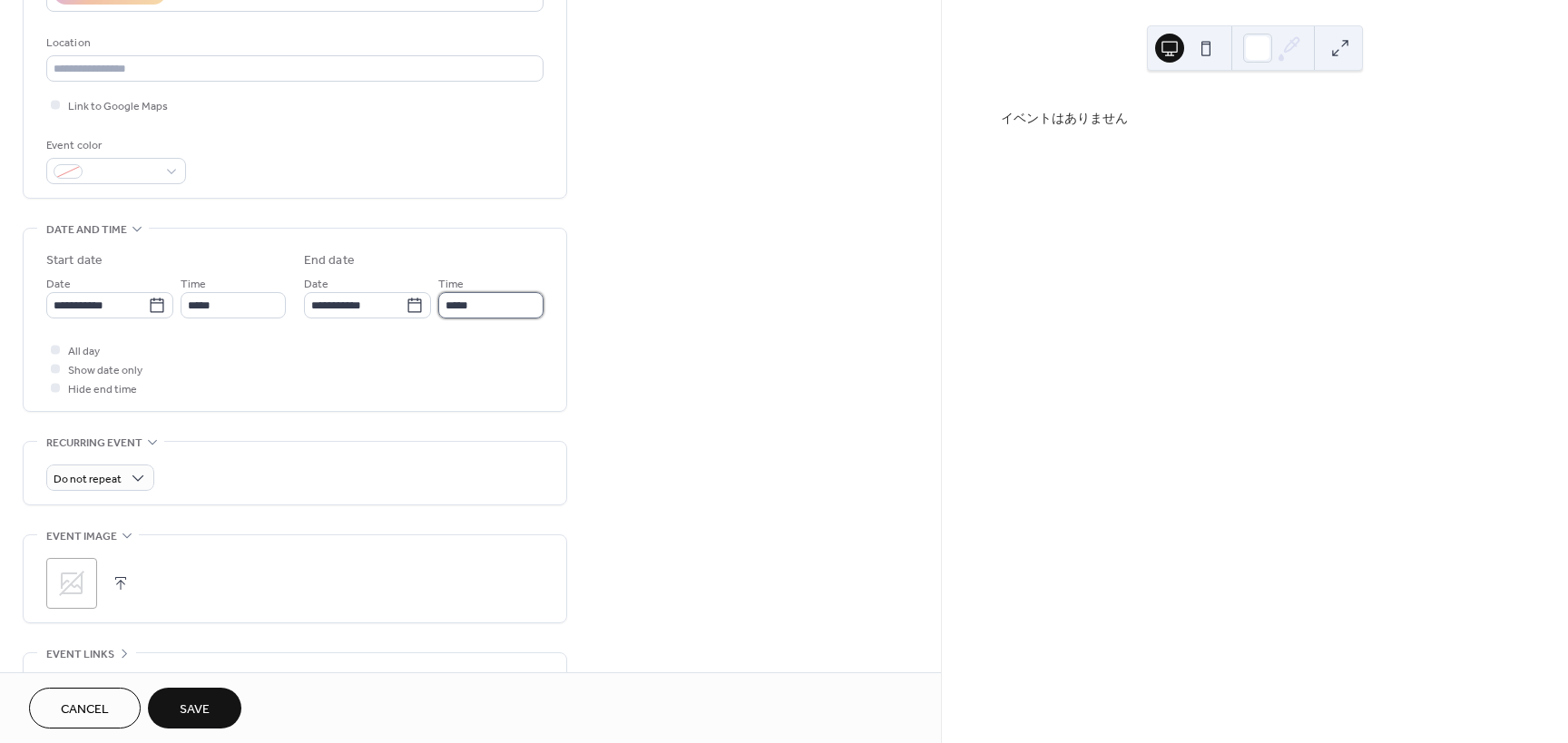 click on "*****" at bounding box center [491, 305] 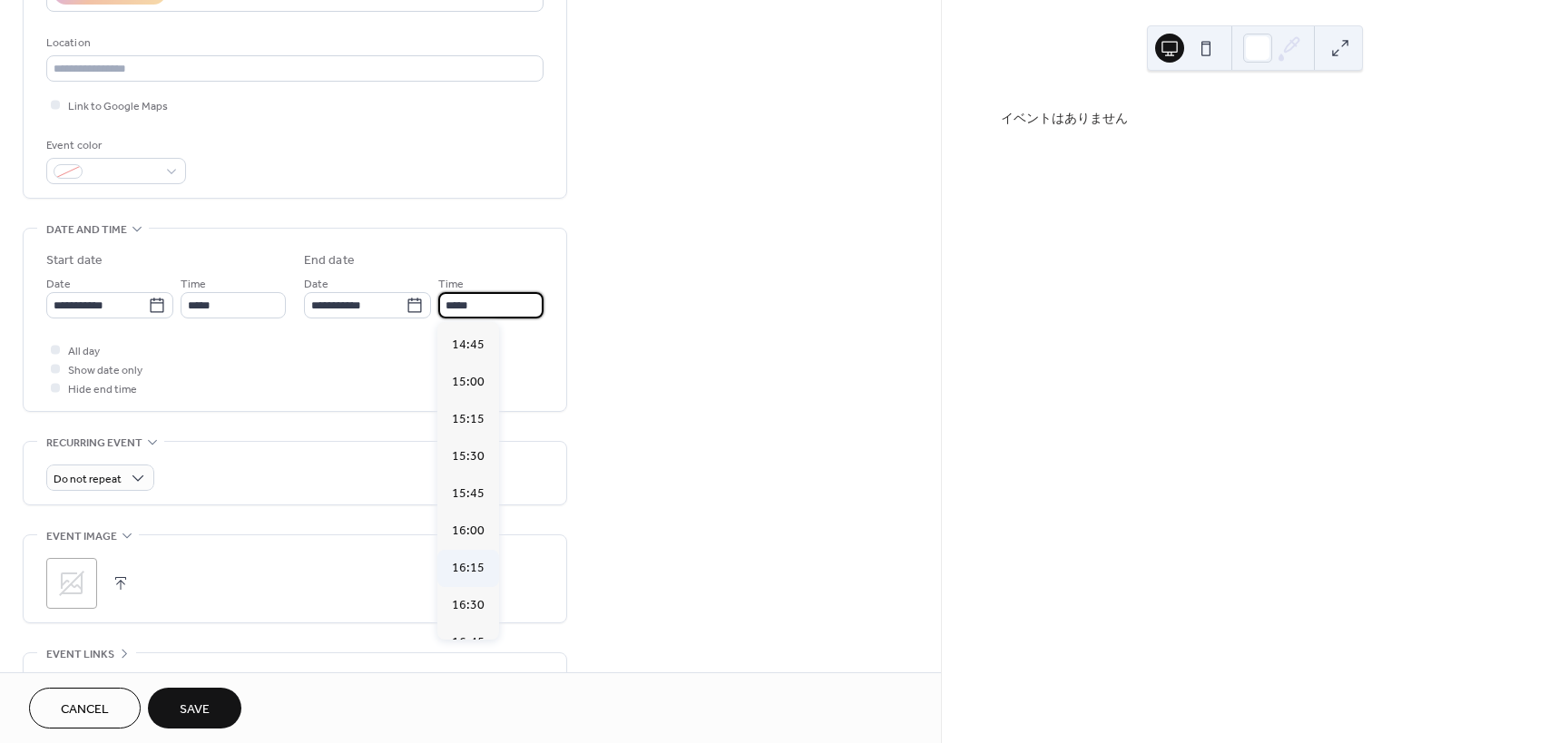 scroll, scrollTop: 726, scrollLeft: 0, axis: vertical 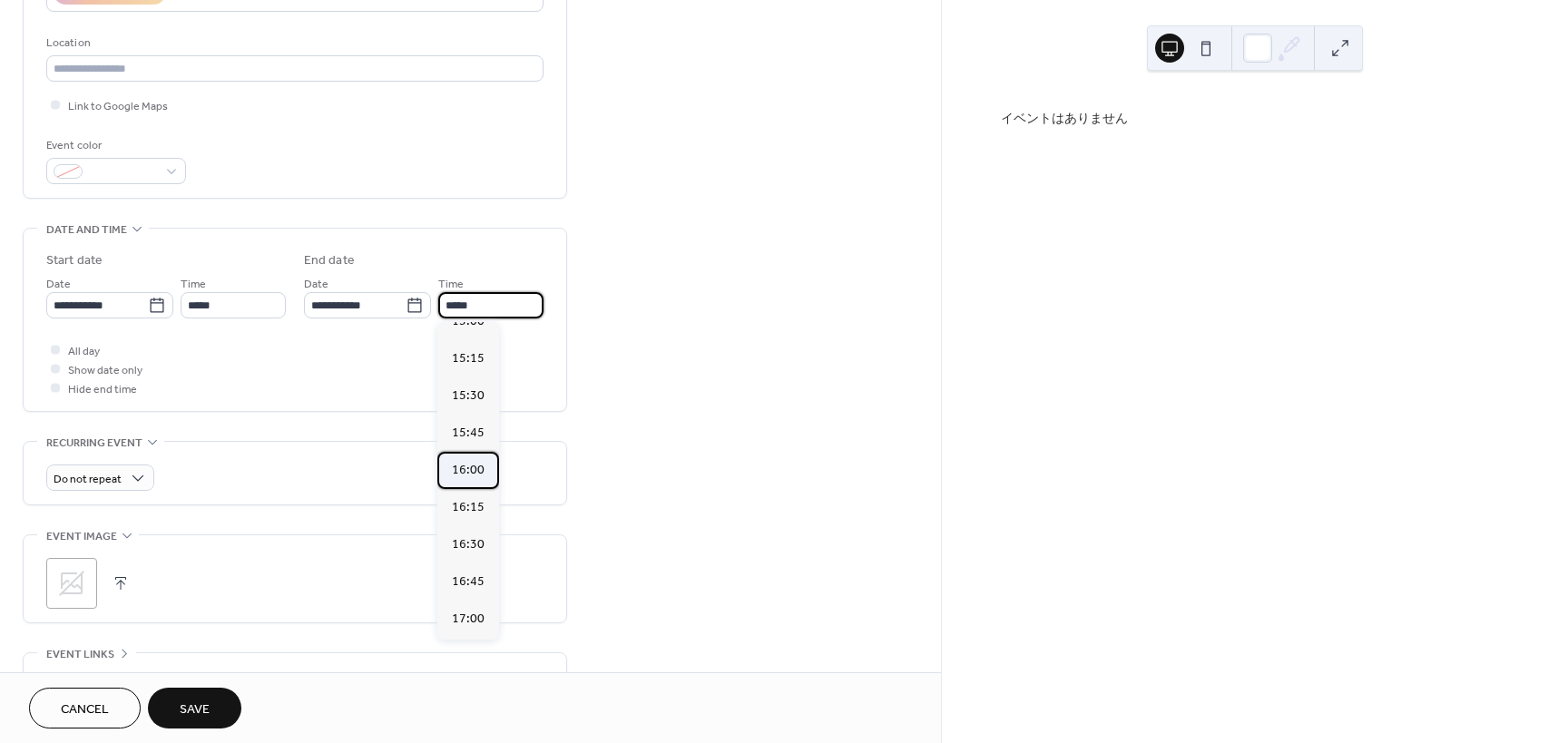 click on "16:00" at bounding box center (468, 470) 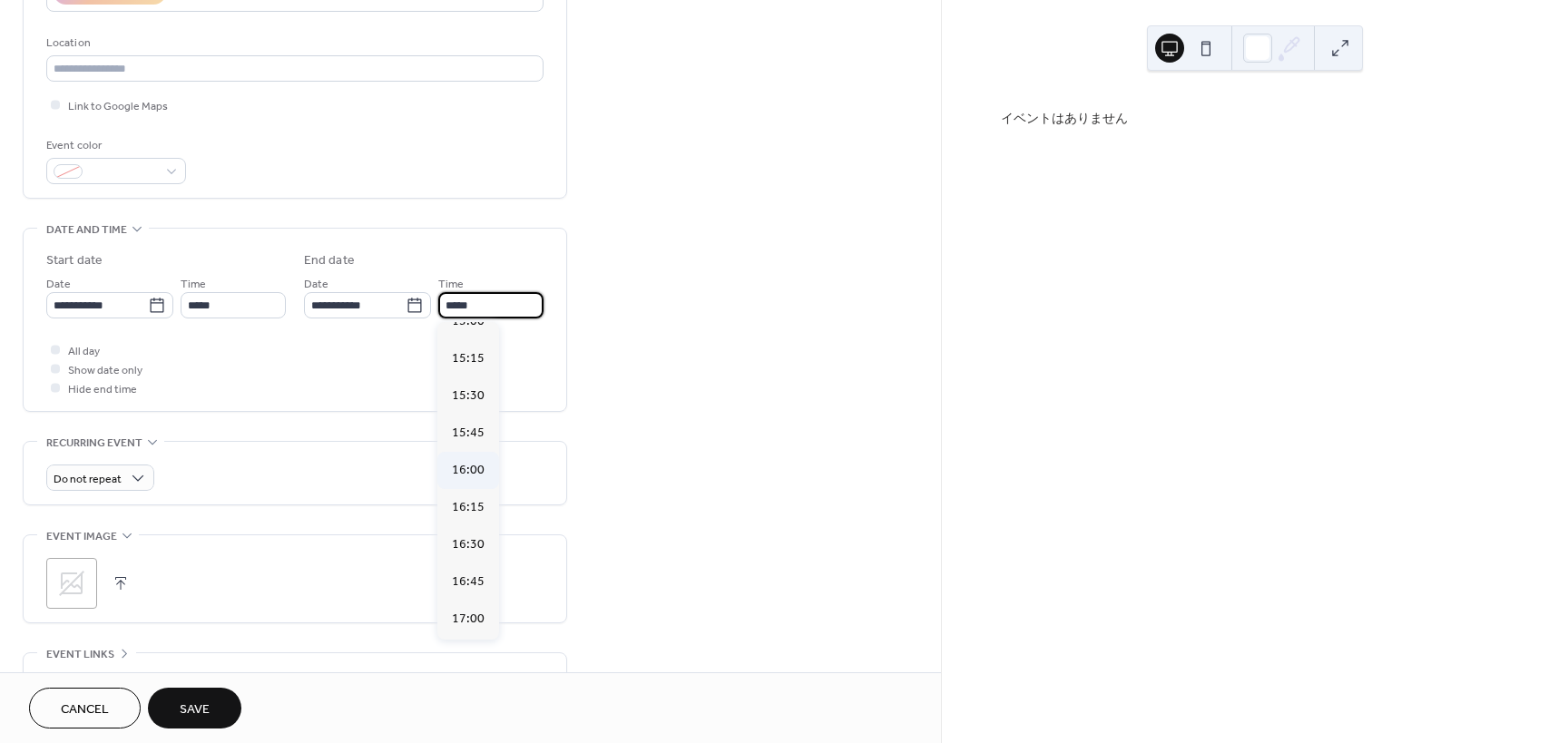 type on "*****" 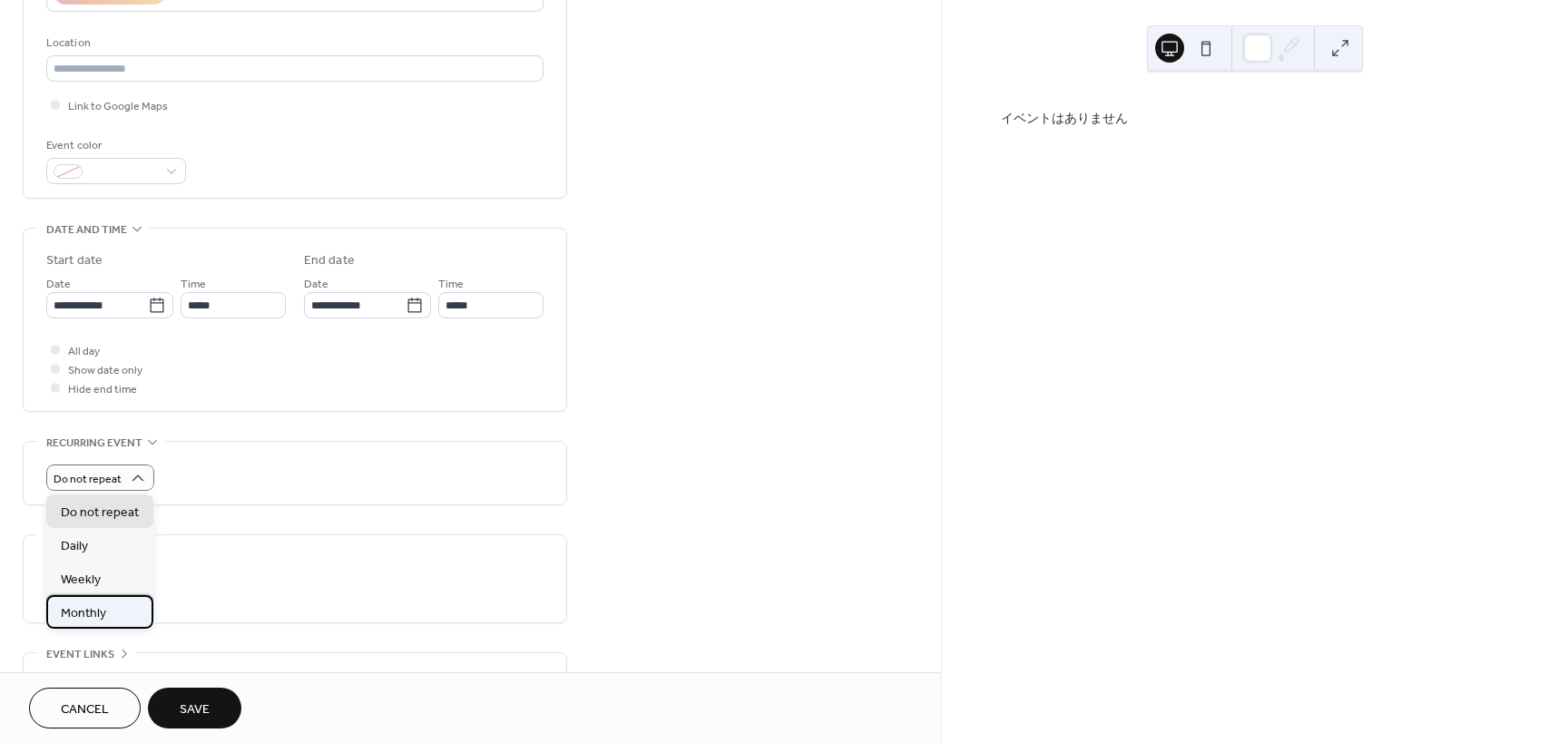 click on "Monthly" at bounding box center [100, 611] 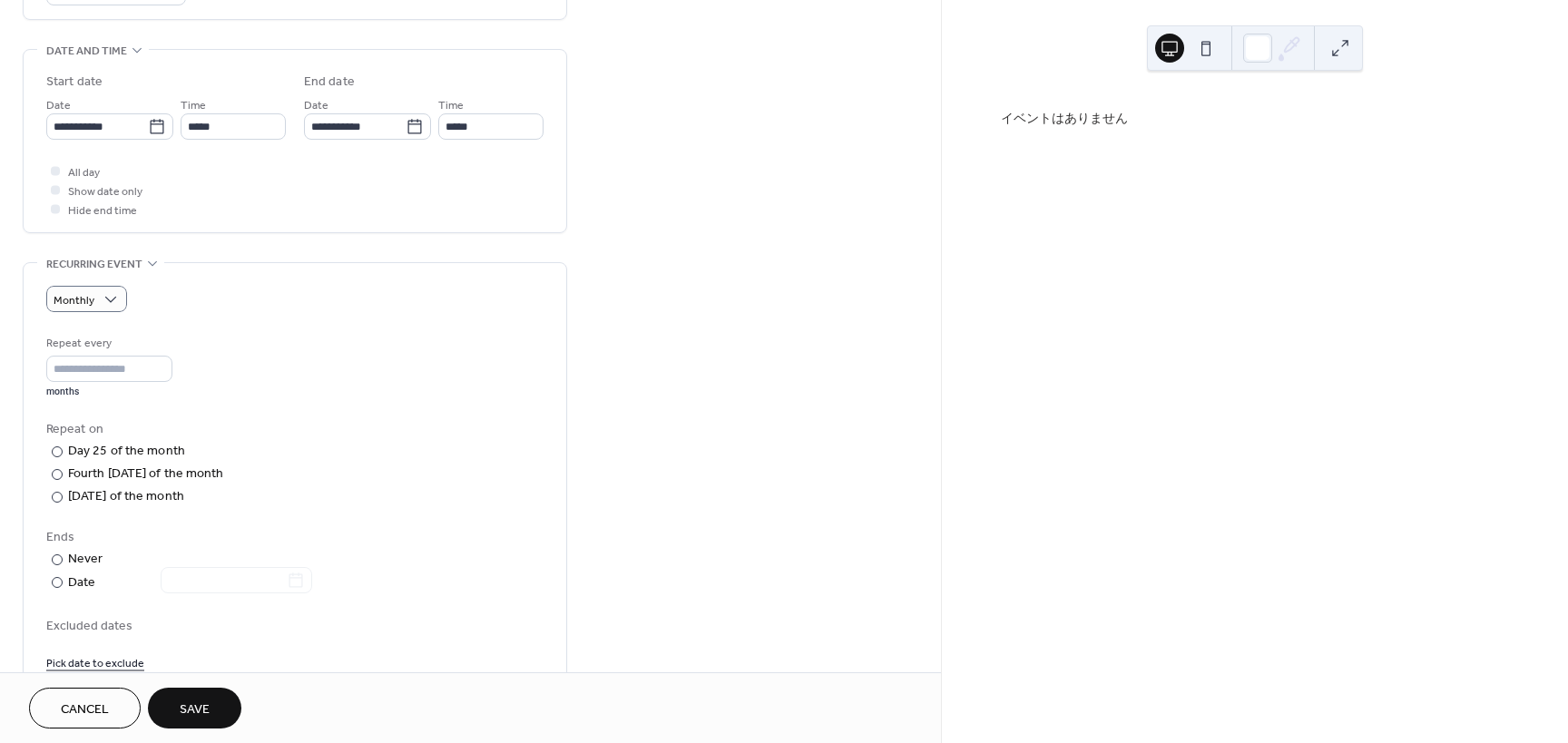 scroll, scrollTop: 544, scrollLeft: 0, axis: vertical 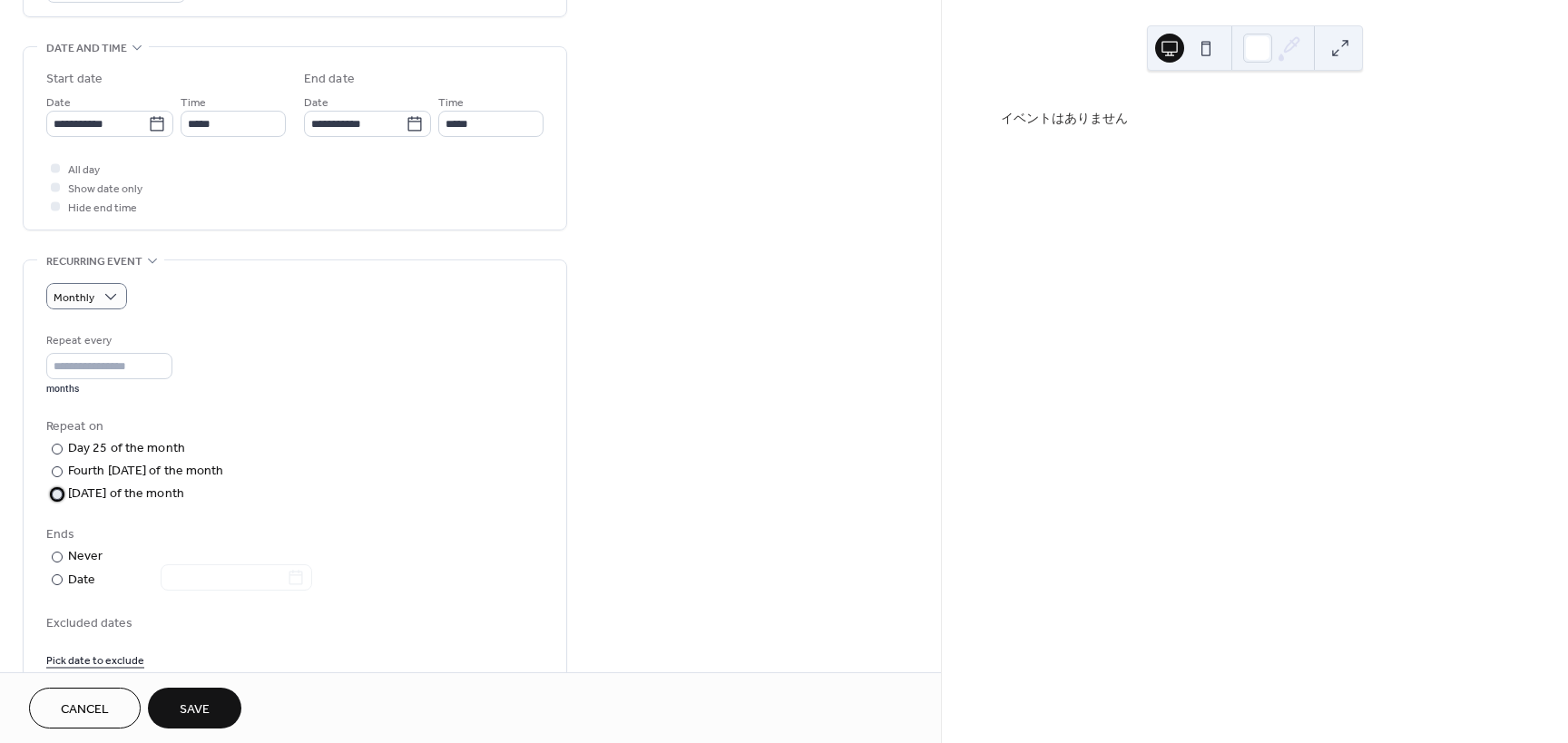 click on "Last Friday of the month" at bounding box center [126, 494] 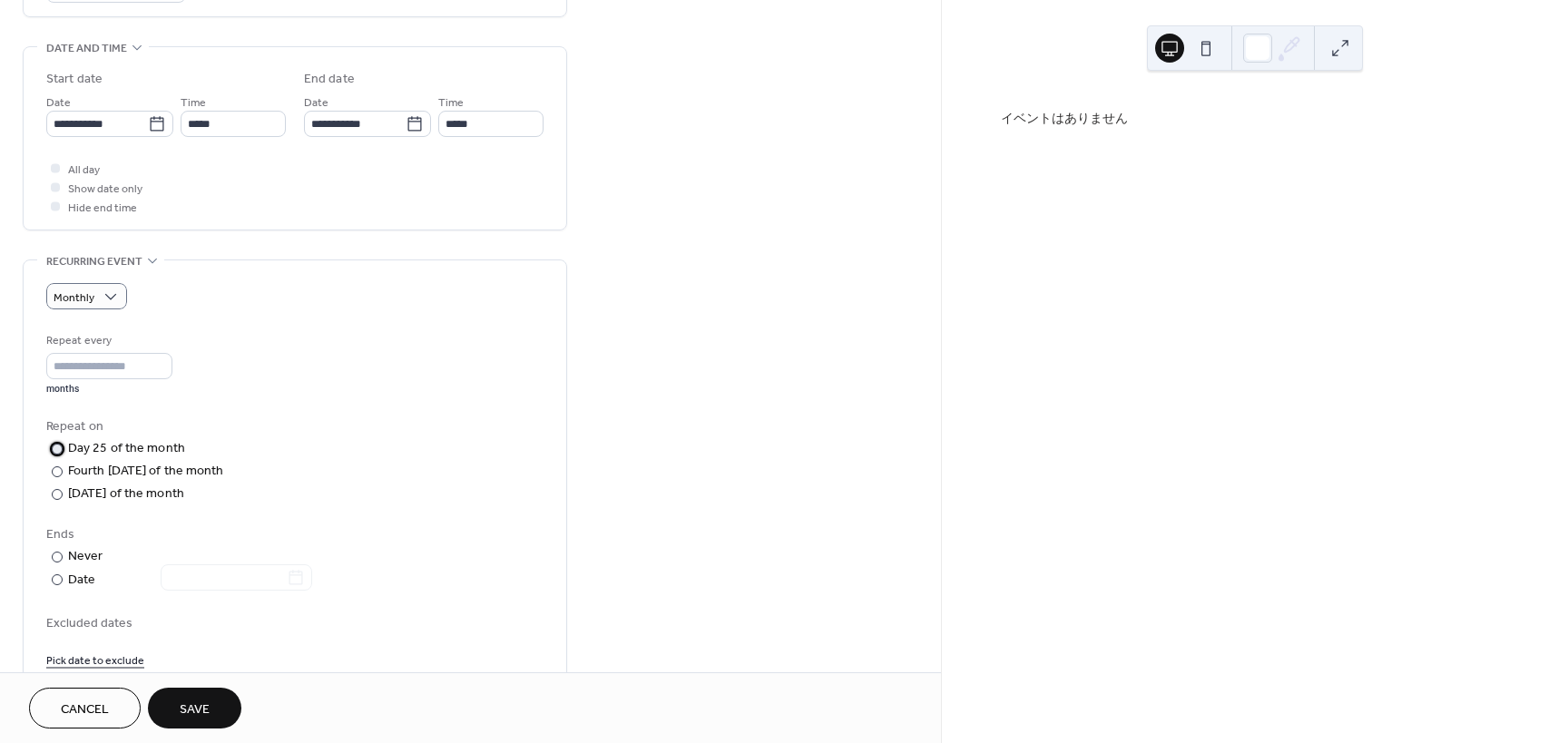 click on "Day 25 of the month" at bounding box center (126, 448) 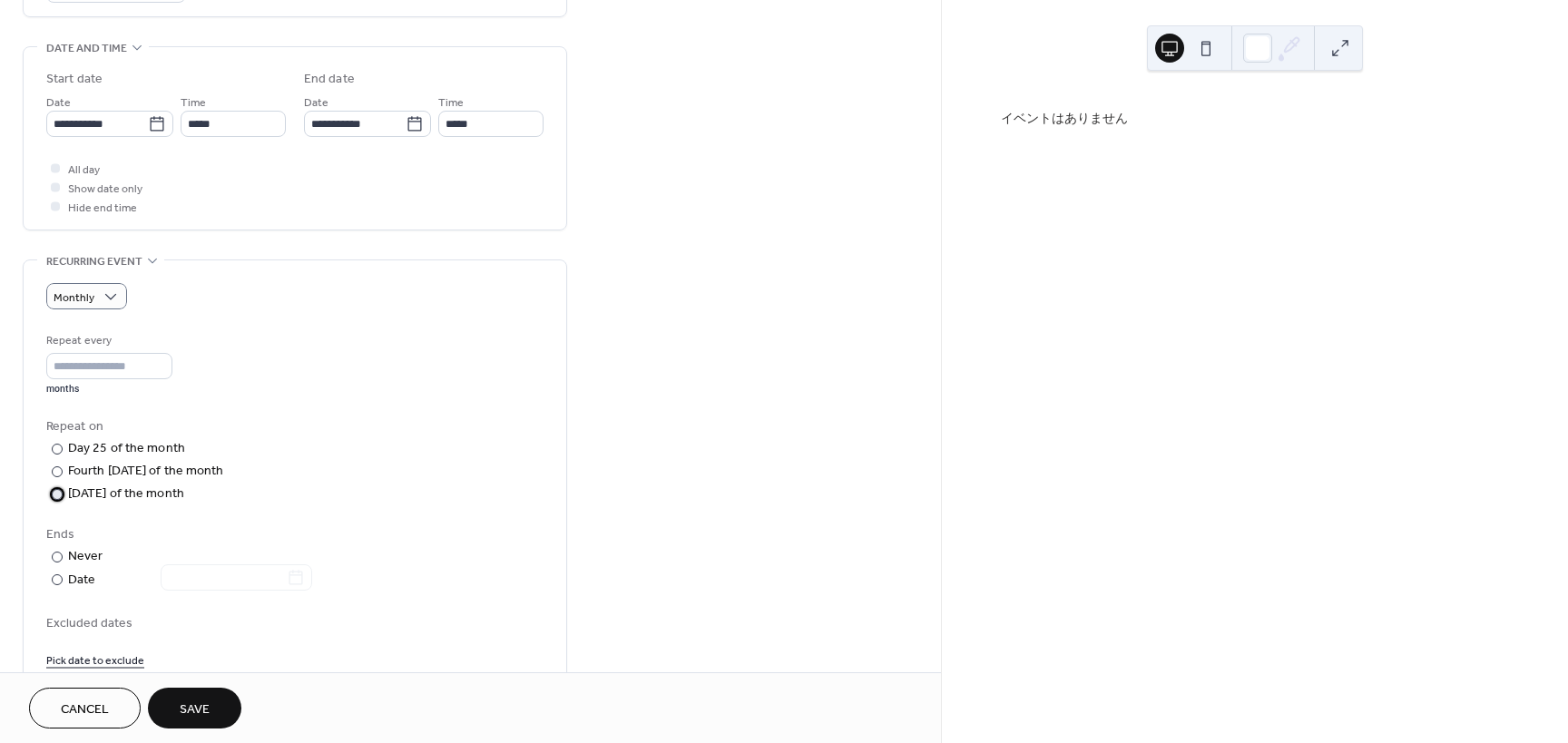 click on "Last Friday of the month" at bounding box center [126, 494] 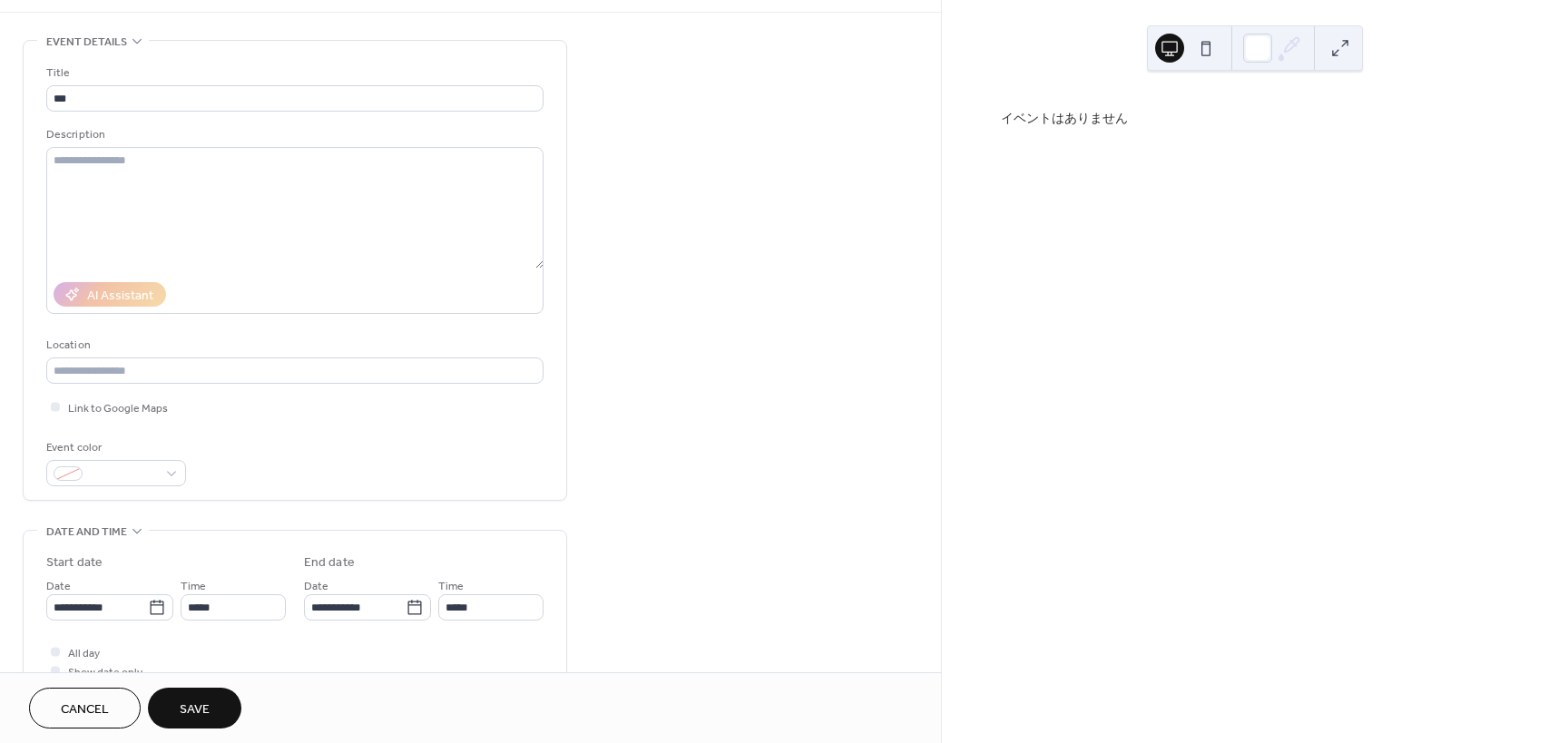 scroll, scrollTop: 0, scrollLeft: 0, axis: both 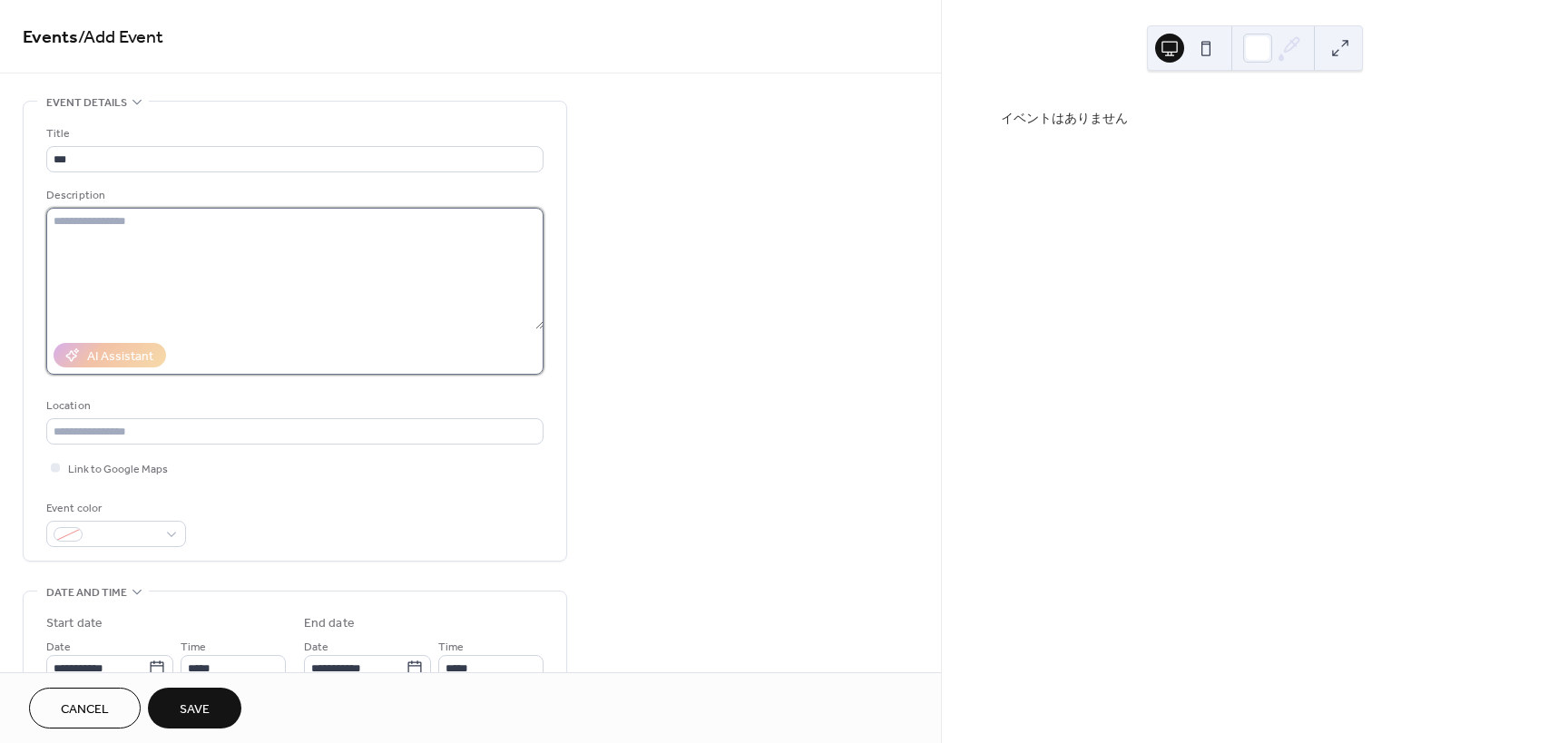 click at bounding box center (295, 269) 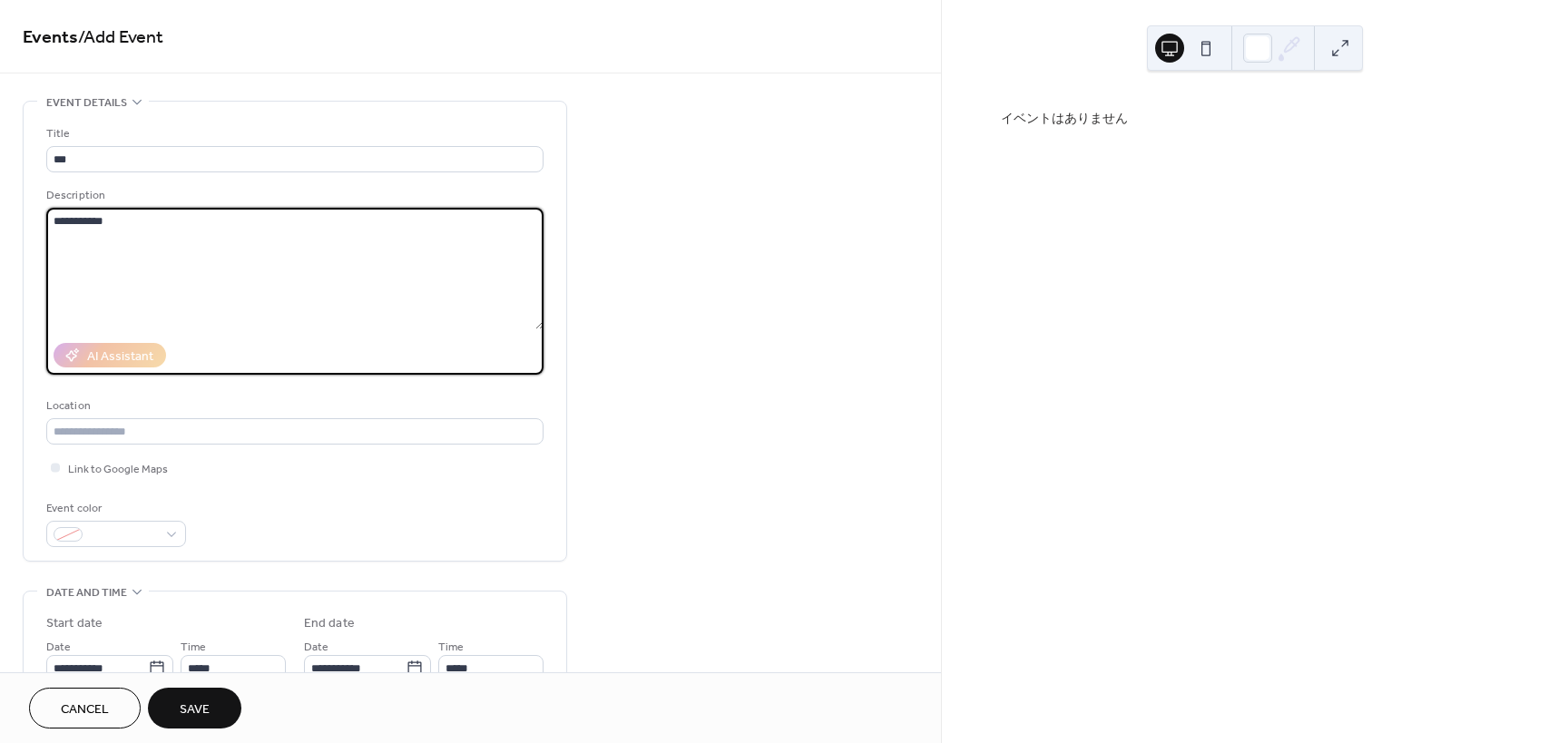 type on "**********" 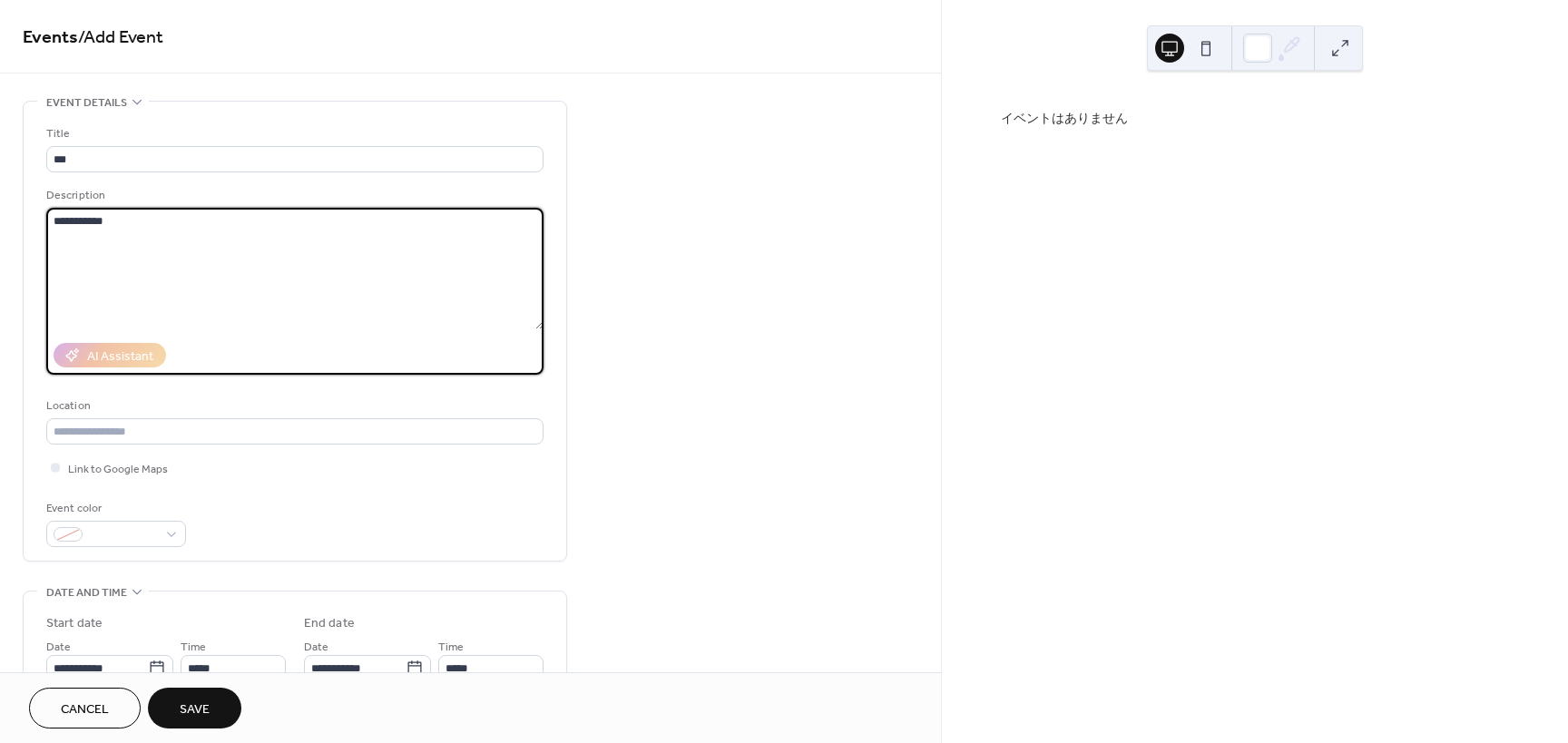 click on "Save" at bounding box center (194, 709) 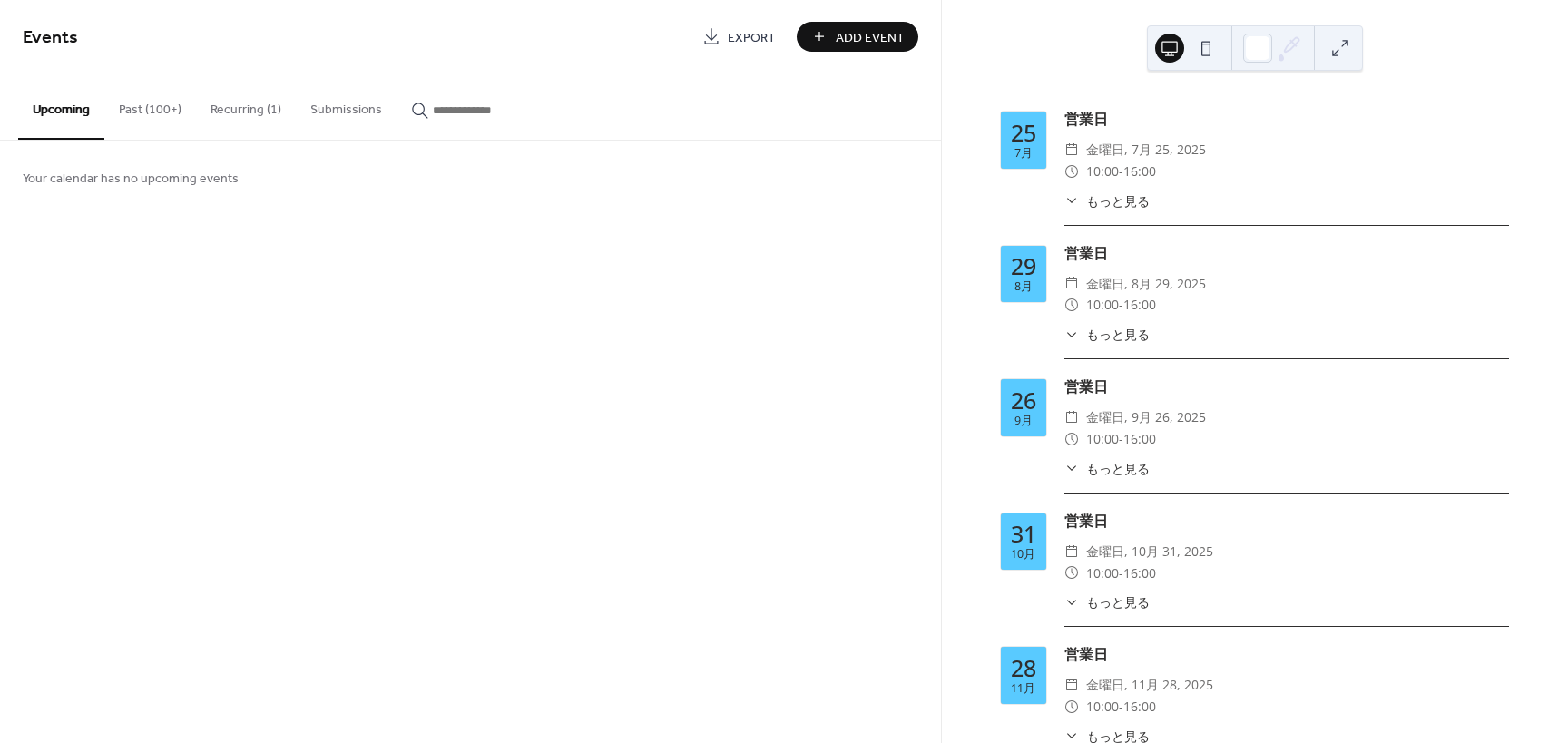 click on "もっと見る" at bounding box center (1118, 200) 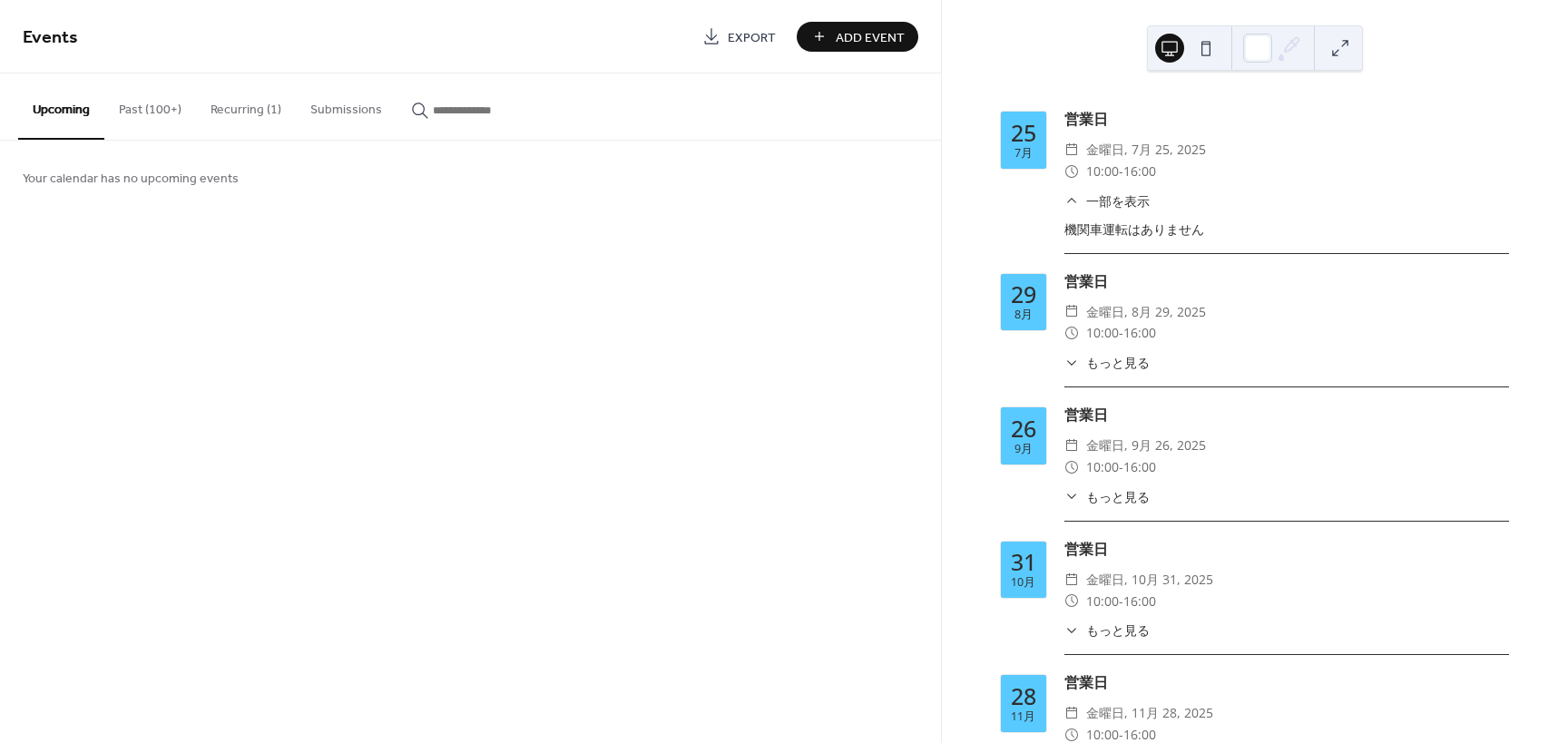 click on "一部を表示" at bounding box center (1118, 200) 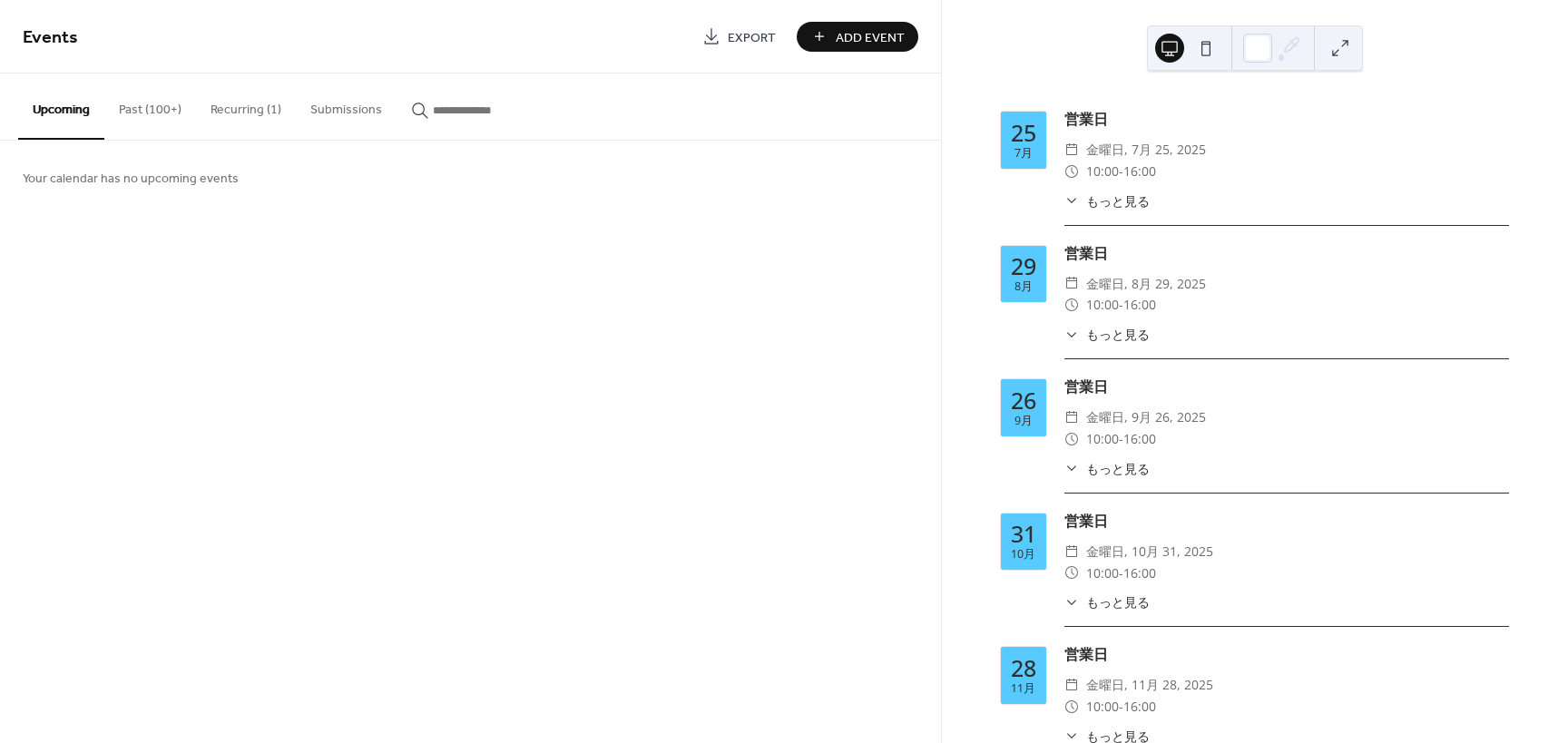 click at bounding box center (1206, 48) 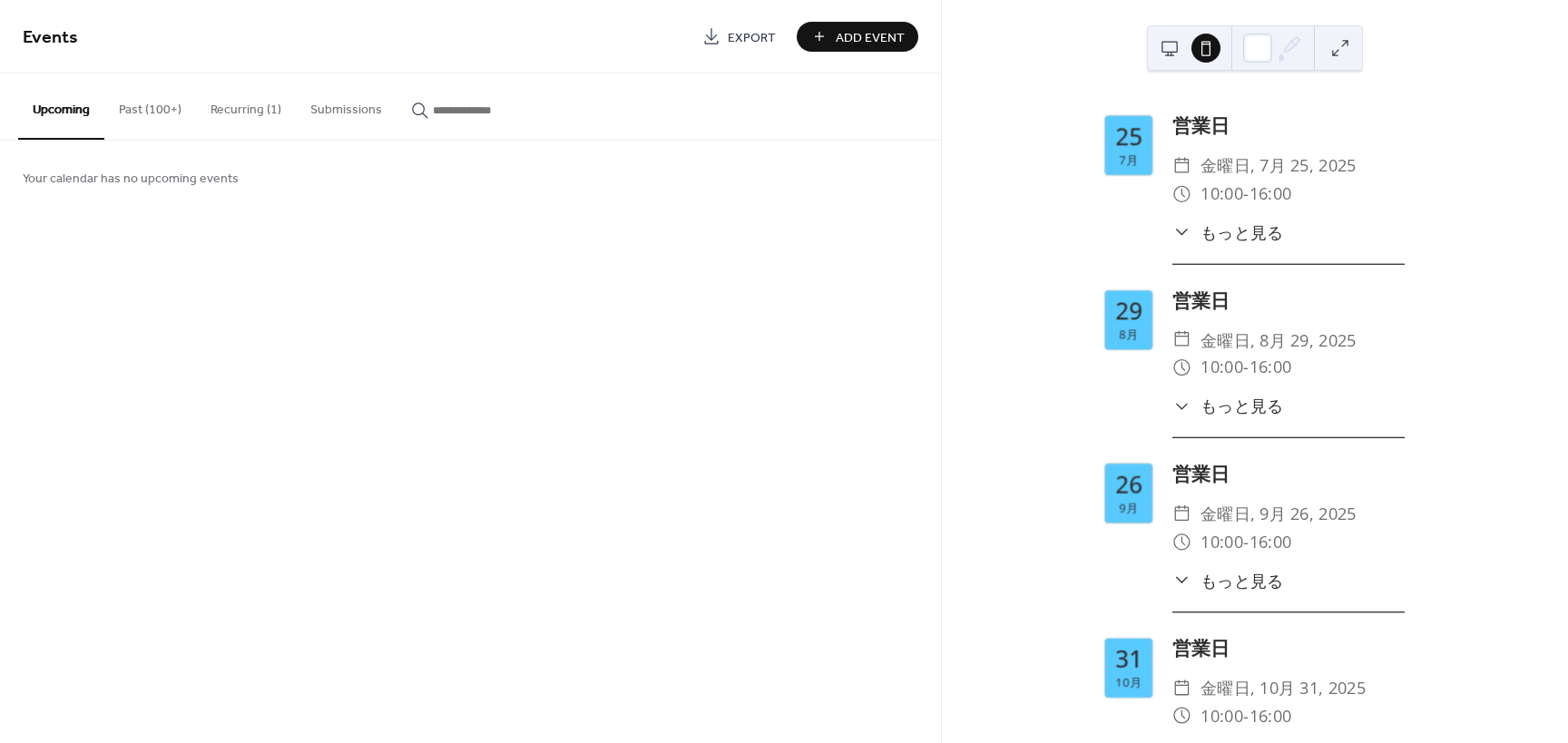 click at bounding box center [1170, 48] 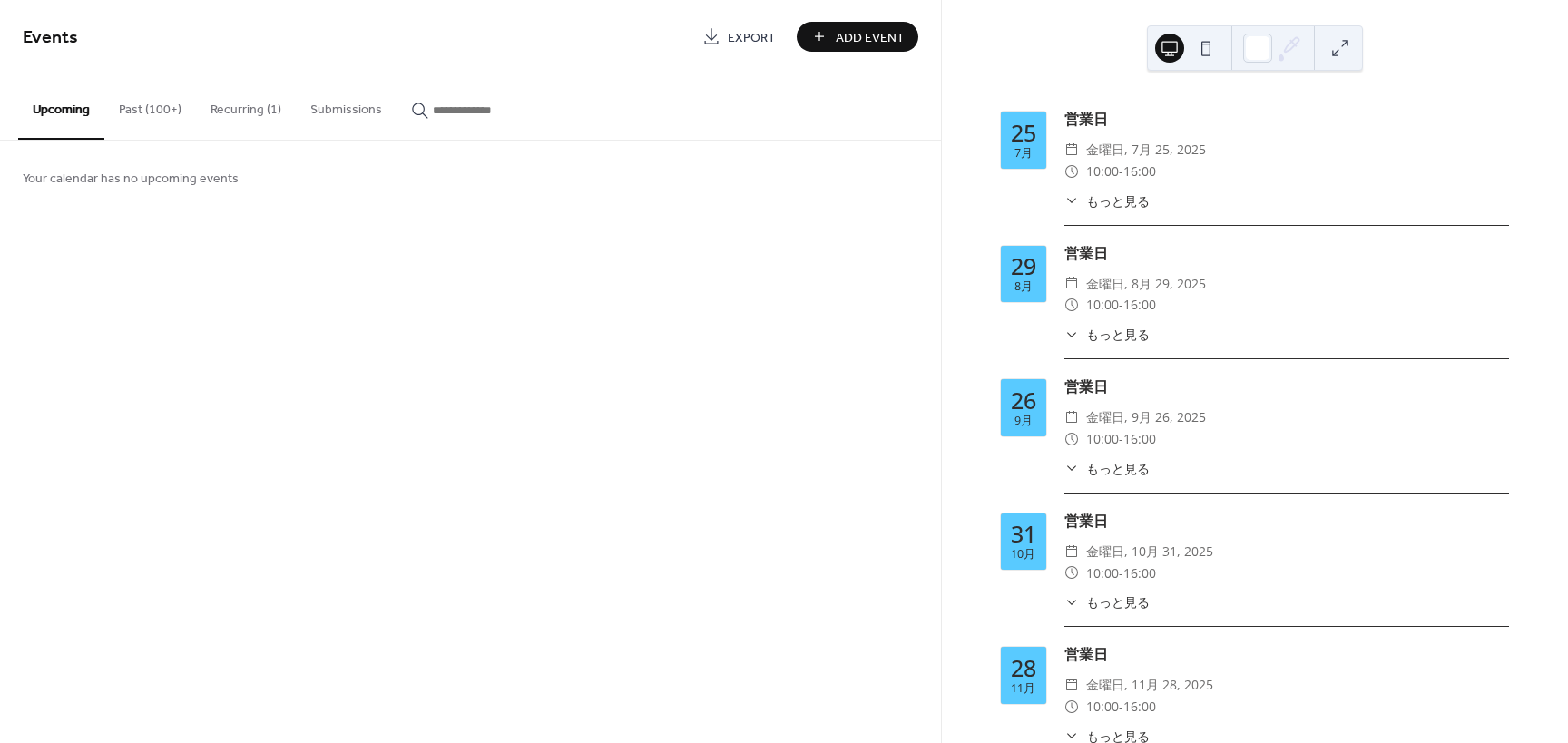 click on "Add Event" at bounding box center (870, 37) 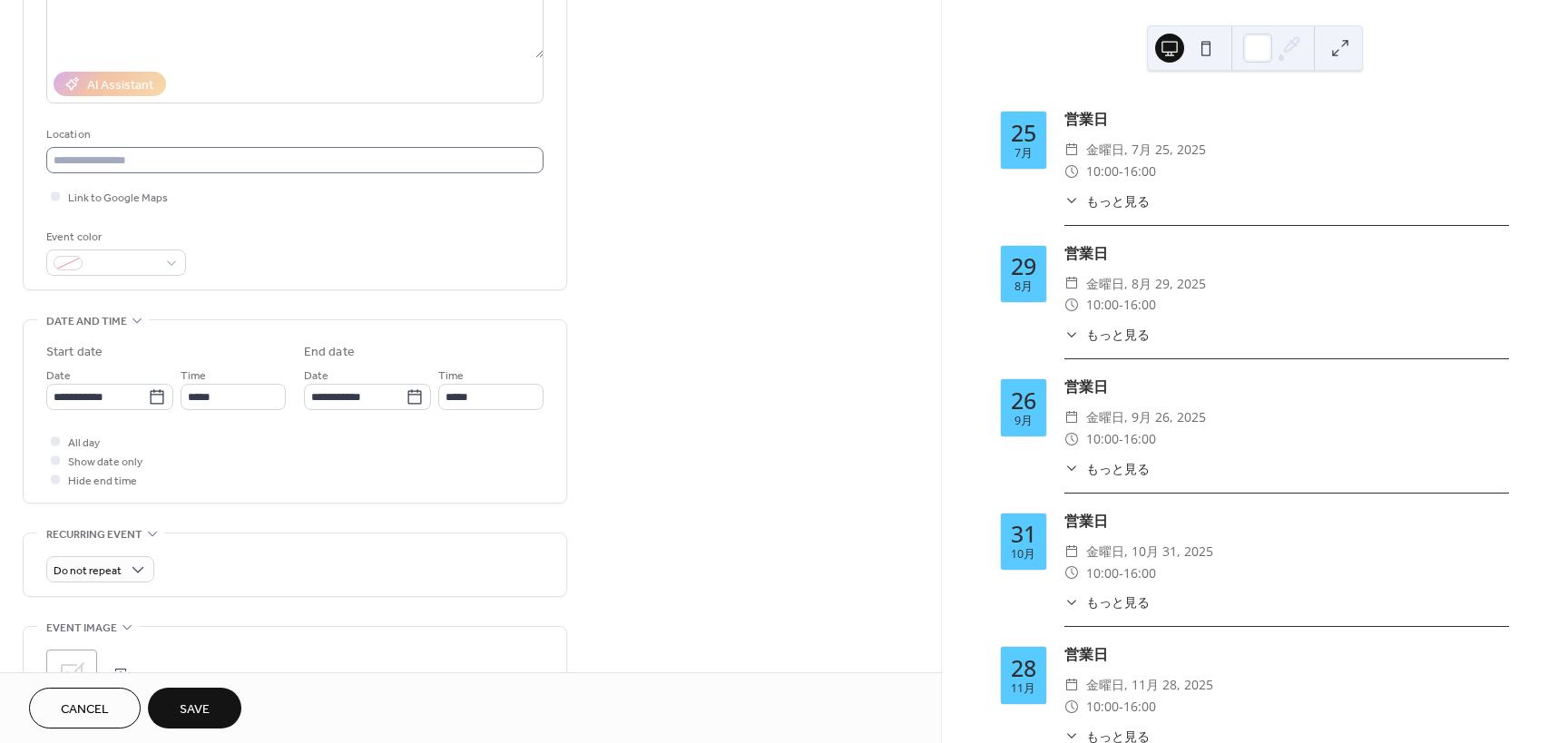 scroll, scrollTop: 272, scrollLeft: 0, axis: vertical 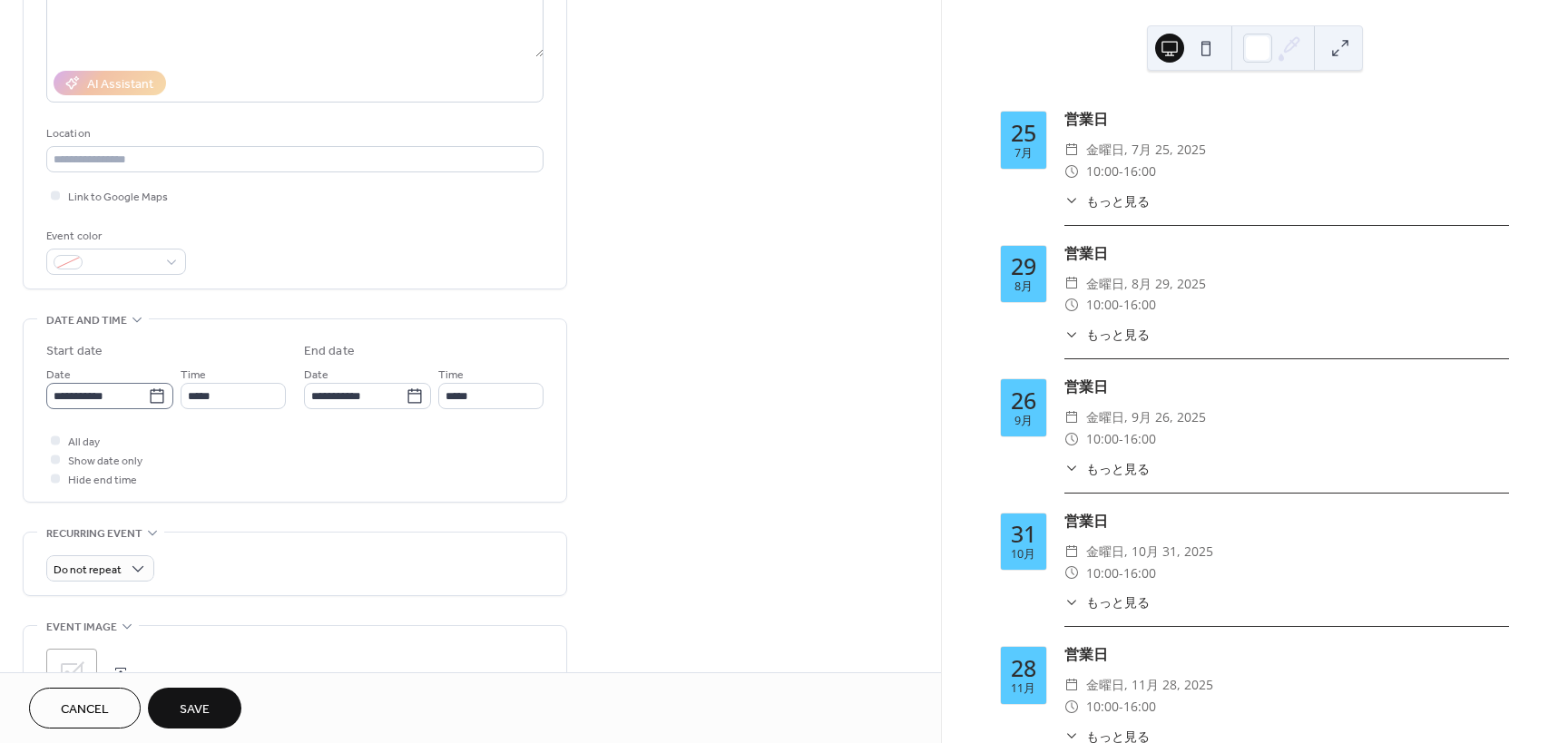 type on "***" 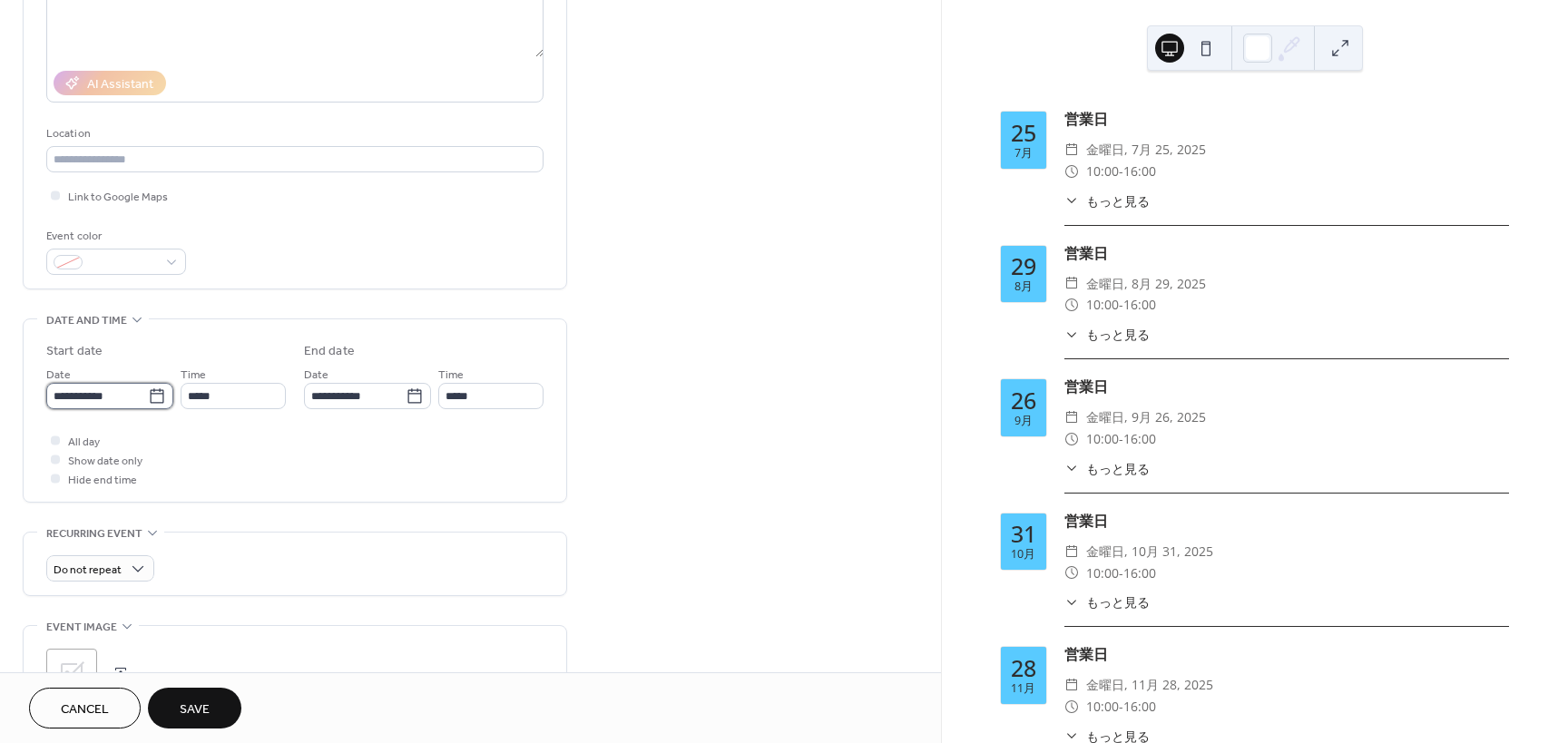click on "**********" at bounding box center [97, 396] 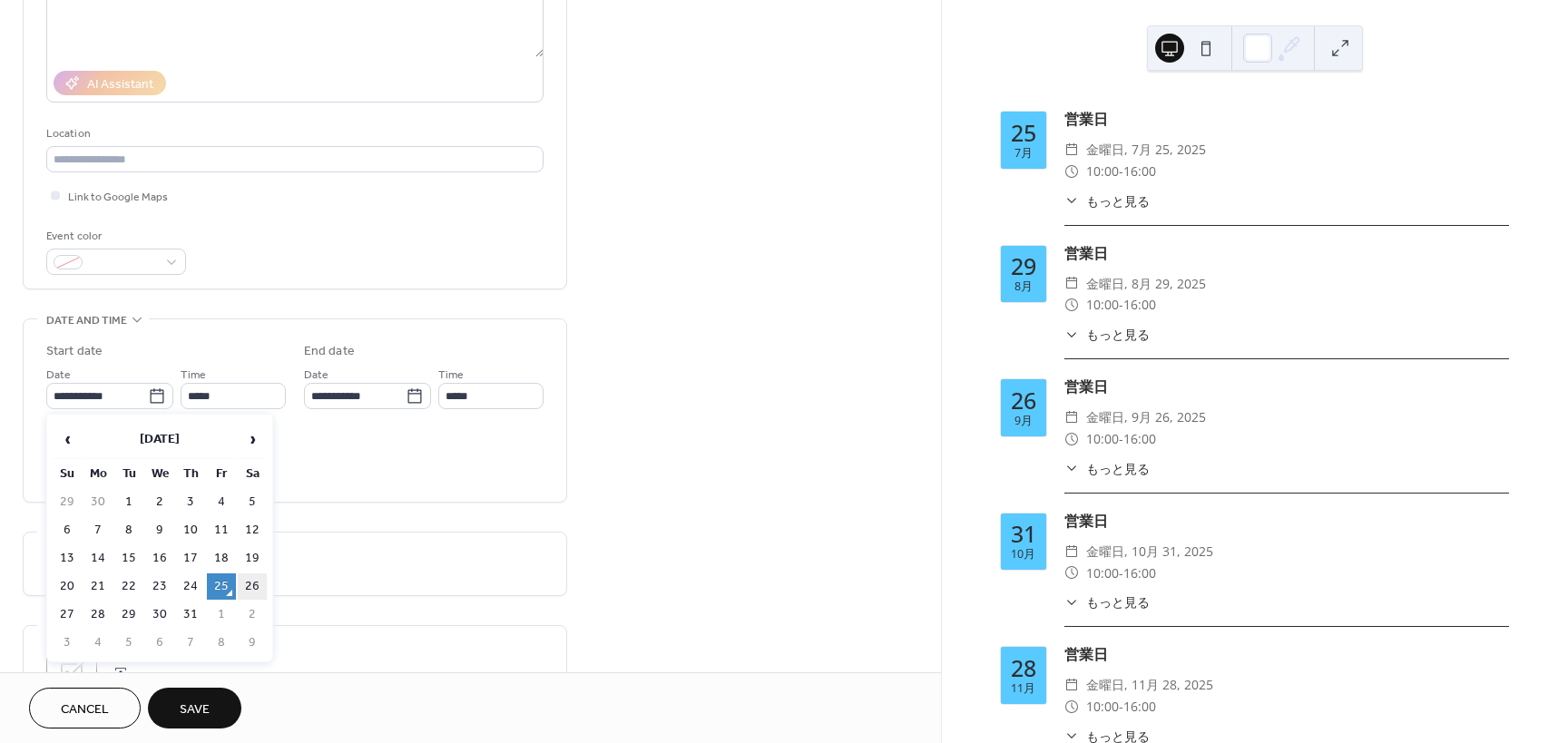 click on "26" at bounding box center (252, 586) 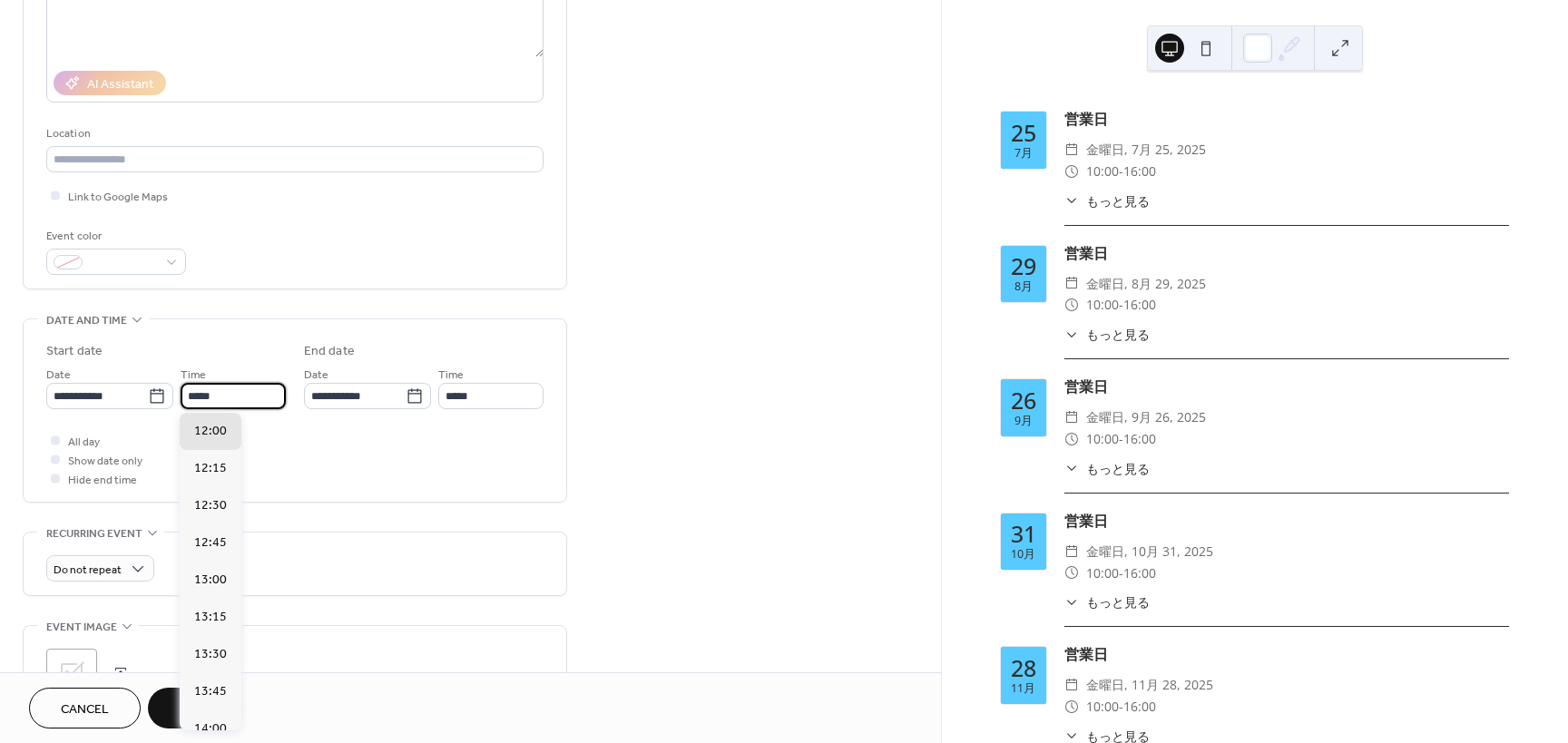 drag, startPoint x: 227, startPoint y: 396, endPoint x: 201, endPoint y: 399, distance: 26.1725 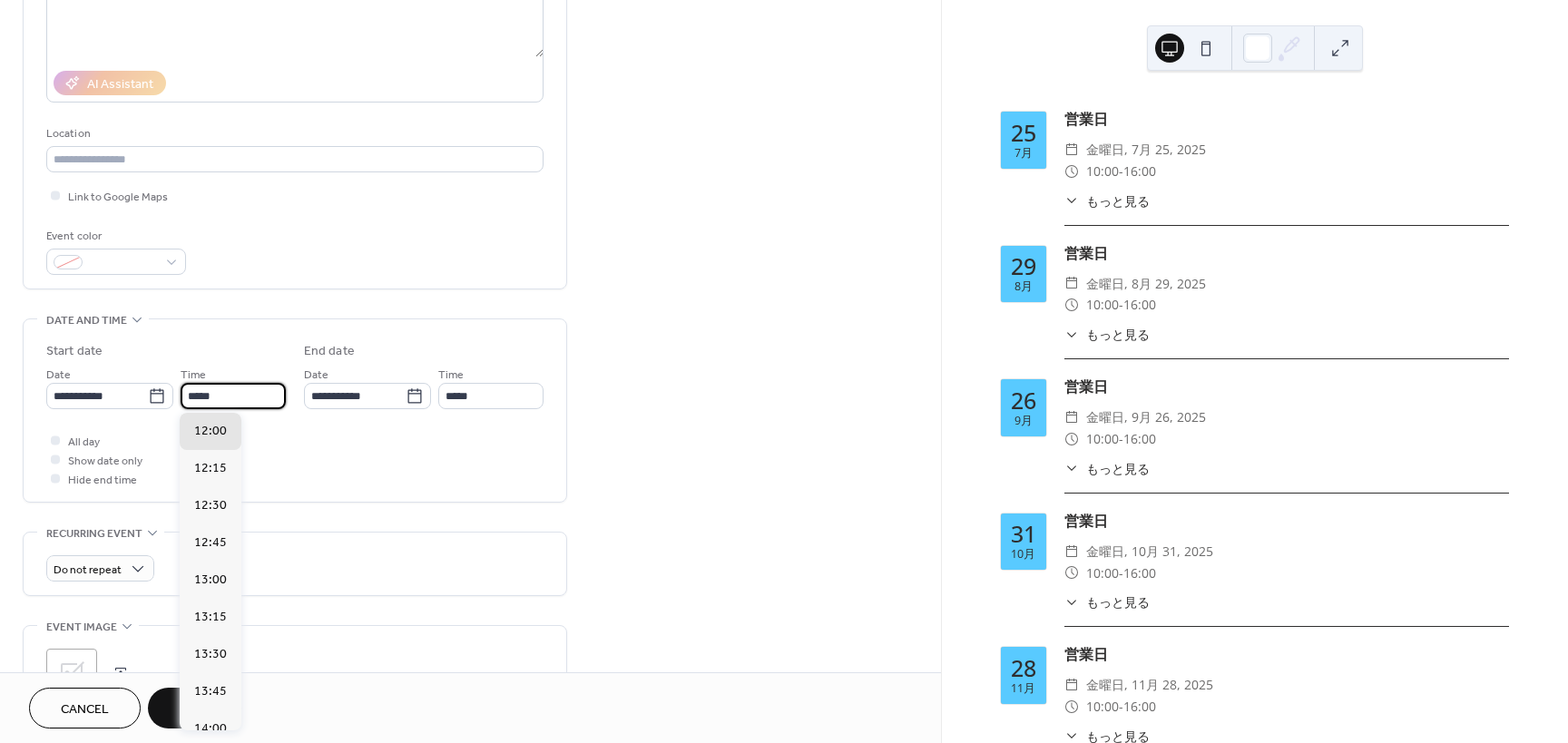 click on "**********" at bounding box center (166, 386) 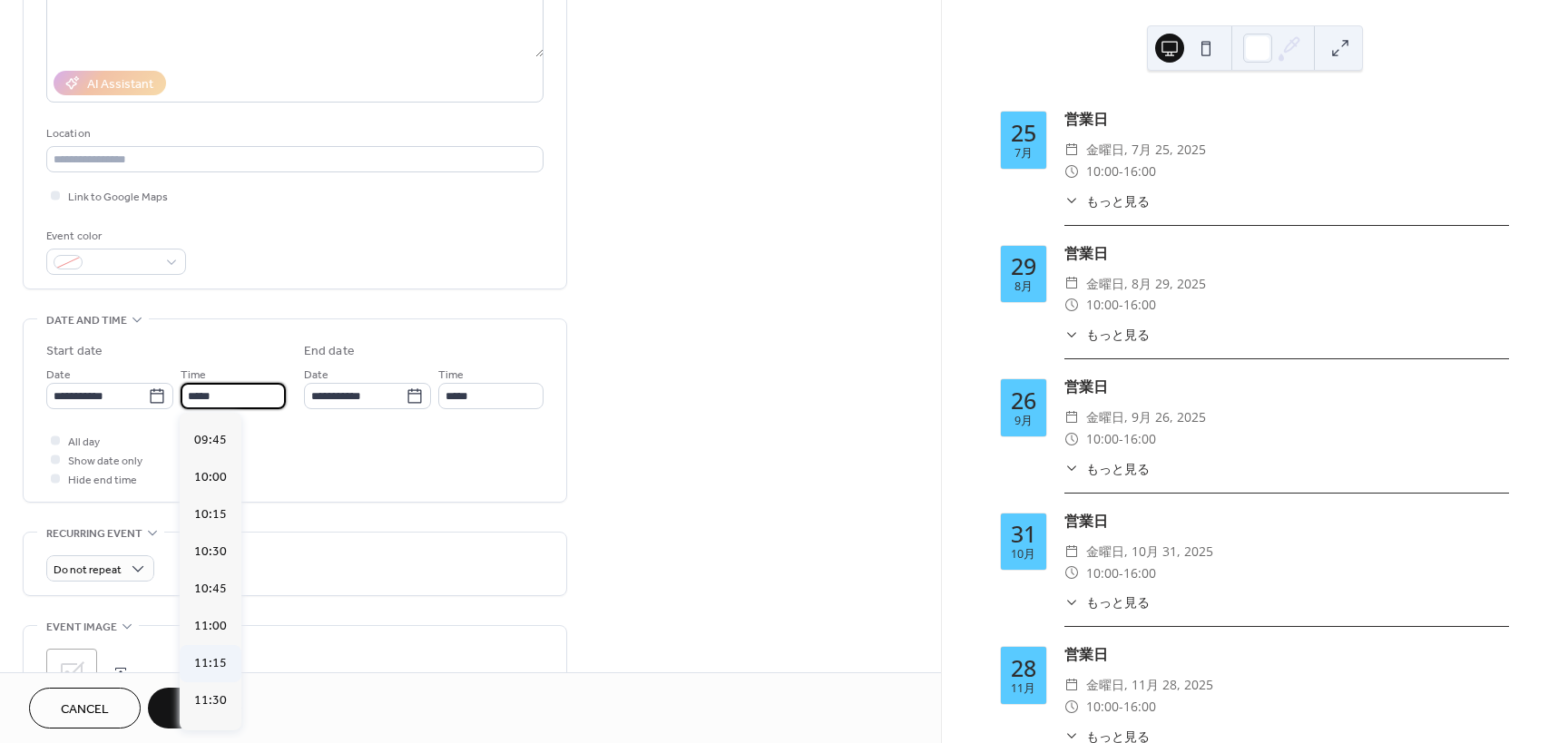 scroll, scrollTop: 1422, scrollLeft: 0, axis: vertical 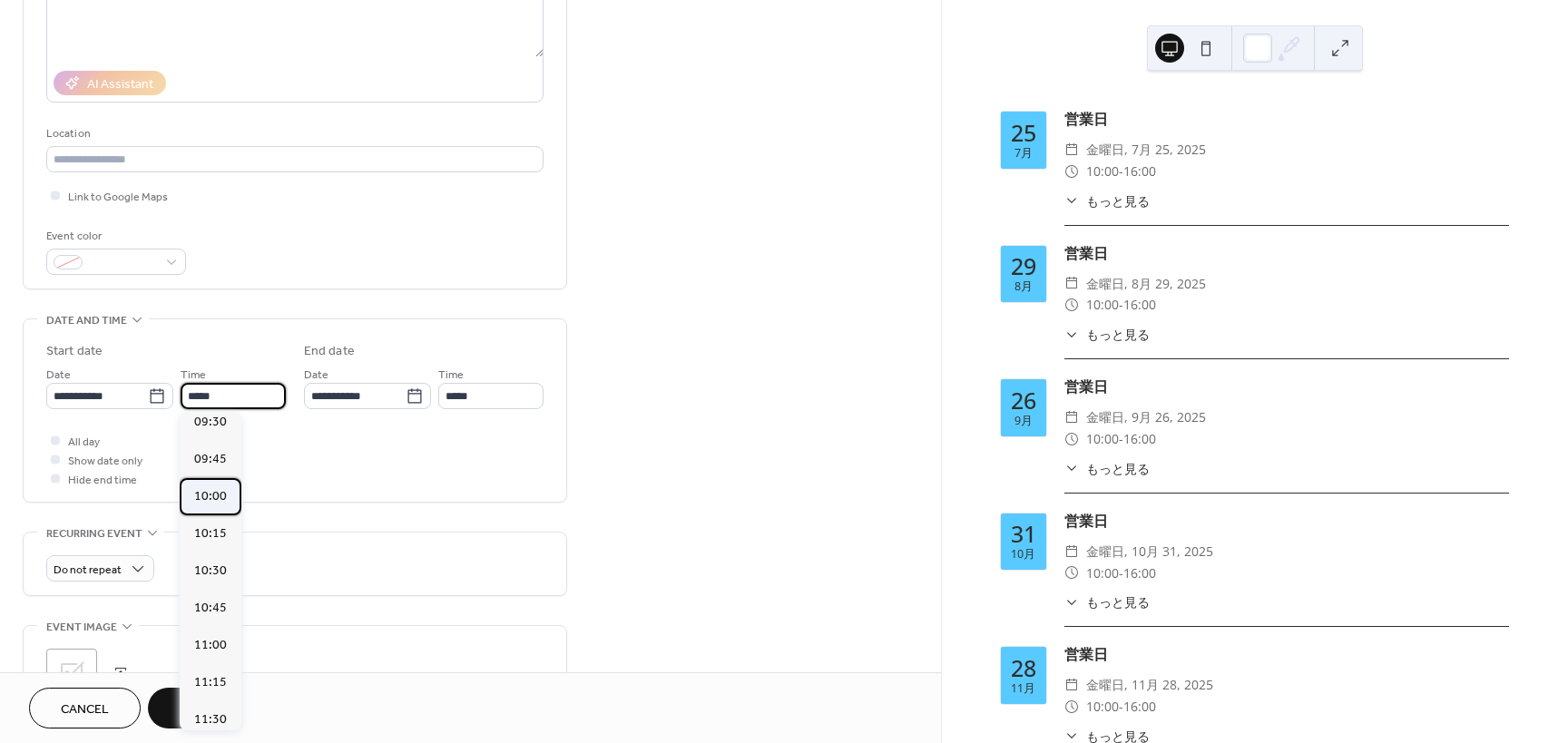 click on "10:00" at bounding box center (211, 496) 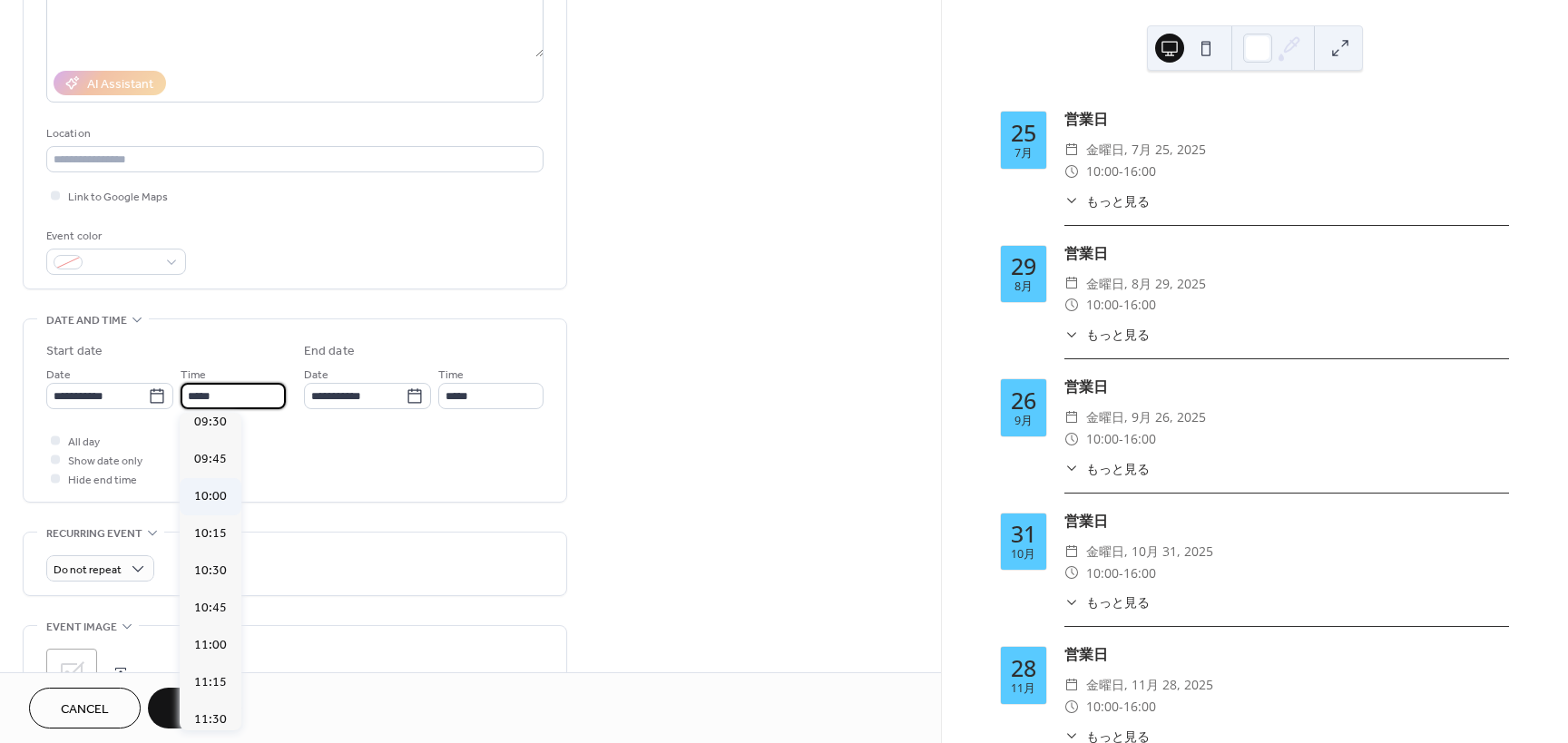 type on "*****" 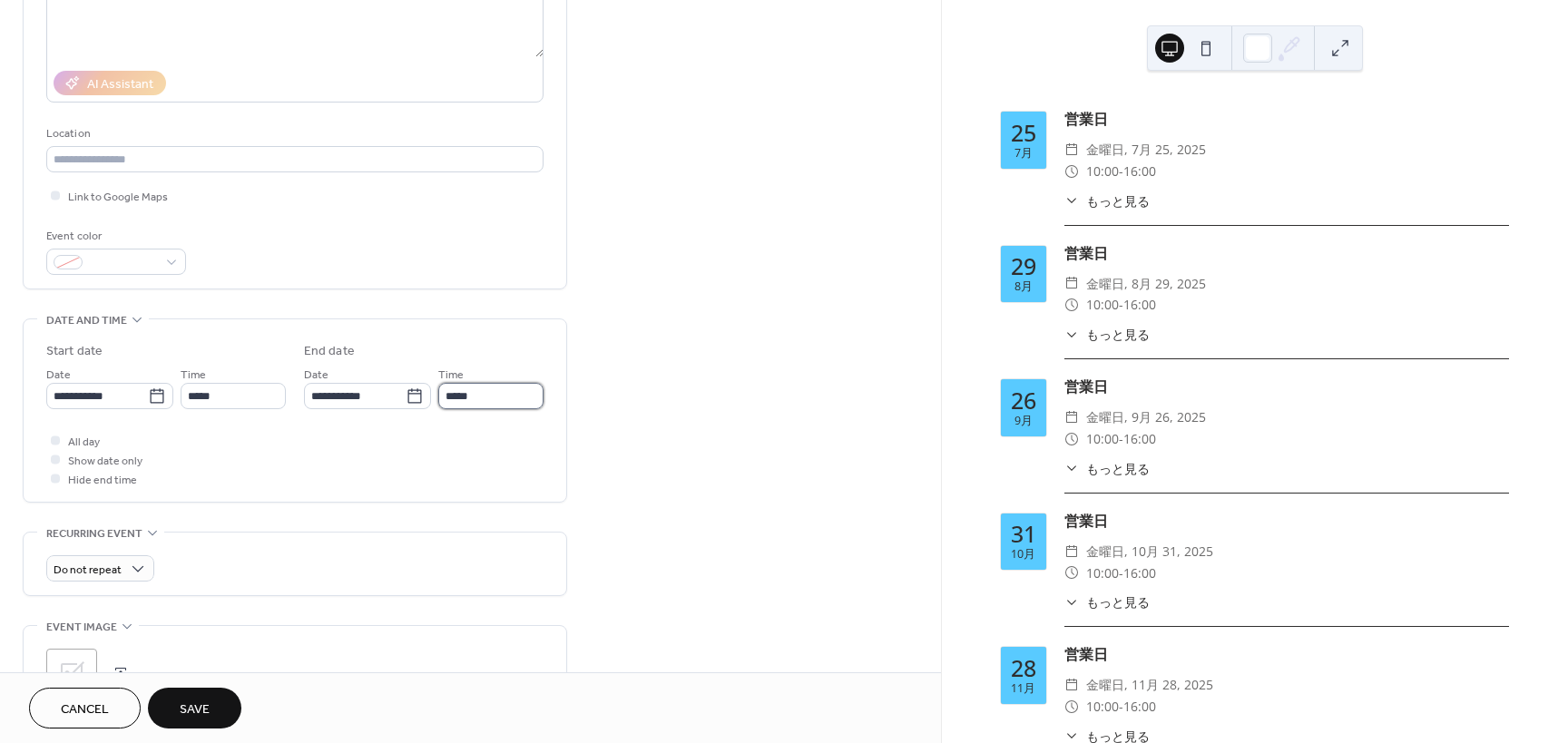click on "*****" at bounding box center (491, 396) 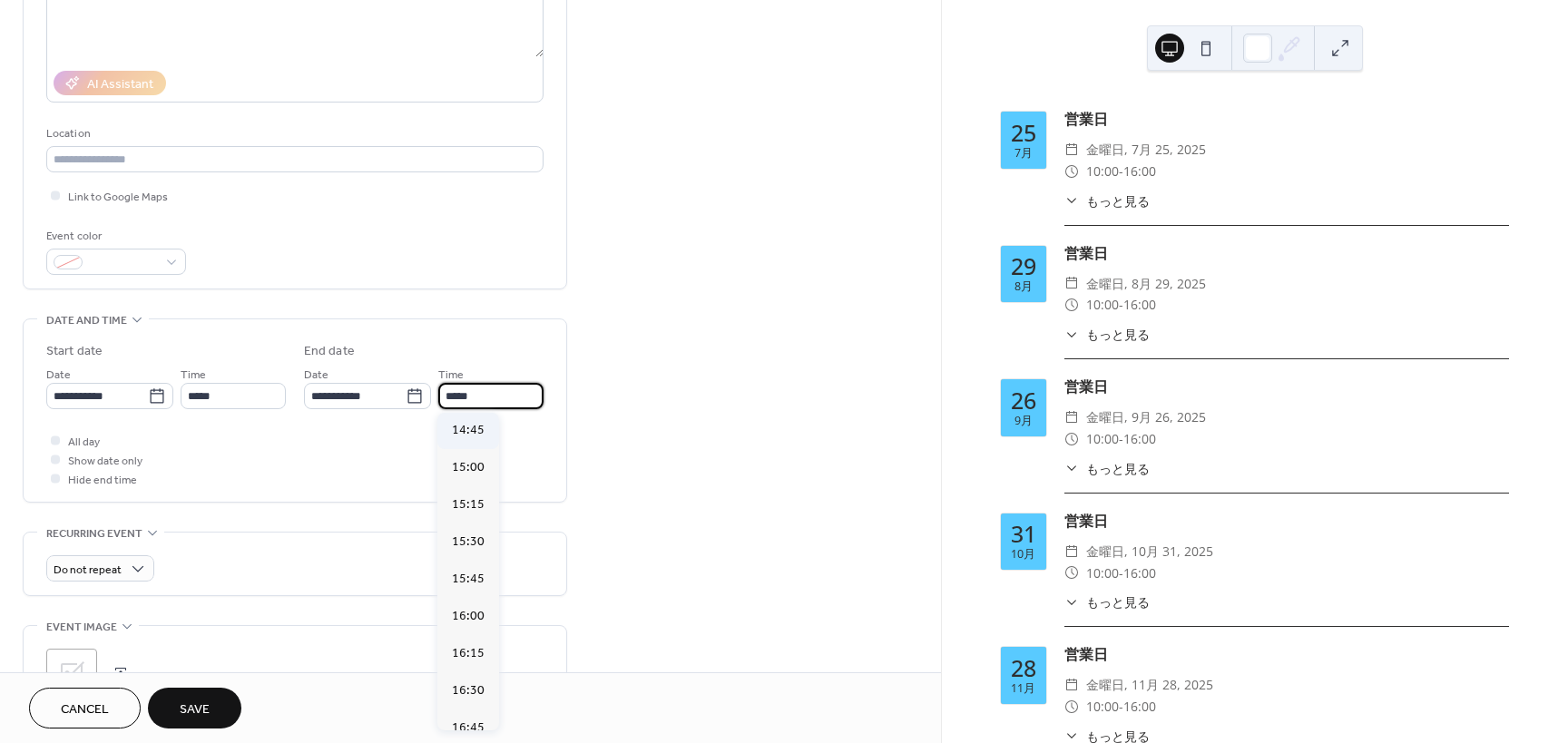 scroll, scrollTop: 726, scrollLeft: 0, axis: vertical 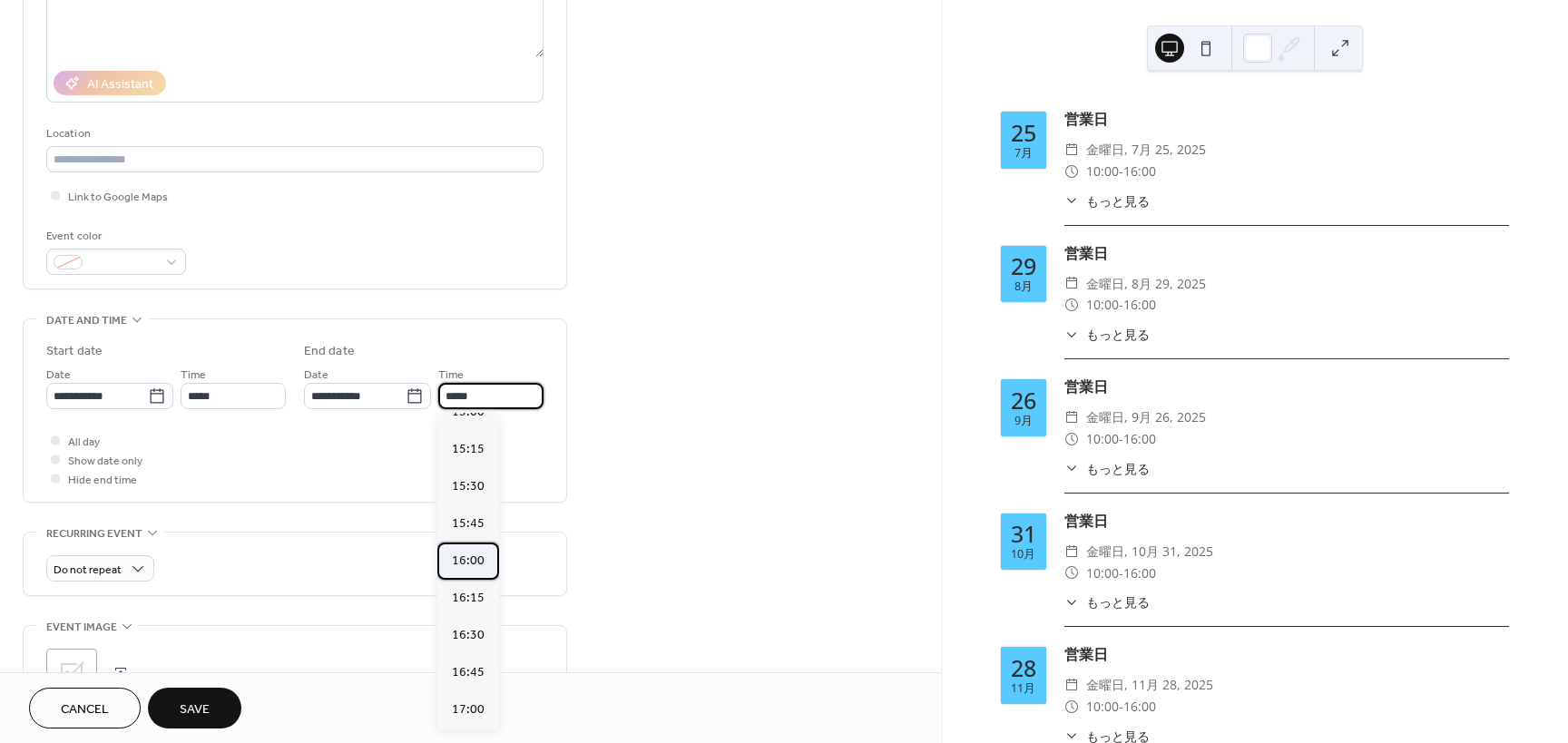 click on "16:00" at bounding box center (468, 561) 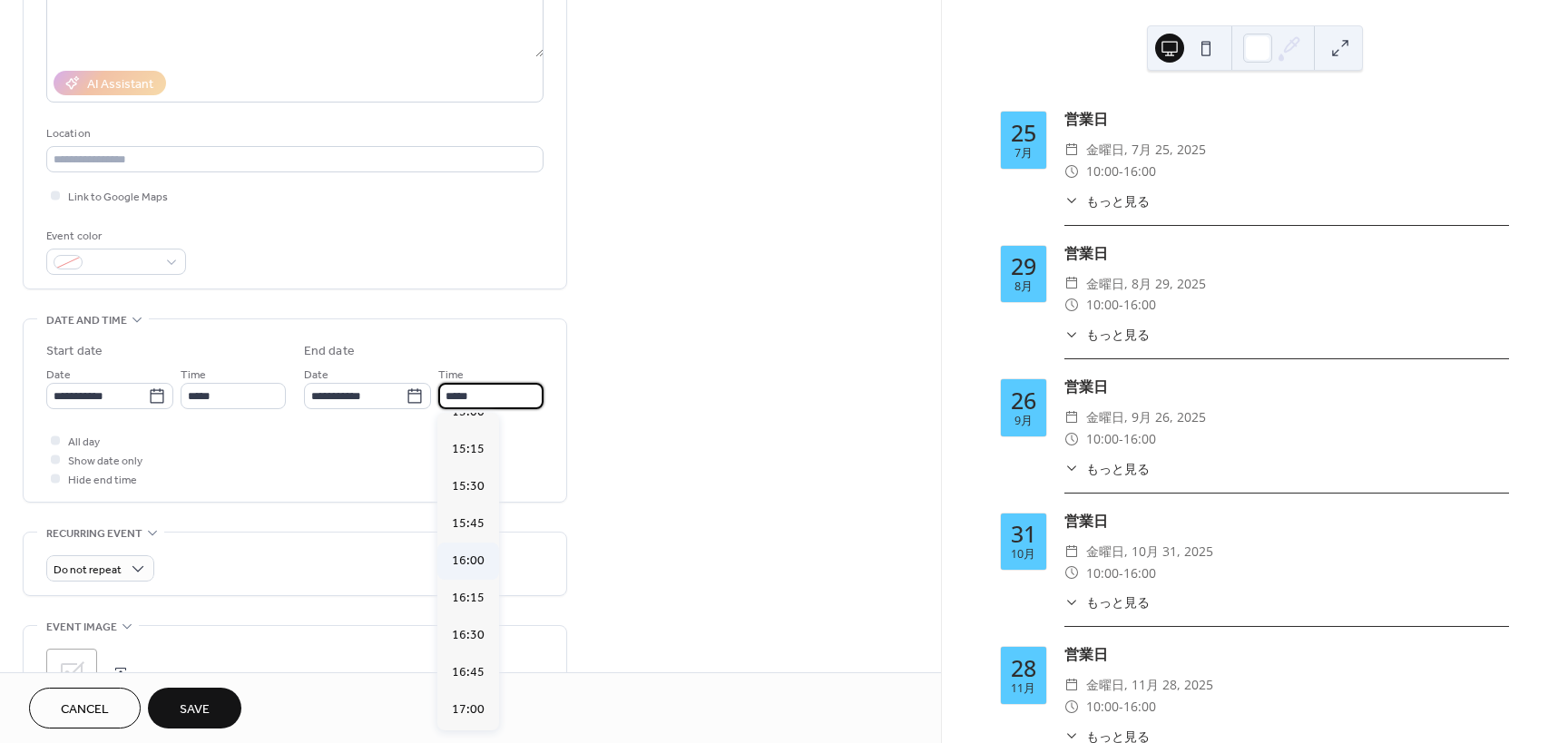 type on "*****" 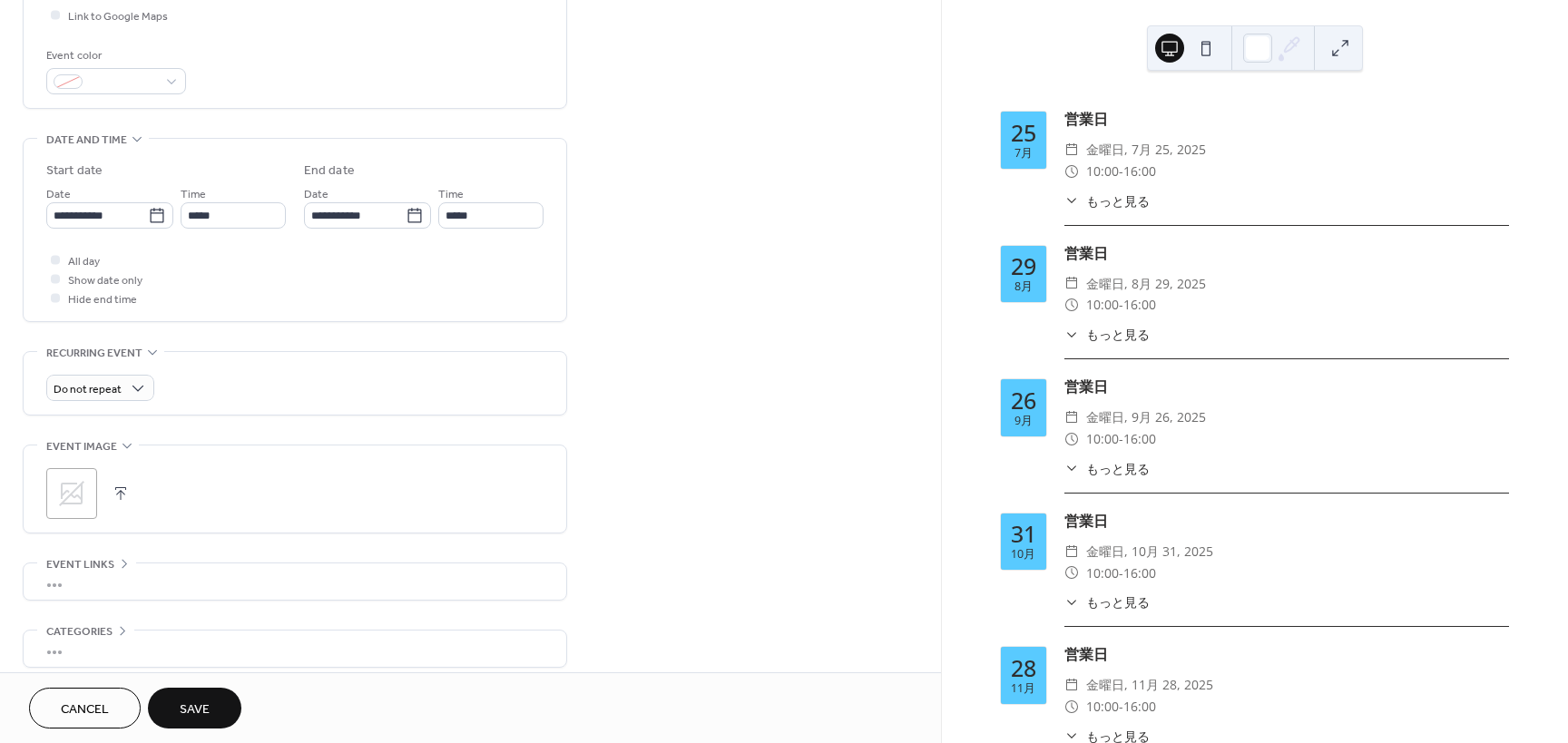 scroll, scrollTop: 454, scrollLeft: 0, axis: vertical 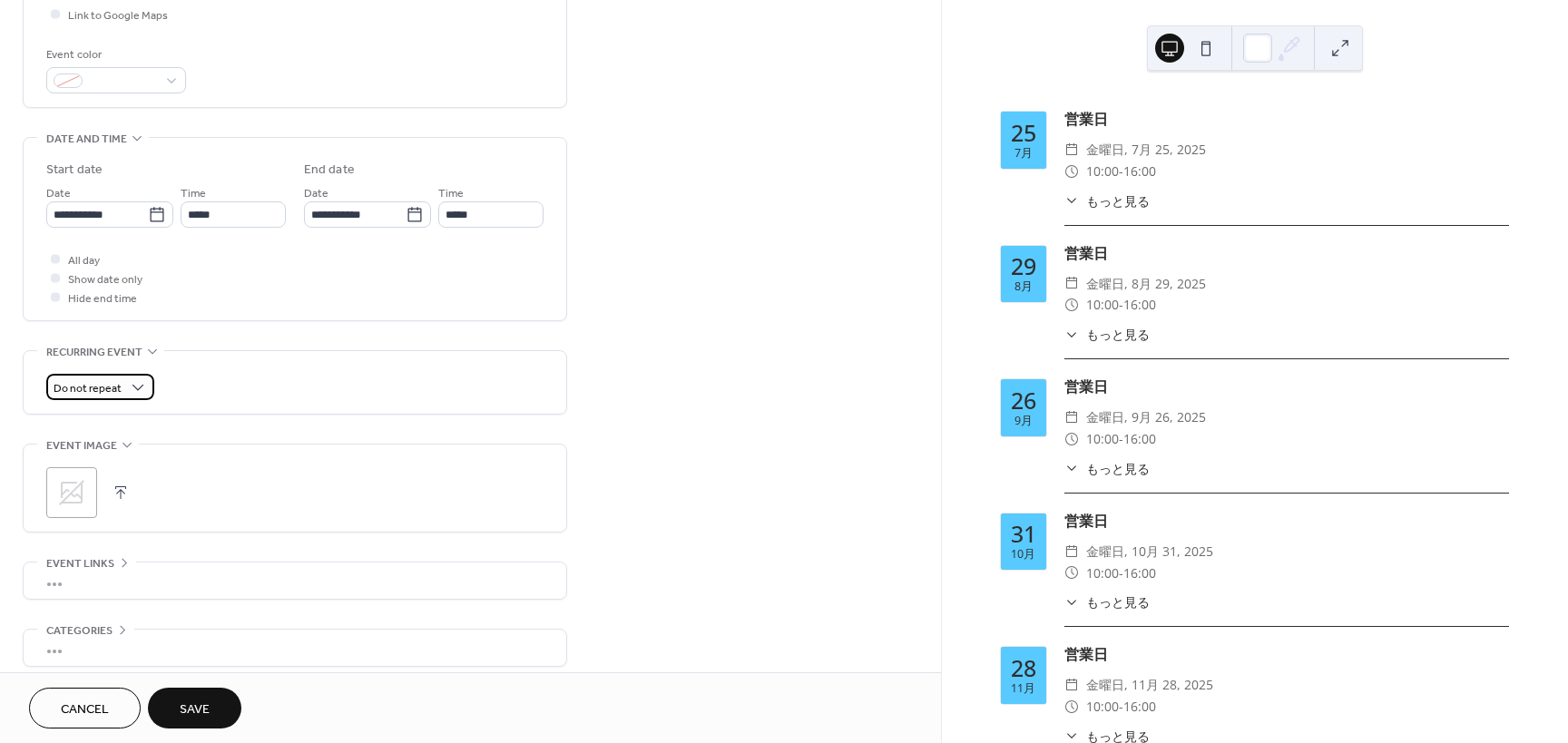 click on "Do not repeat" at bounding box center [87, 388] 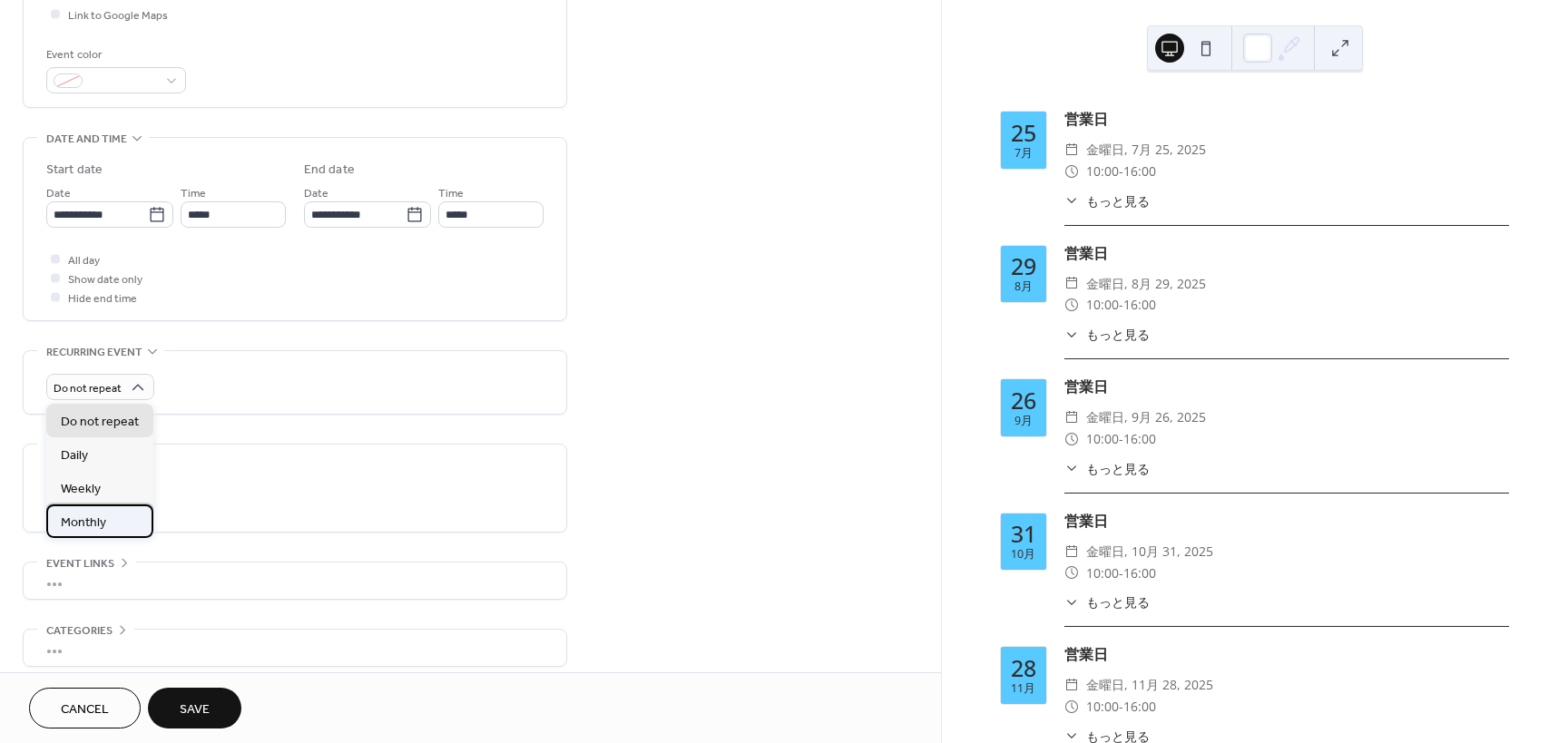 click on "Monthly" at bounding box center [83, 523] 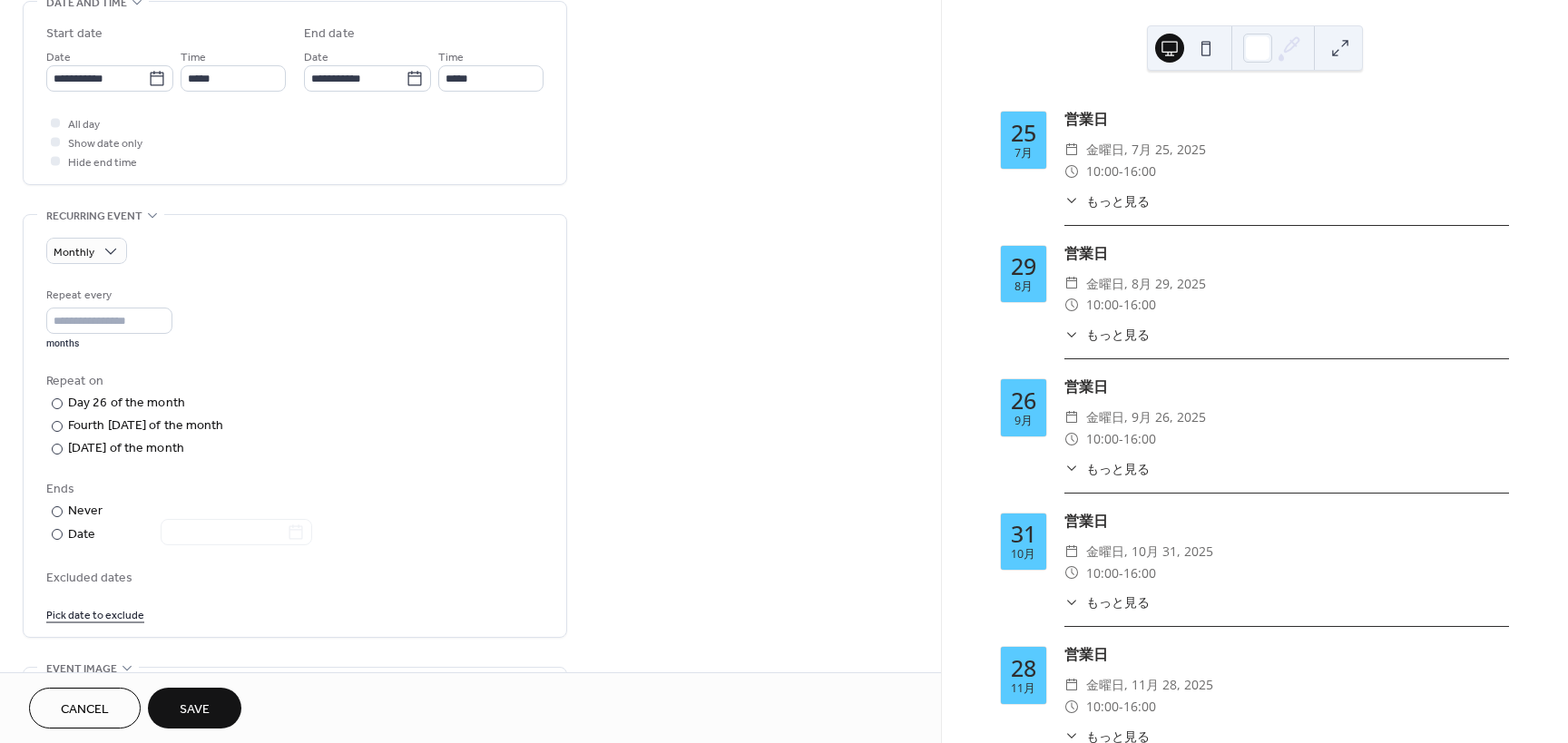 scroll, scrollTop: 635, scrollLeft: 0, axis: vertical 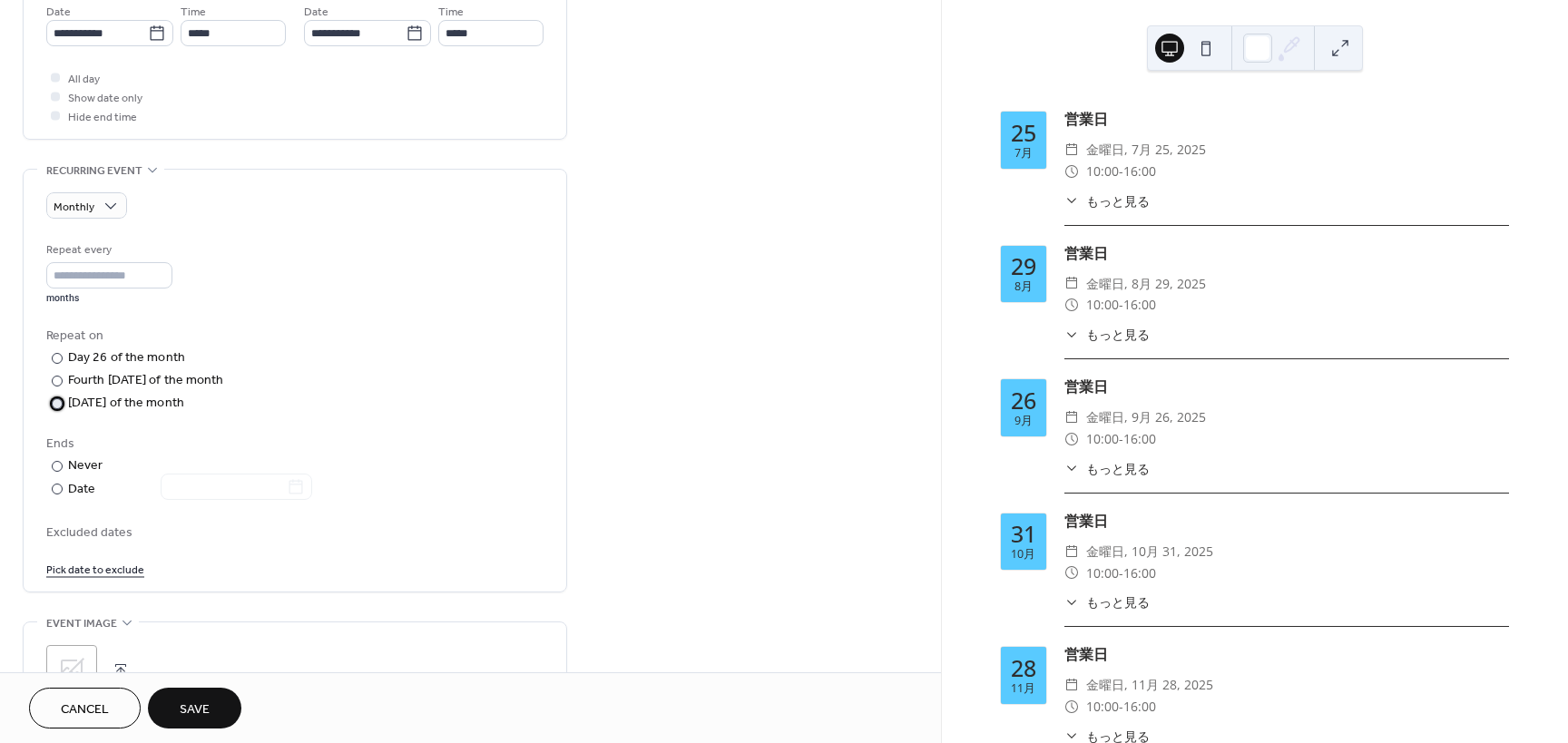click on "Last Saturday of the month" at bounding box center [126, 403] 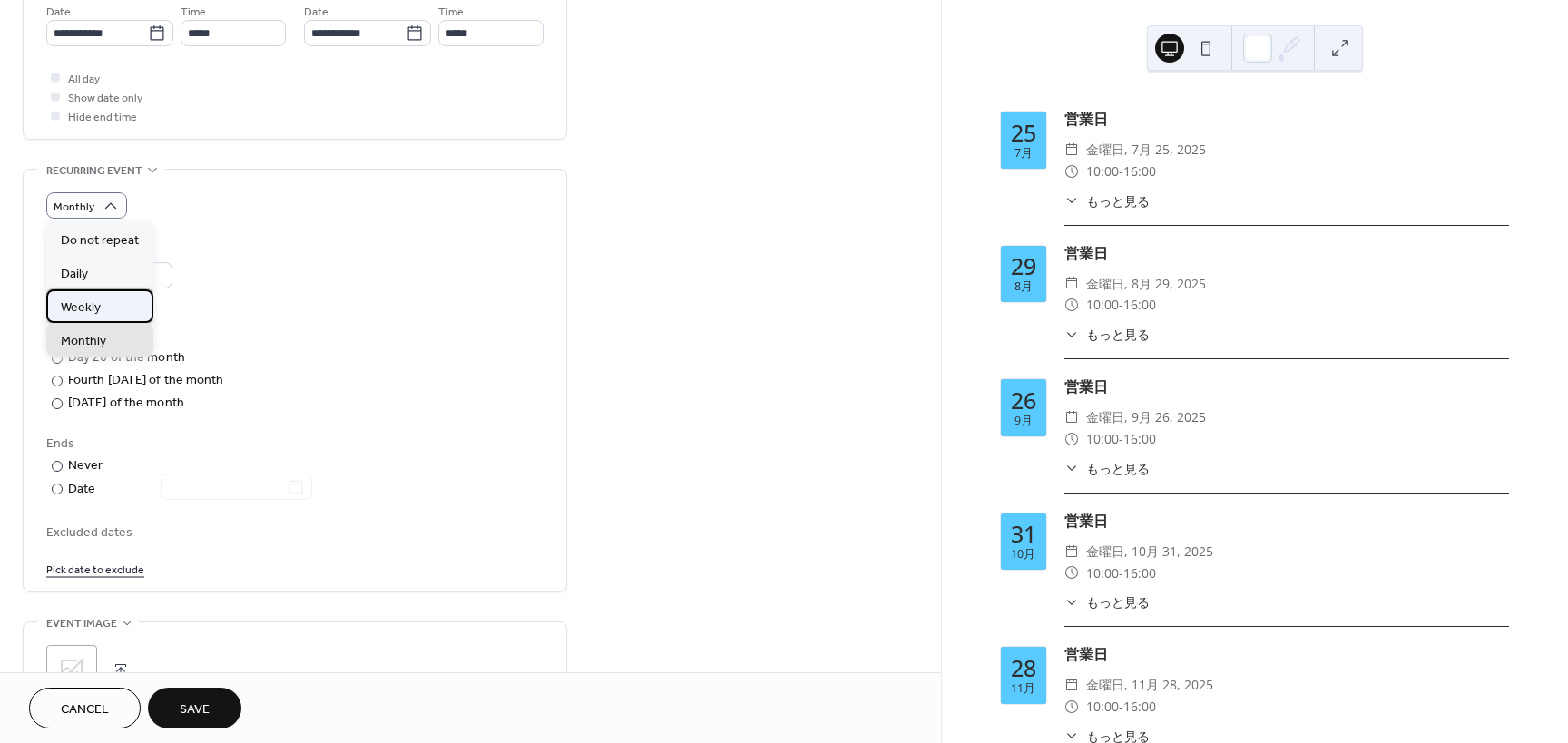 click on "Weekly" at bounding box center (100, 306) 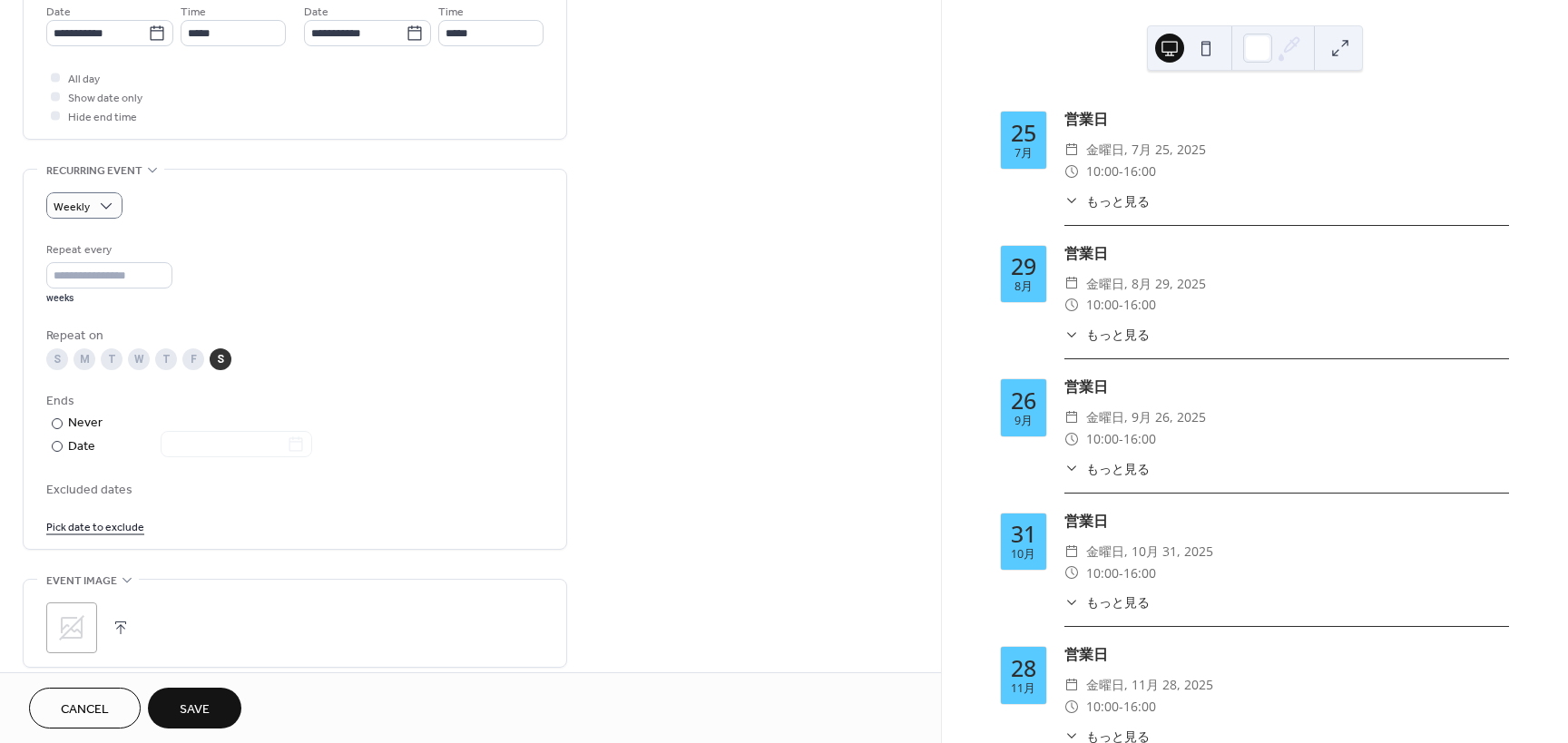 click on "F" at bounding box center [193, 359] 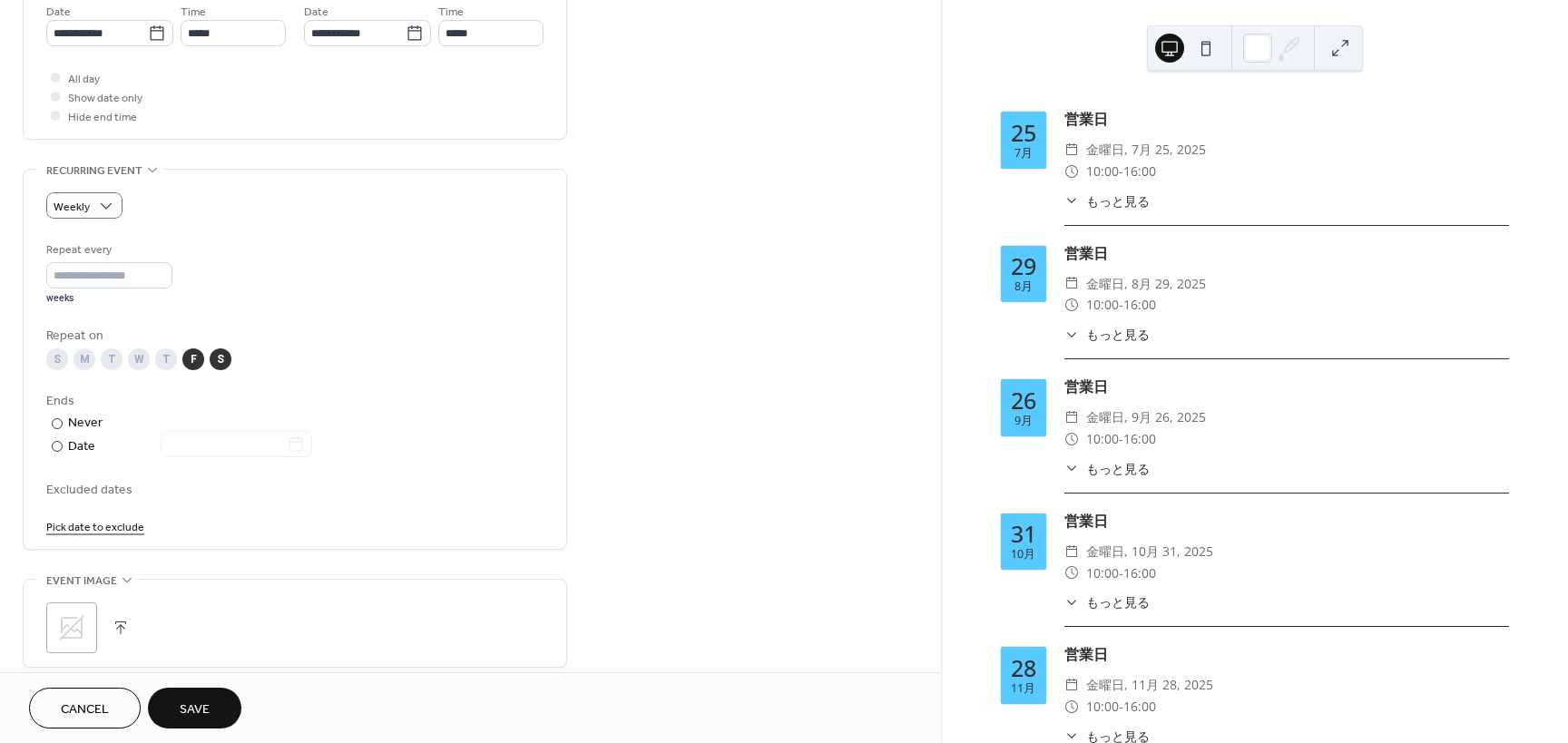click on "S" at bounding box center (57, 359) 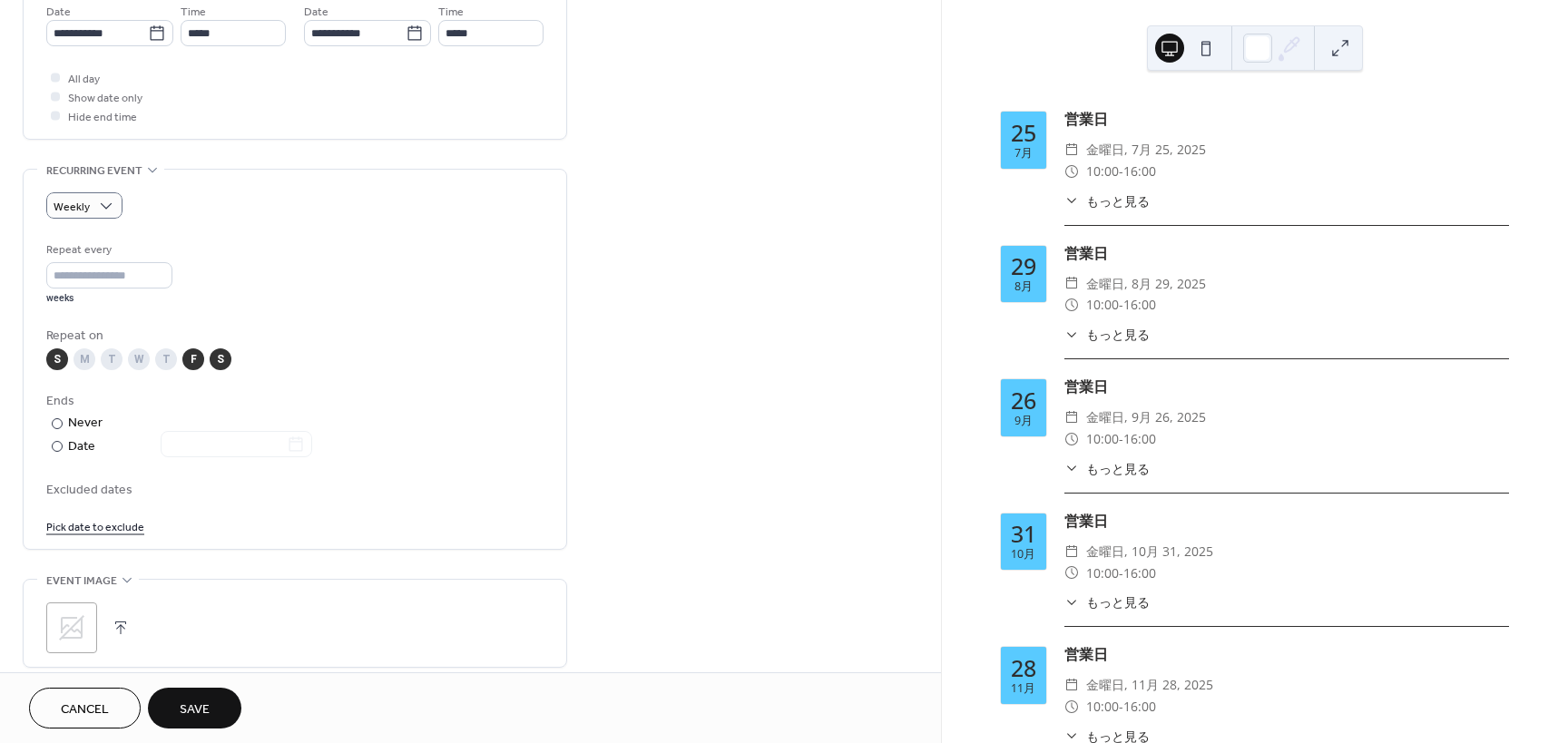 click on "M" at bounding box center [84, 359] 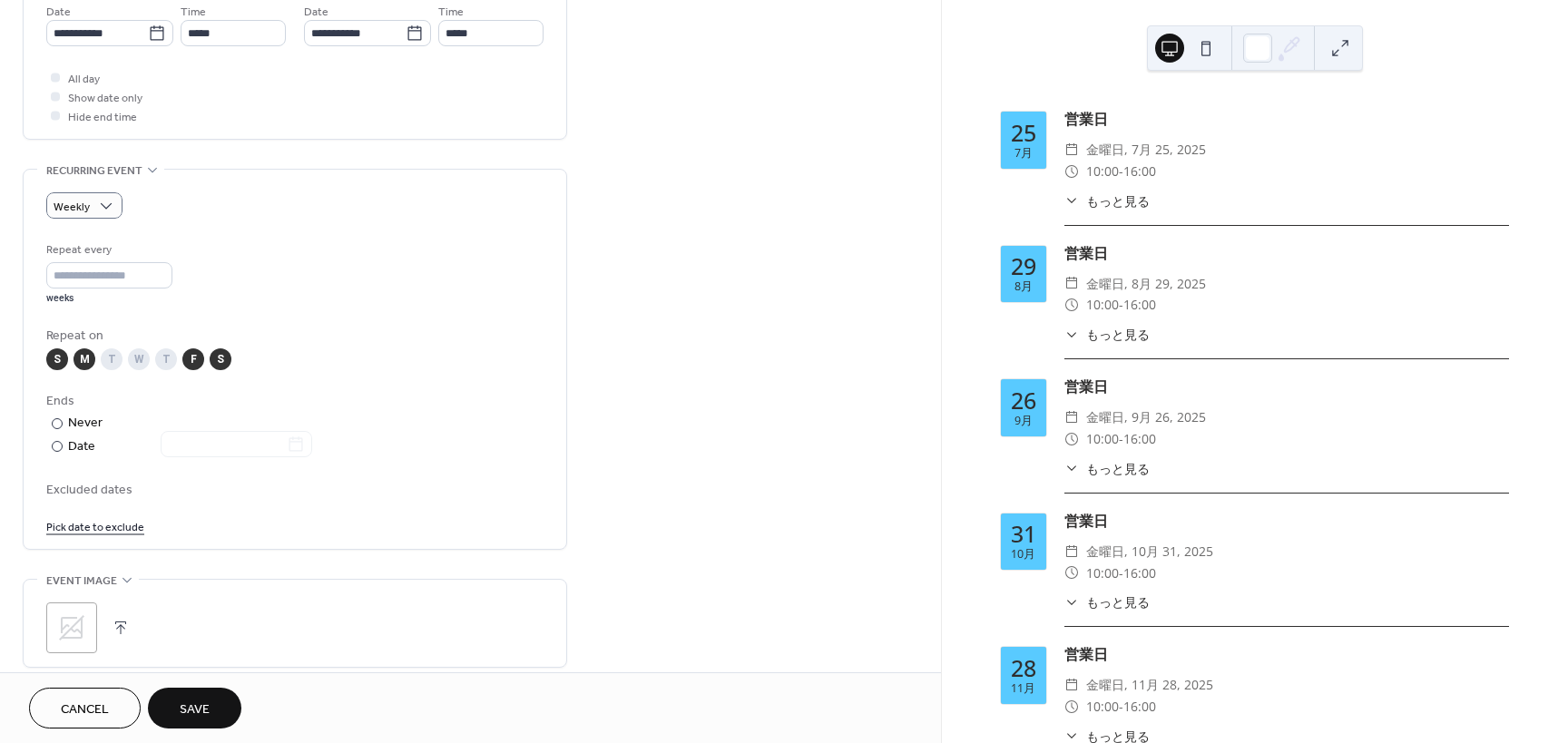 click on "Cancel" at bounding box center [84, 709] 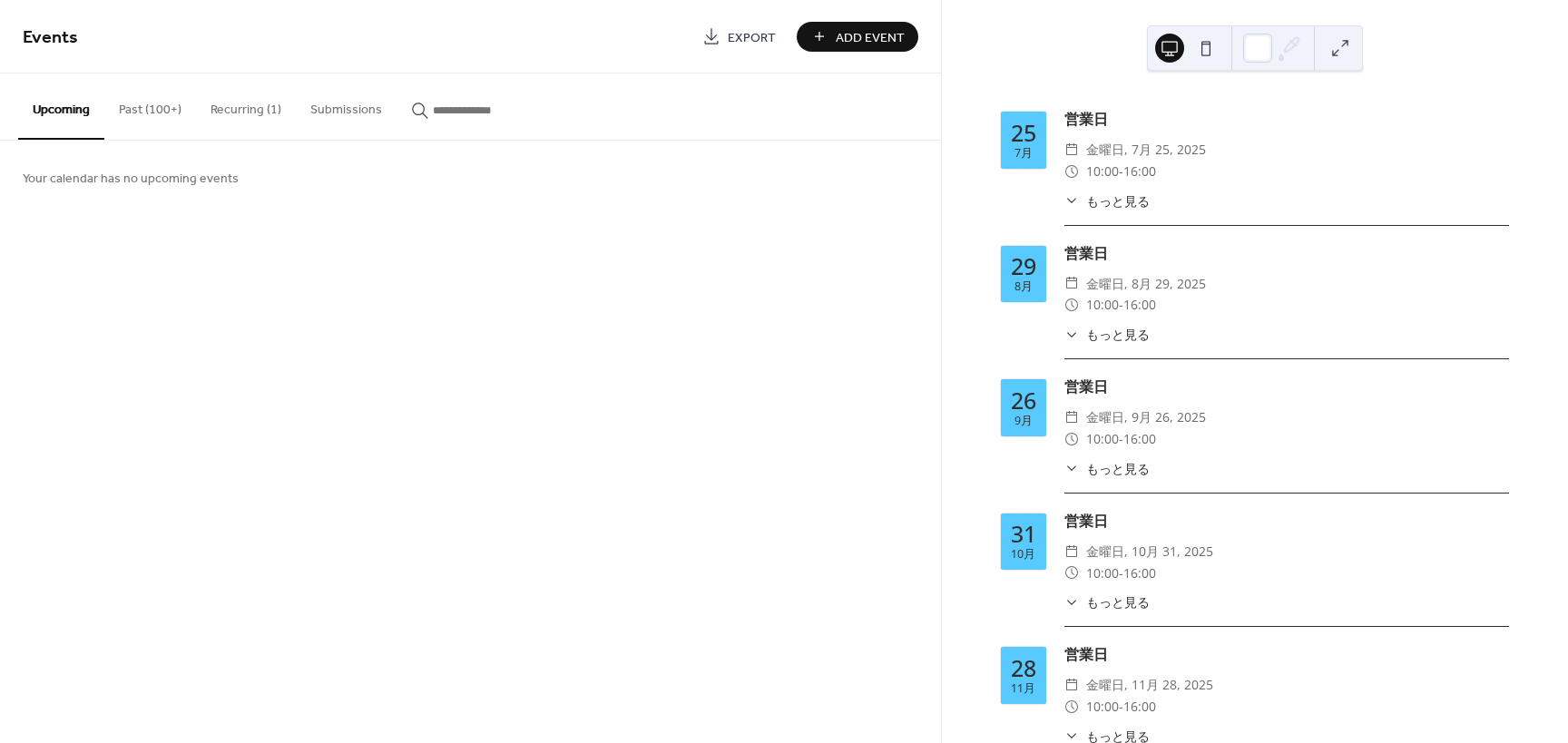 click on "Recurring (1)" at bounding box center [246, 105] 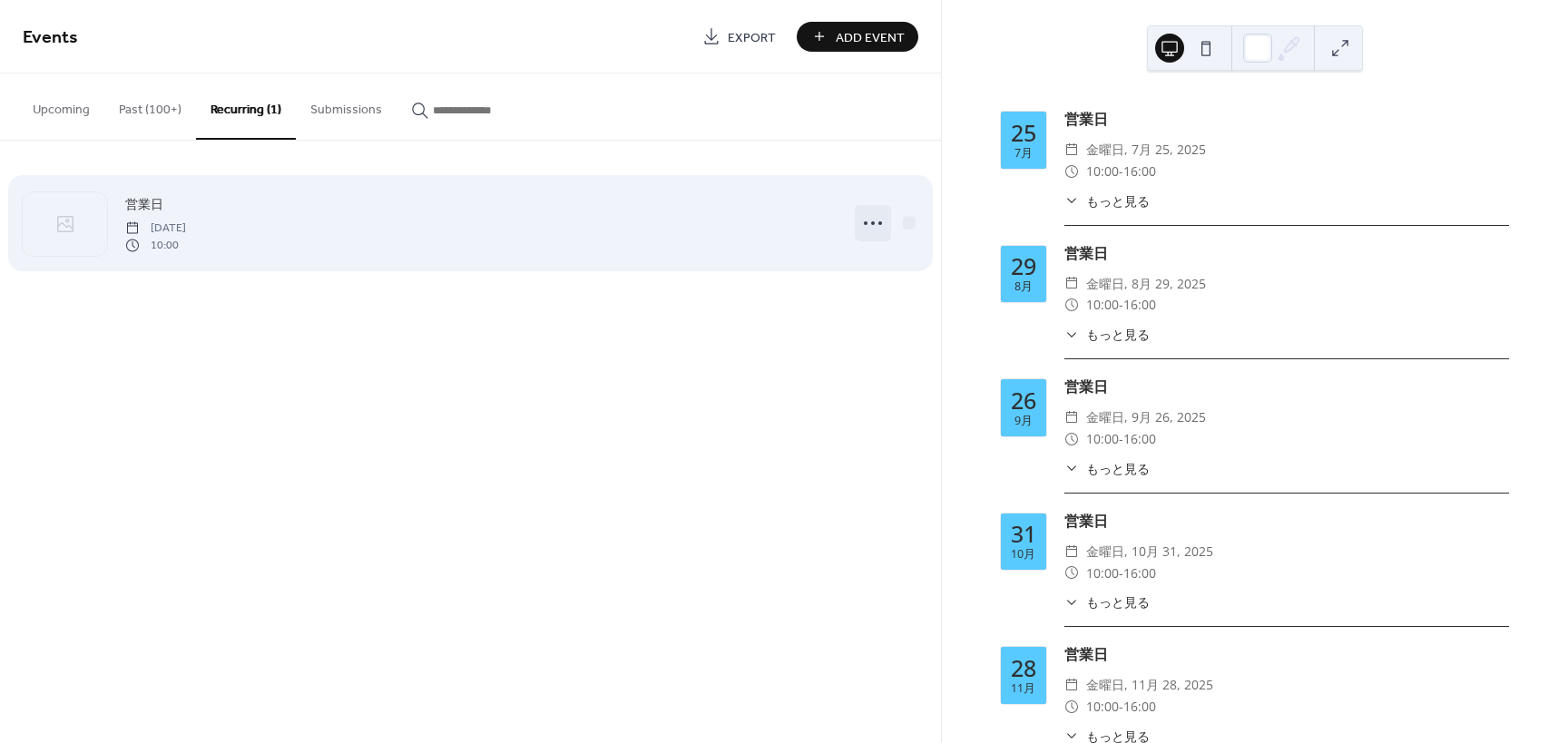 click 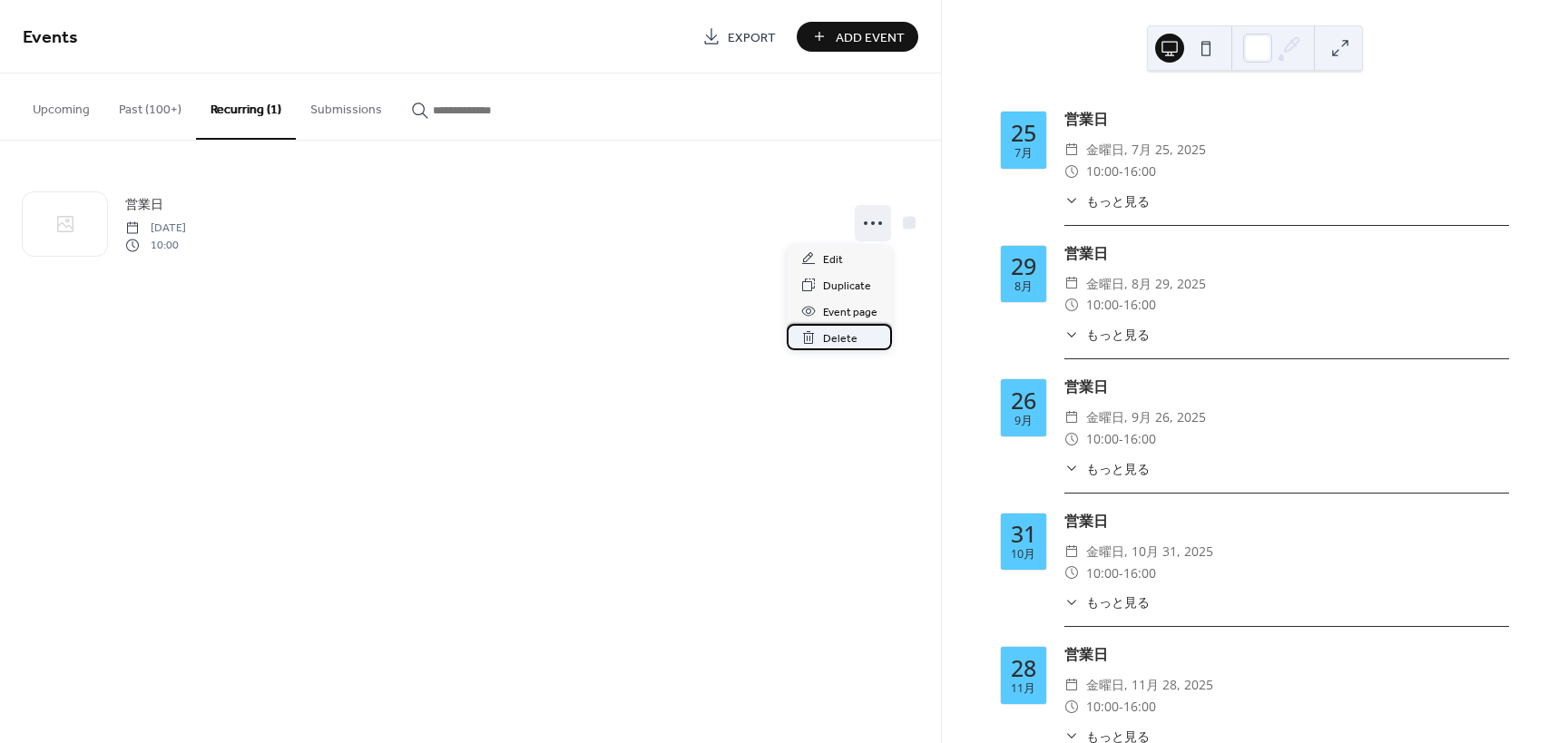 click on "Delete" at bounding box center (840, 338) 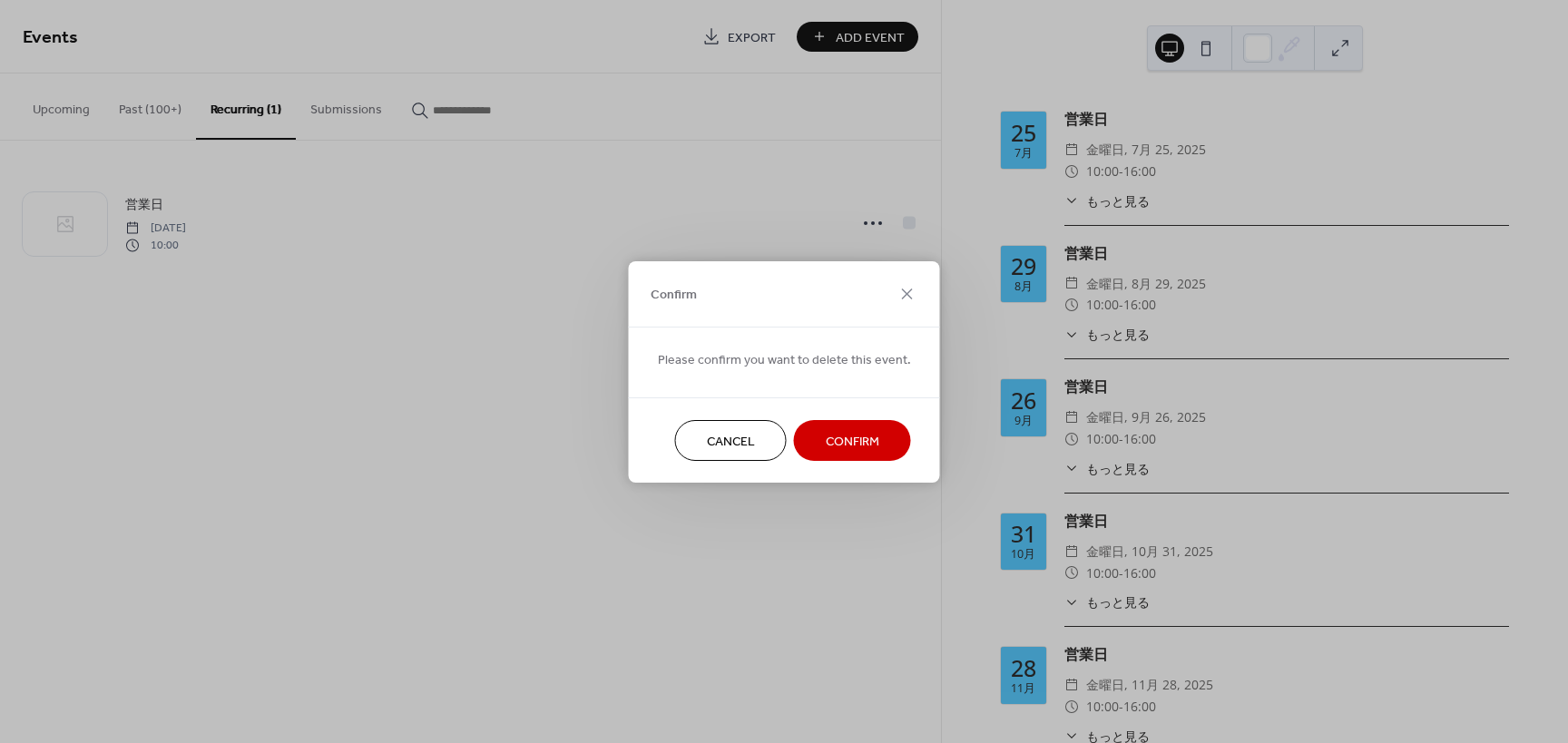 click on "Confirm" at bounding box center (852, 441) 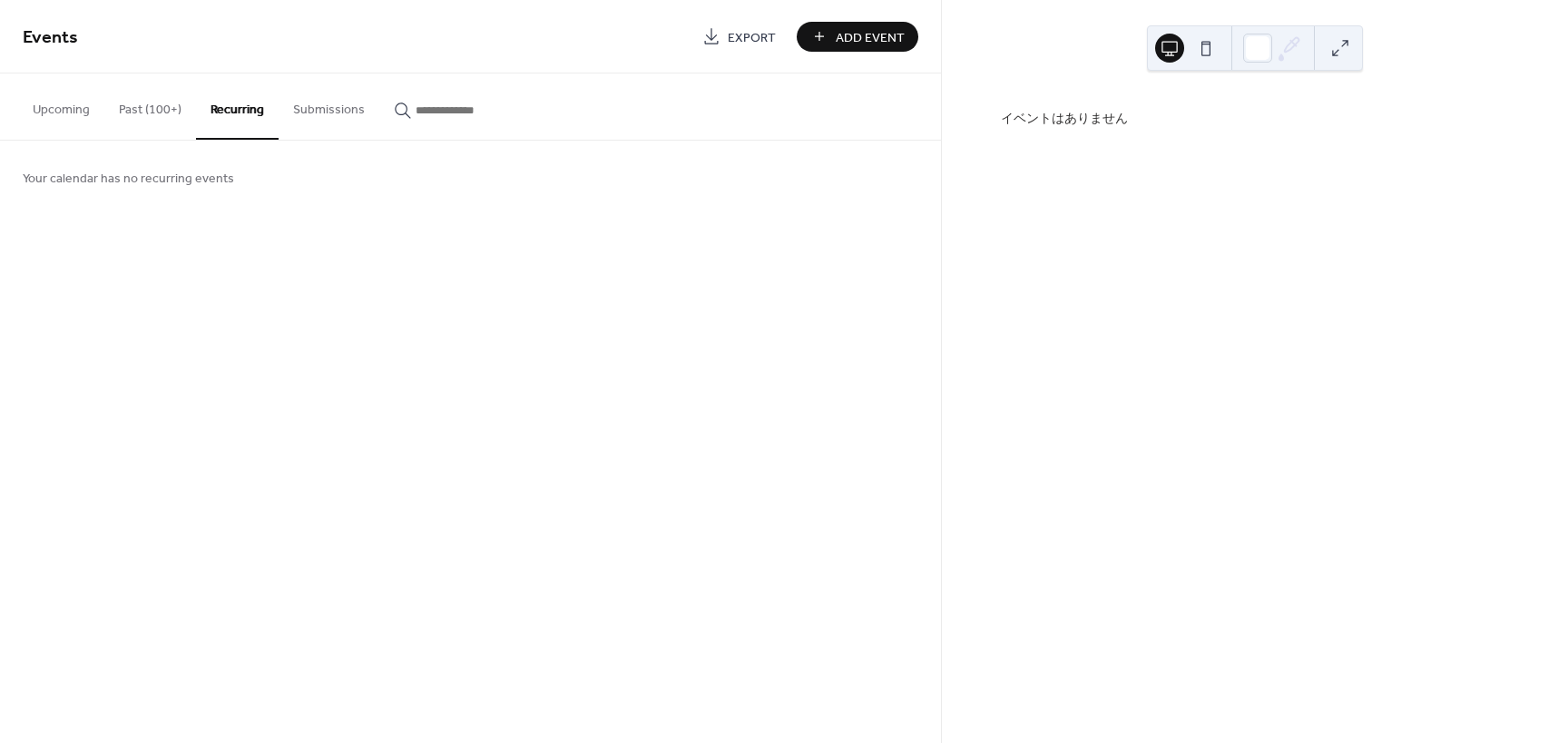 click on "Add Event" at bounding box center (870, 37) 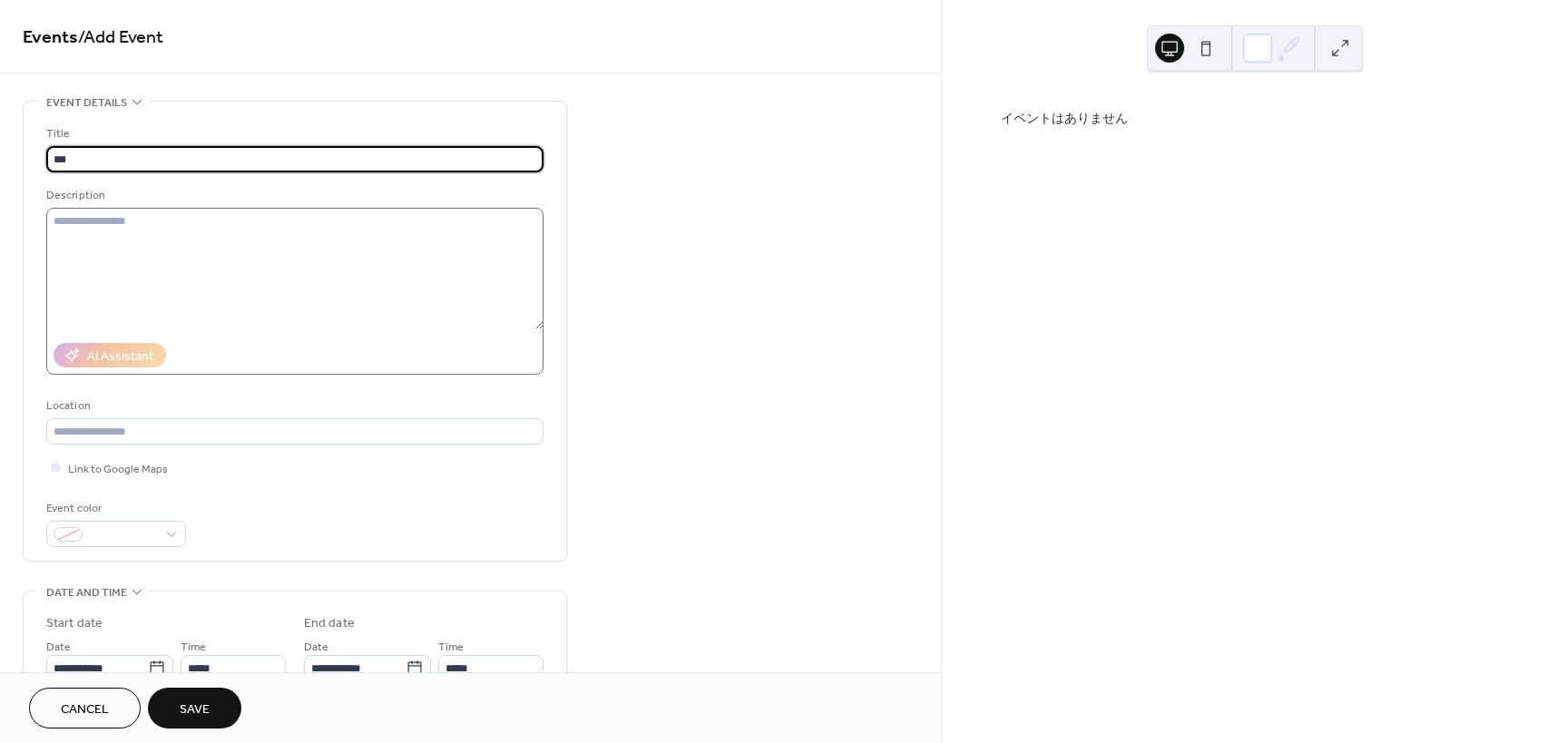 type on "***" 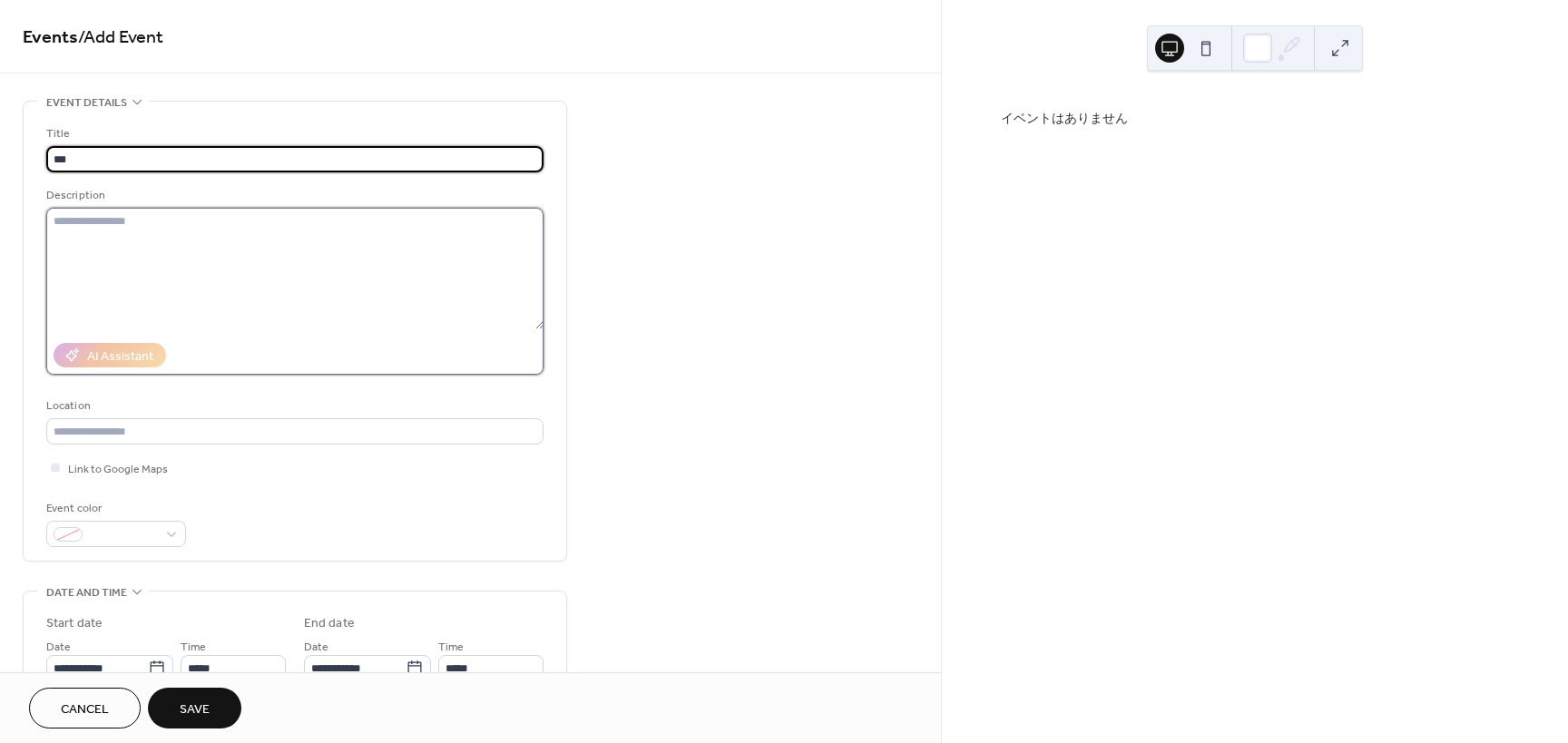 click at bounding box center (295, 269) 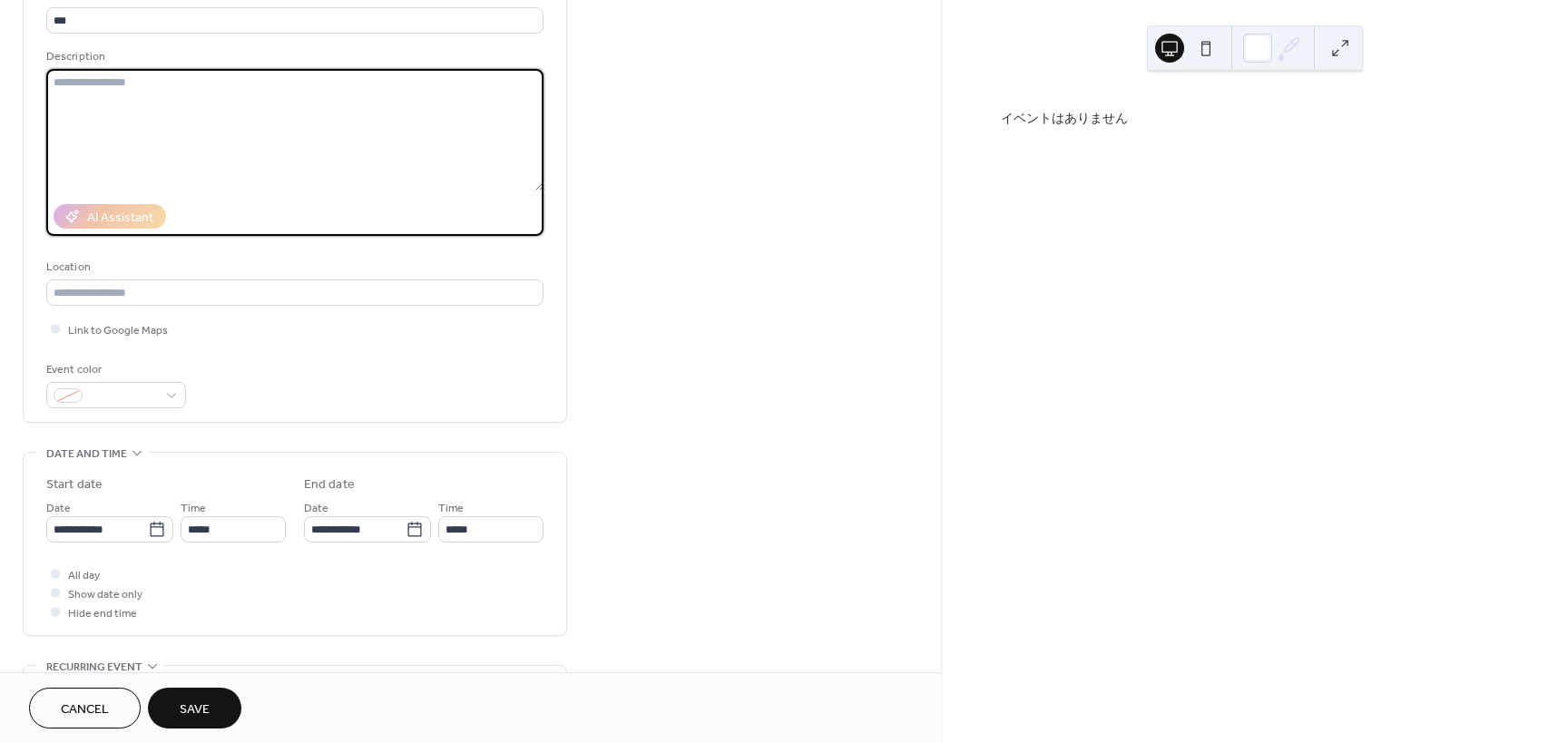 scroll, scrollTop: 181, scrollLeft: 0, axis: vertical 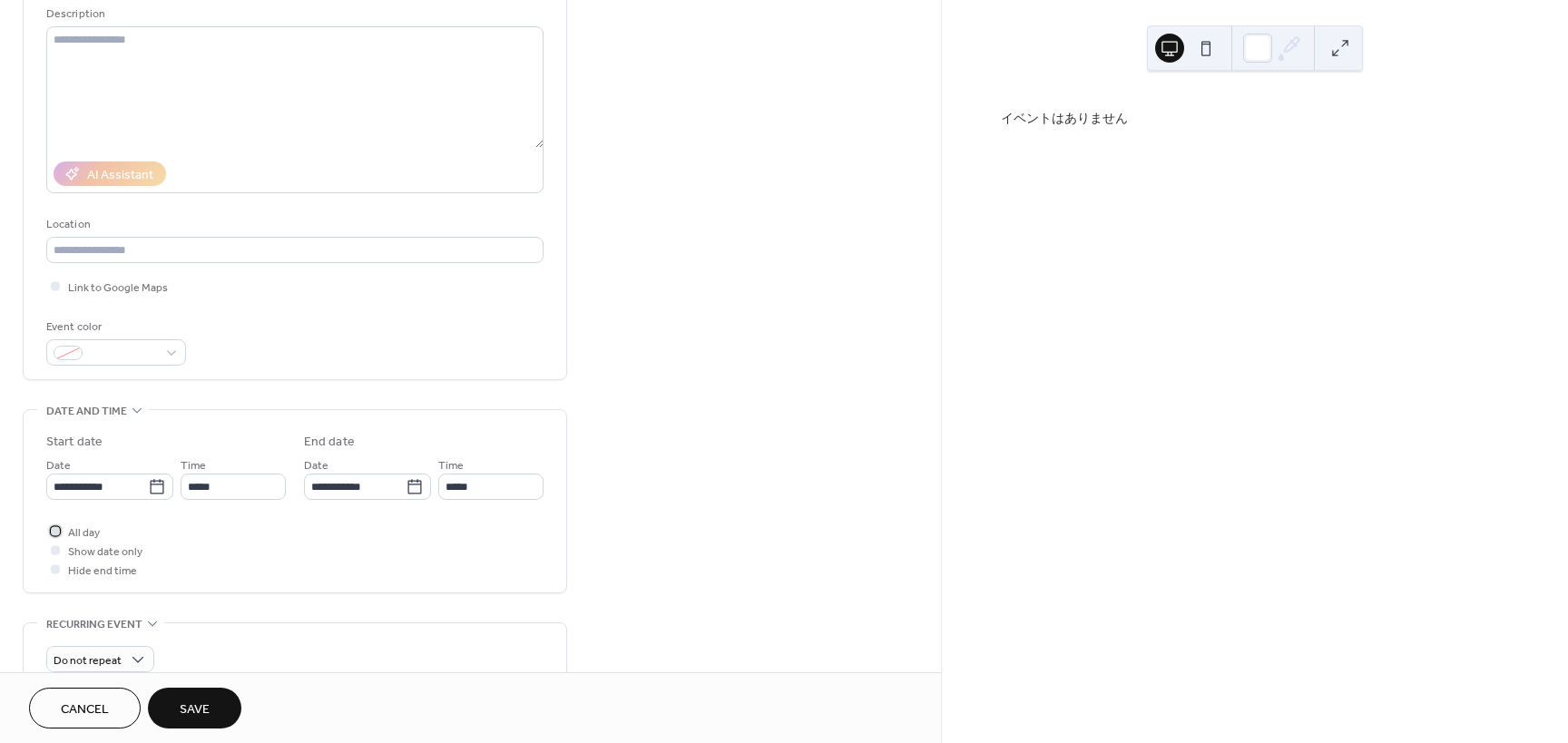 click on "All day" at bounding box center [83, 533] 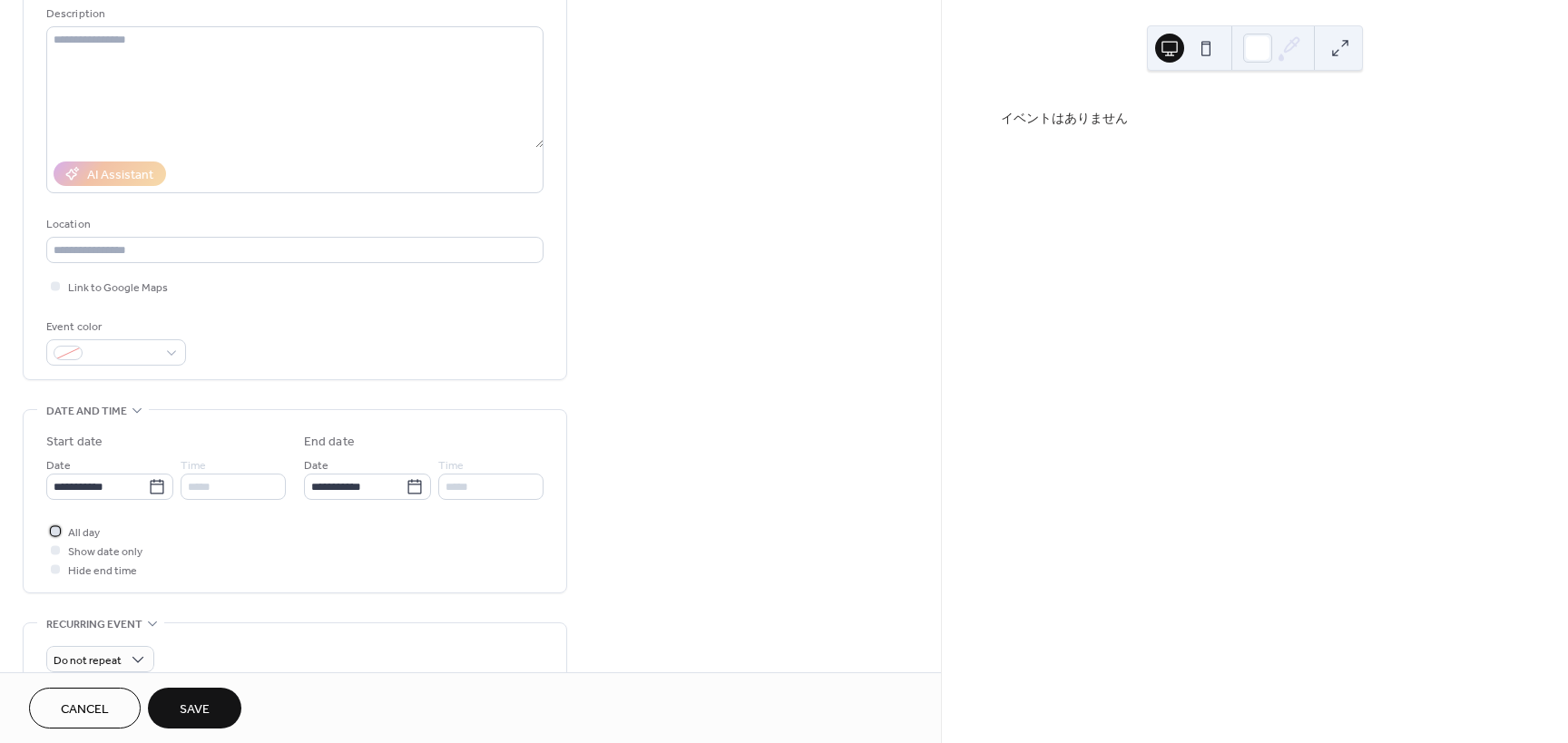 click on "All day" at bounding box center (83, 533) 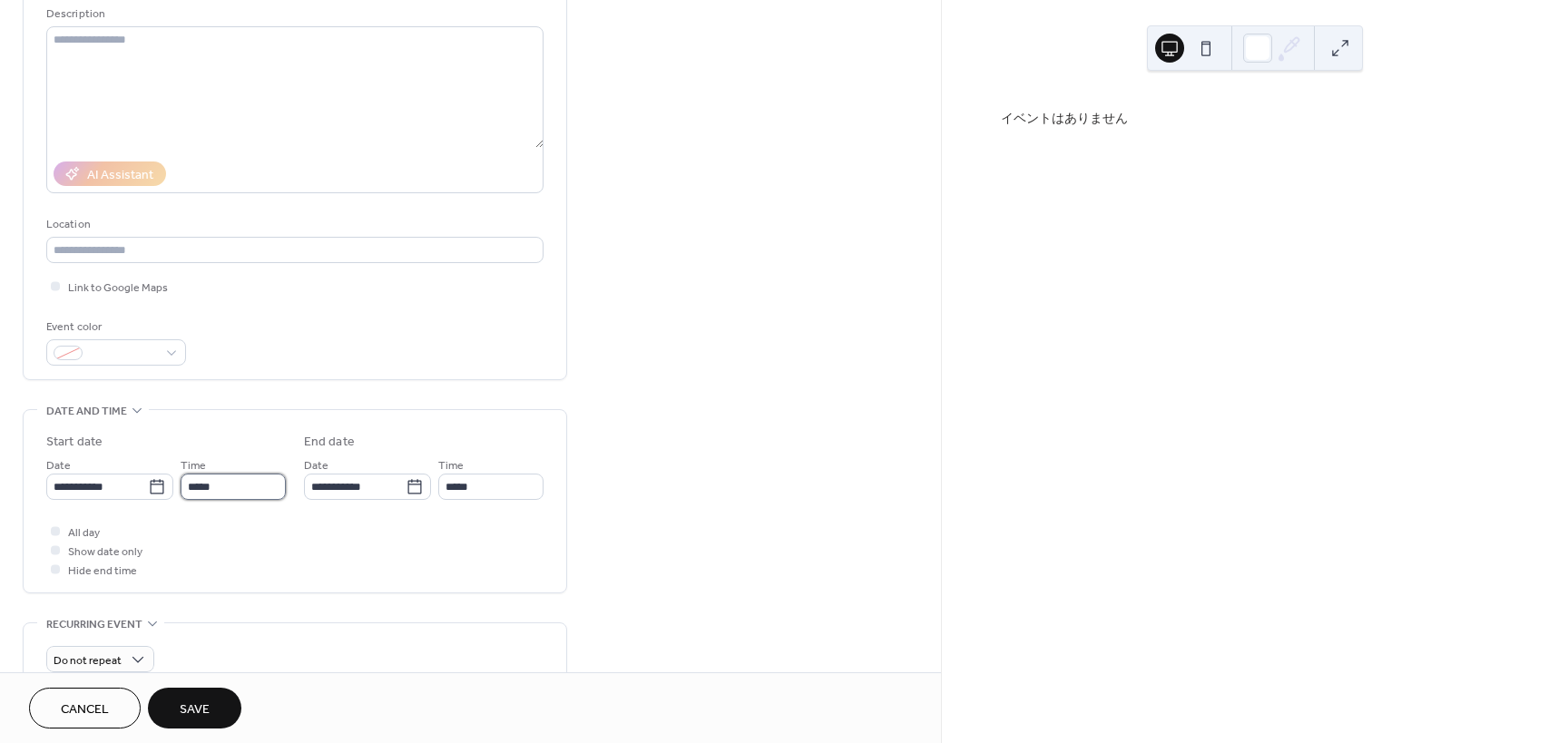 click on "*****" at bounding box center (233, 486) 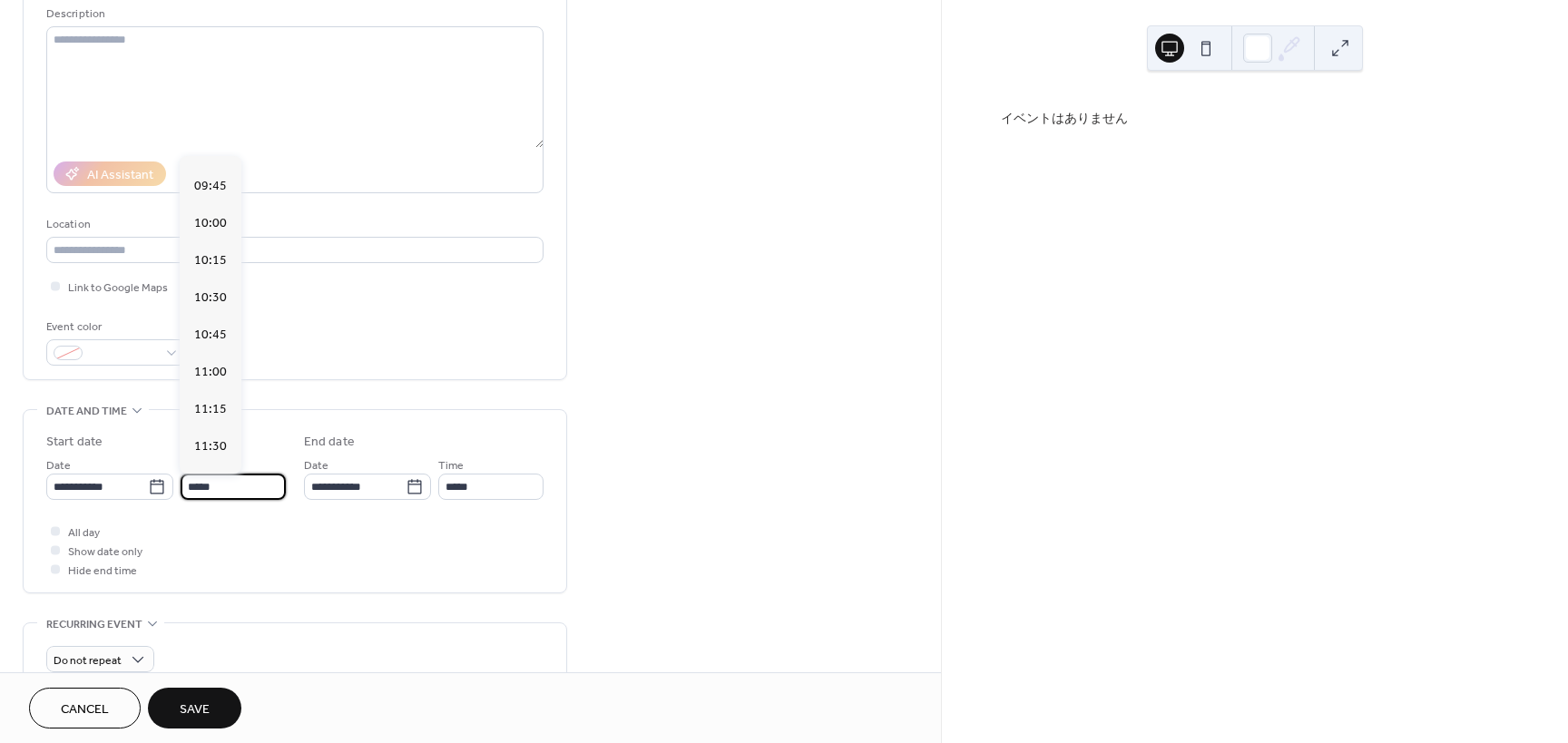 scroll, scrollTop: 1422, scrollLeft: 0, axis: vertical 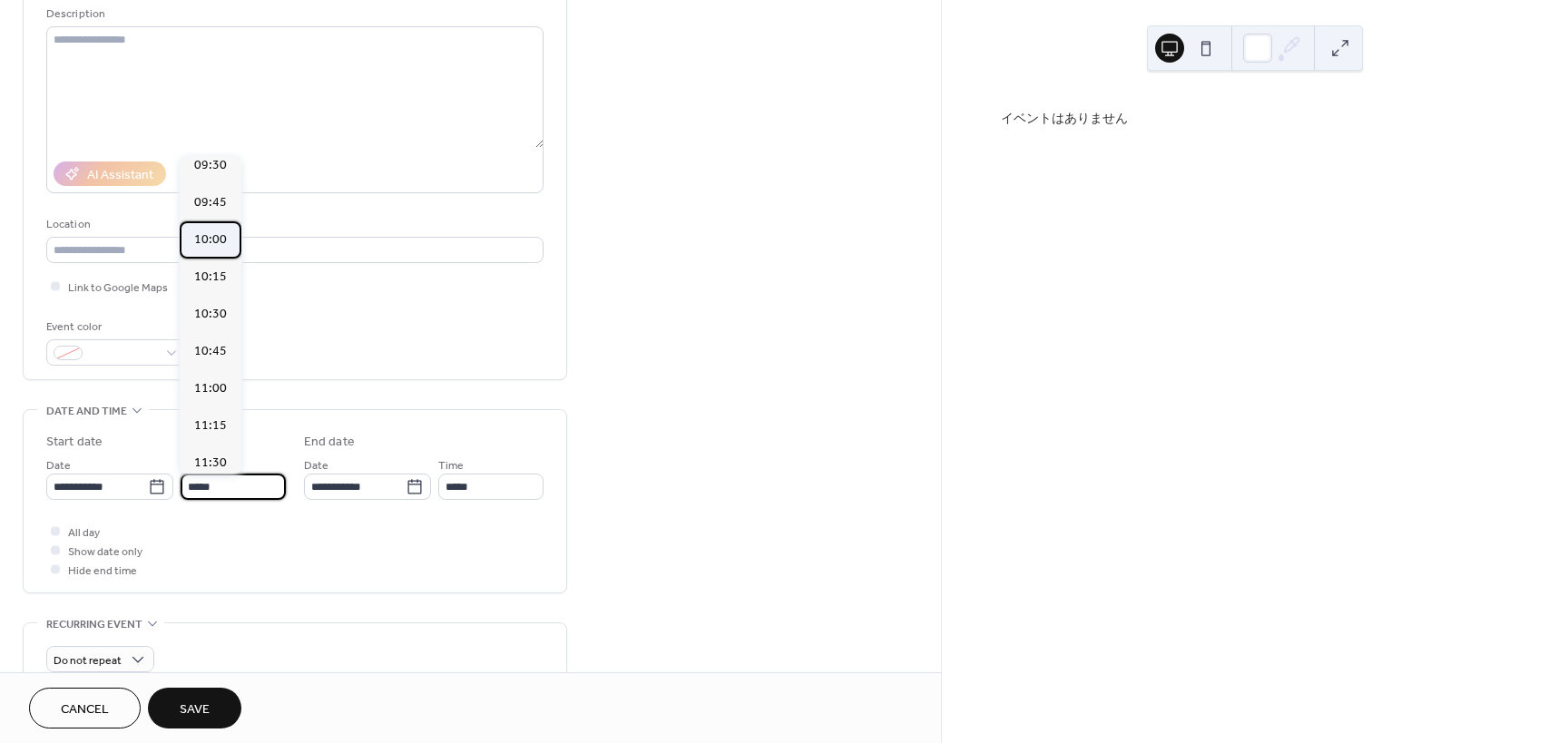click on "10:00" at bounding box center [211, 240] 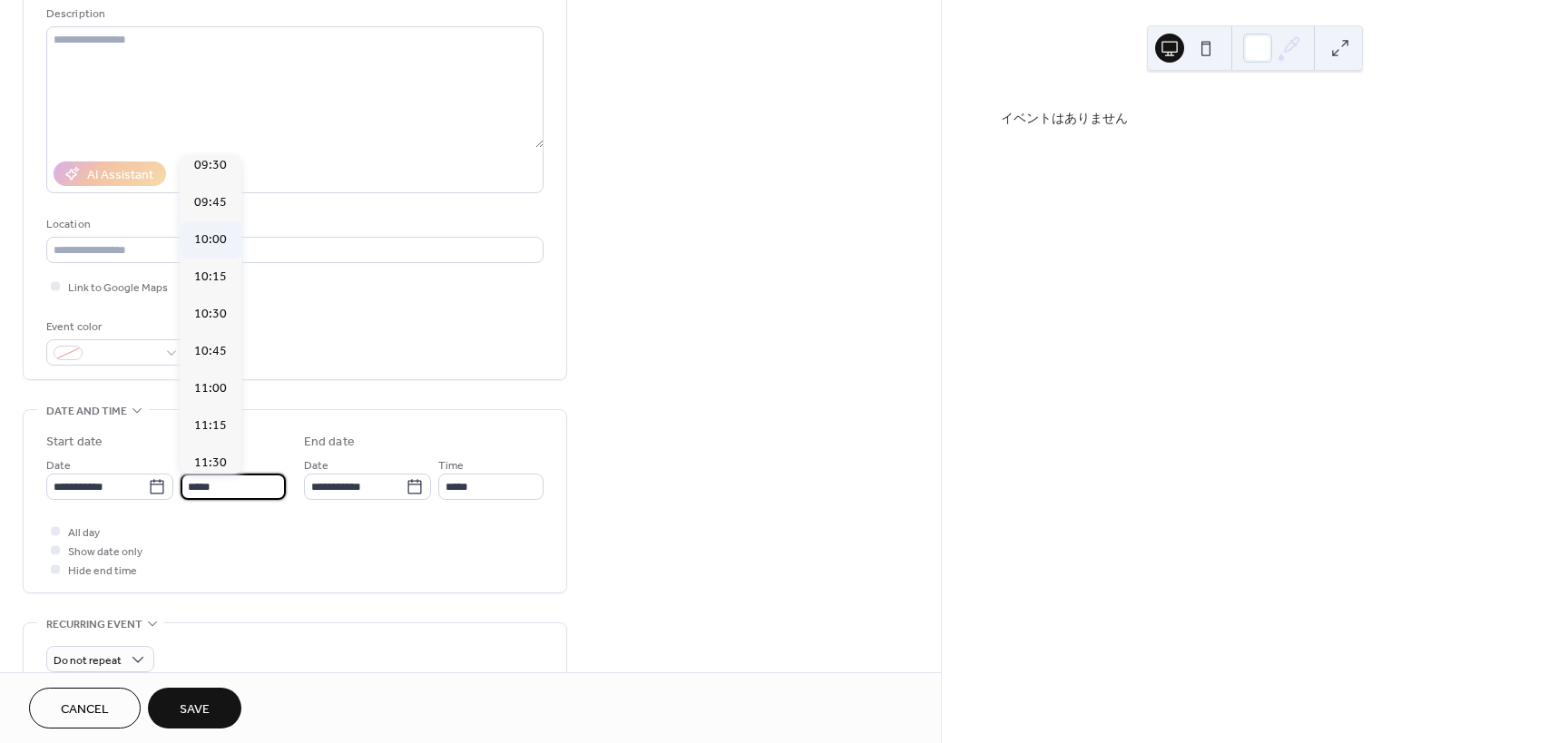 type on "*****" 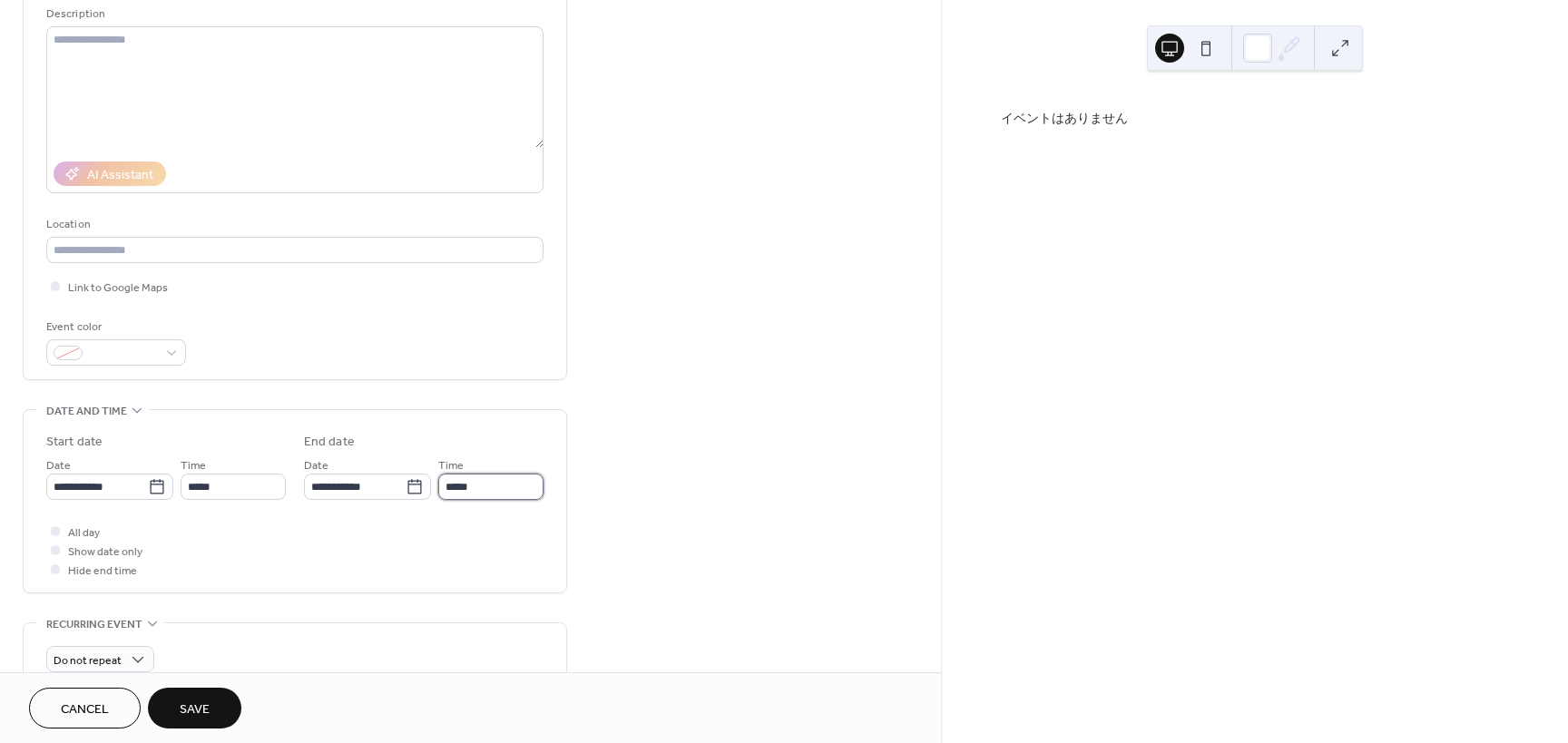 click on "*****" at bounding box center (491, 486) 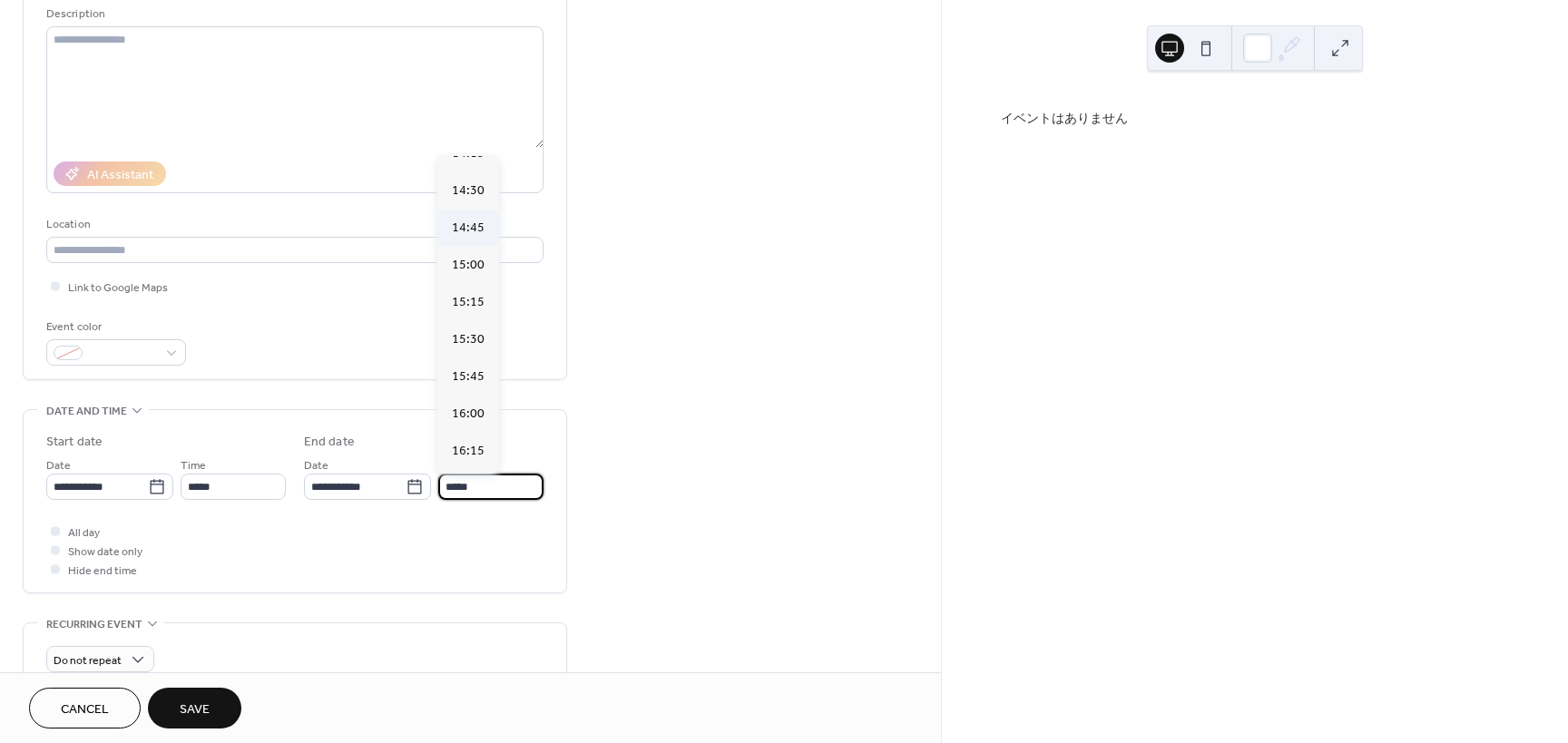 scroll, scrollTop: 726, scrollLeft: 0, axis: vertical 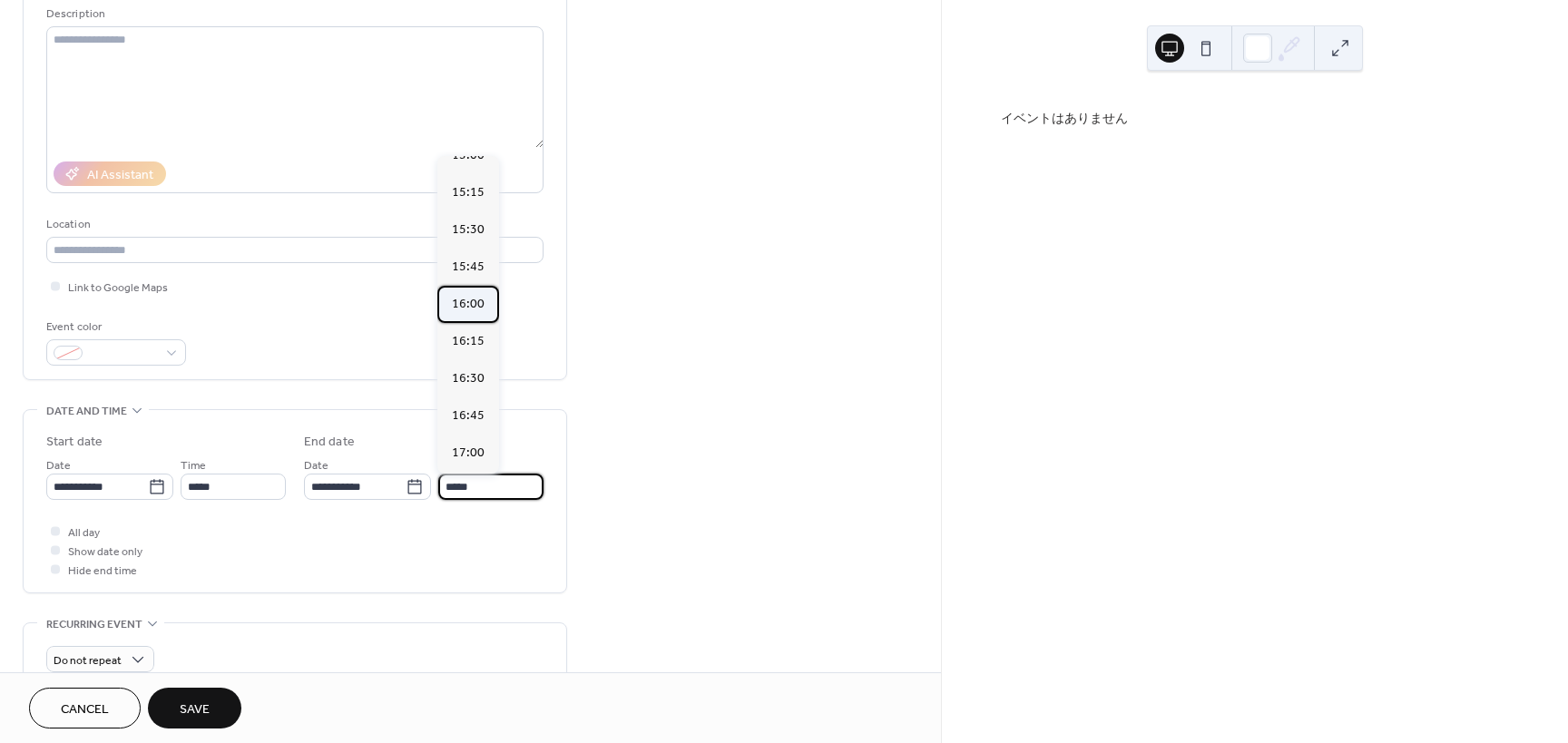 click on "16:00" at bounding box center (468, 304) 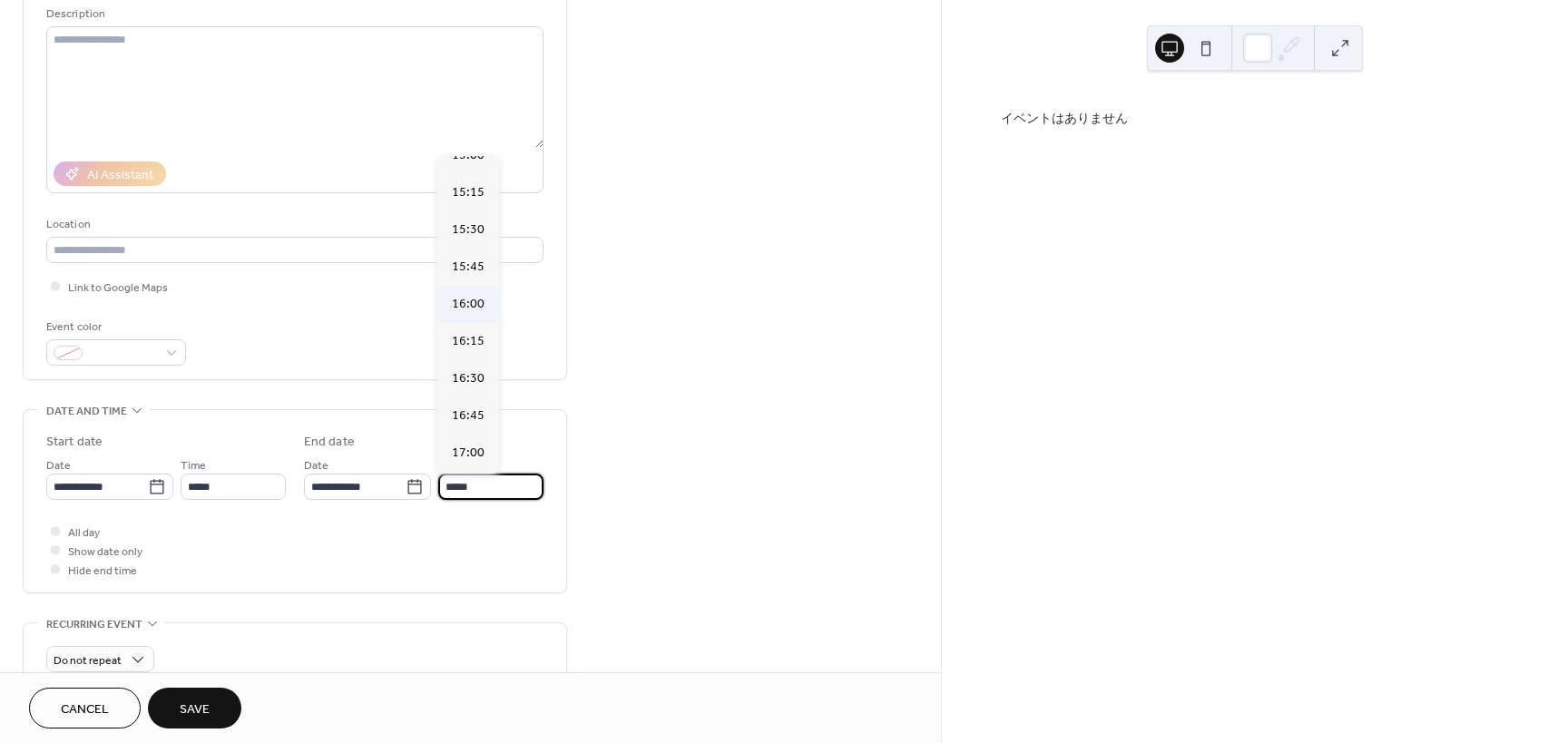type on "*****" 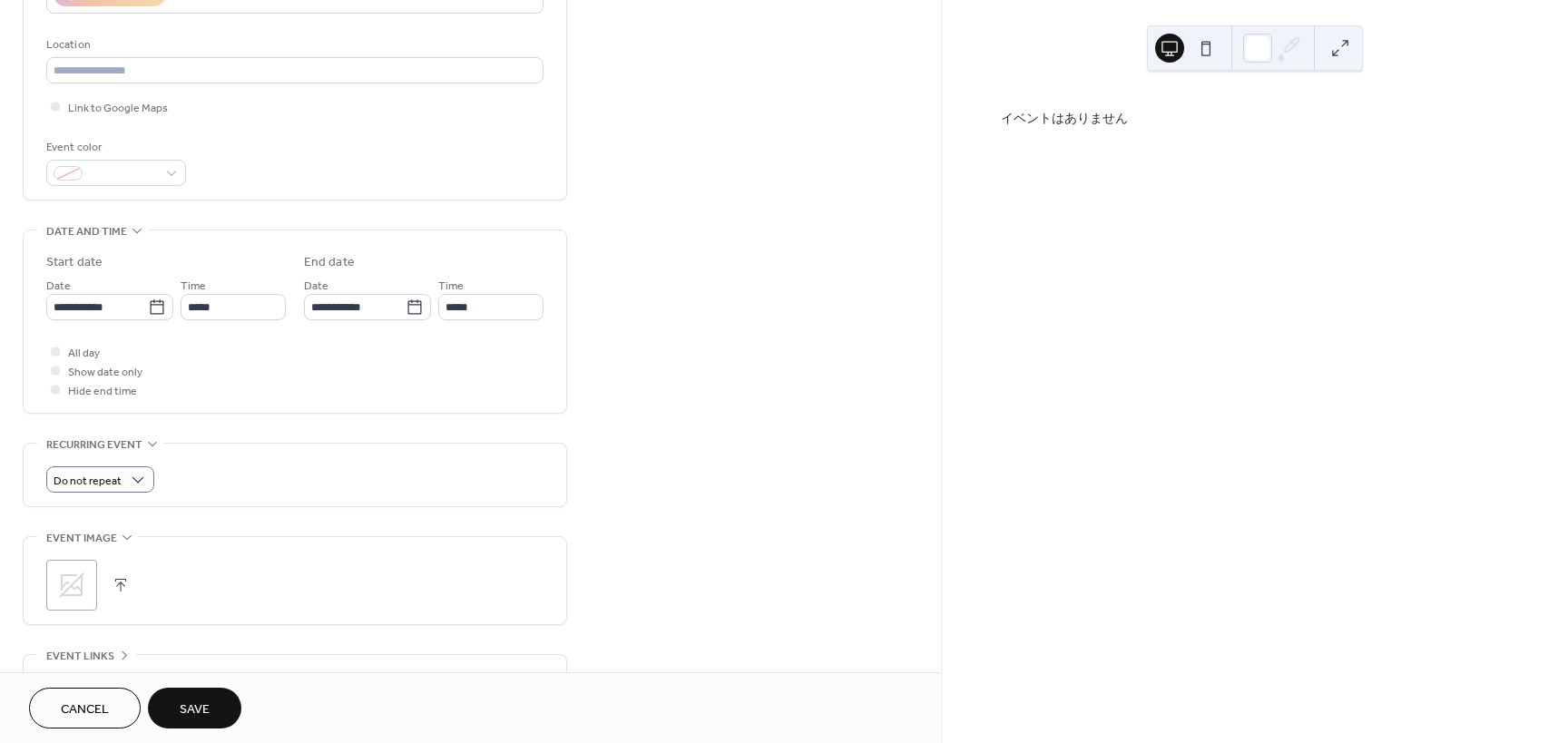 scroll, scrollTop: 363, scrollLeft: 0, axis: vertical 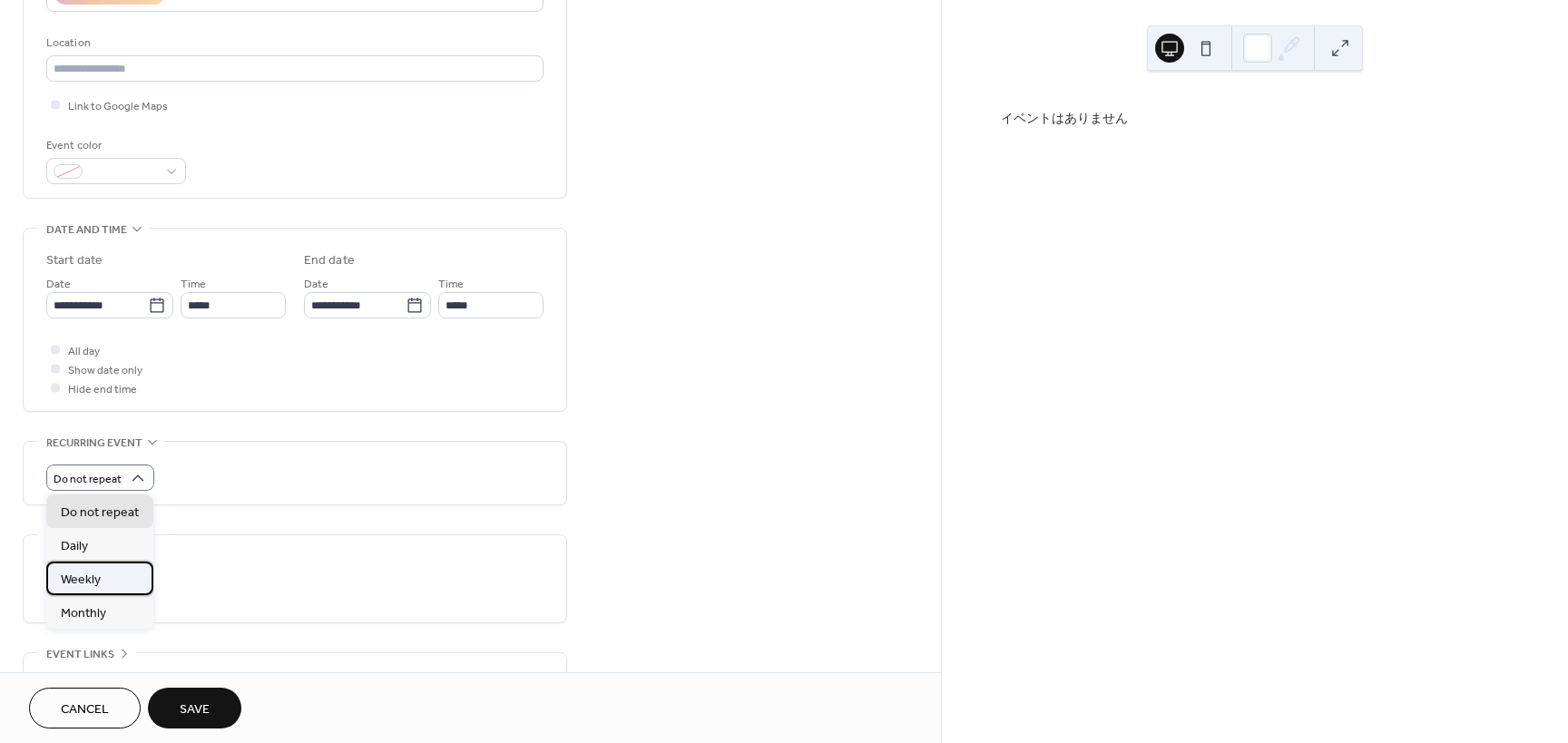 click on "Weekly" at bounding box center [100, 578] 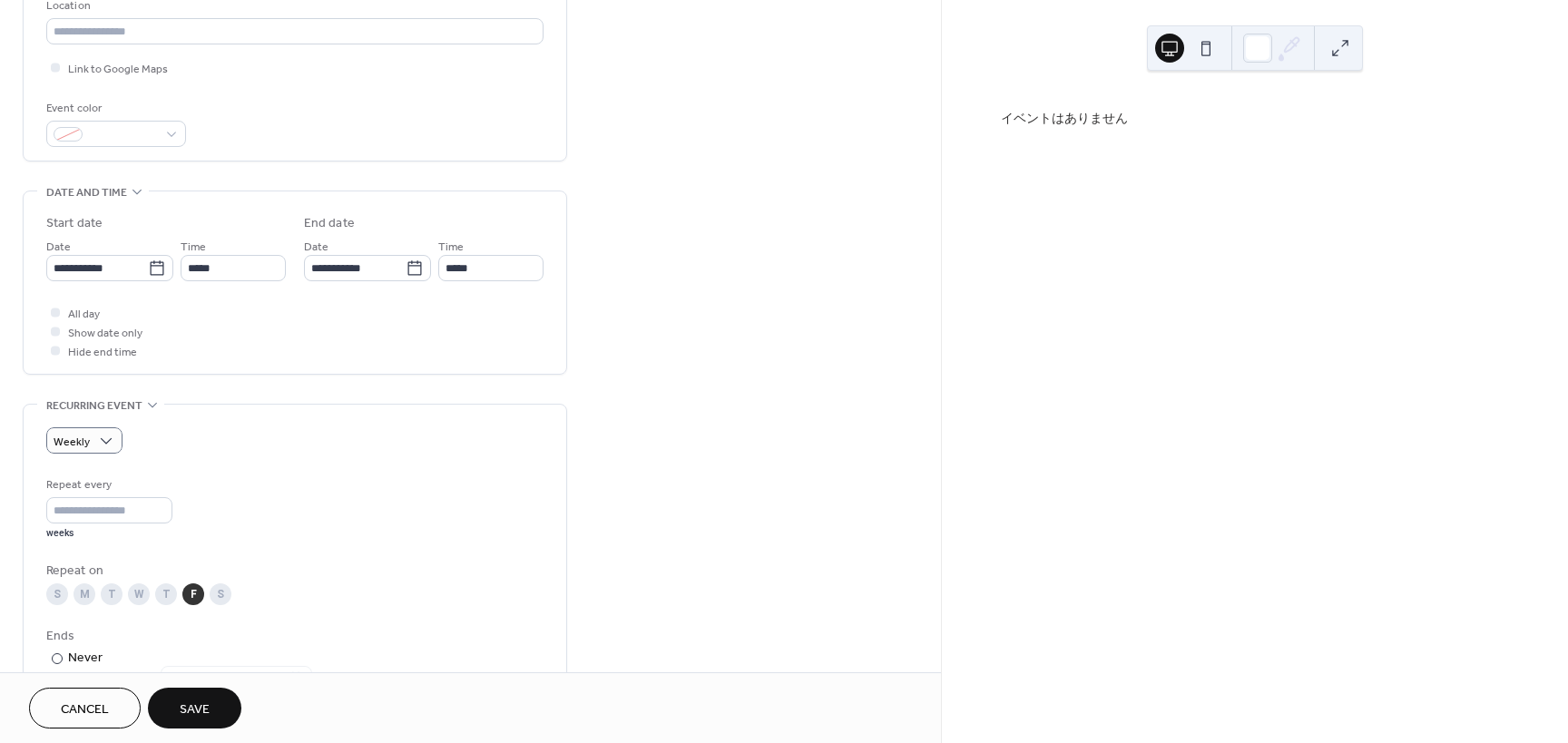 scroll, scrollTop: 544, scrollLeft: 0, axis: vertical 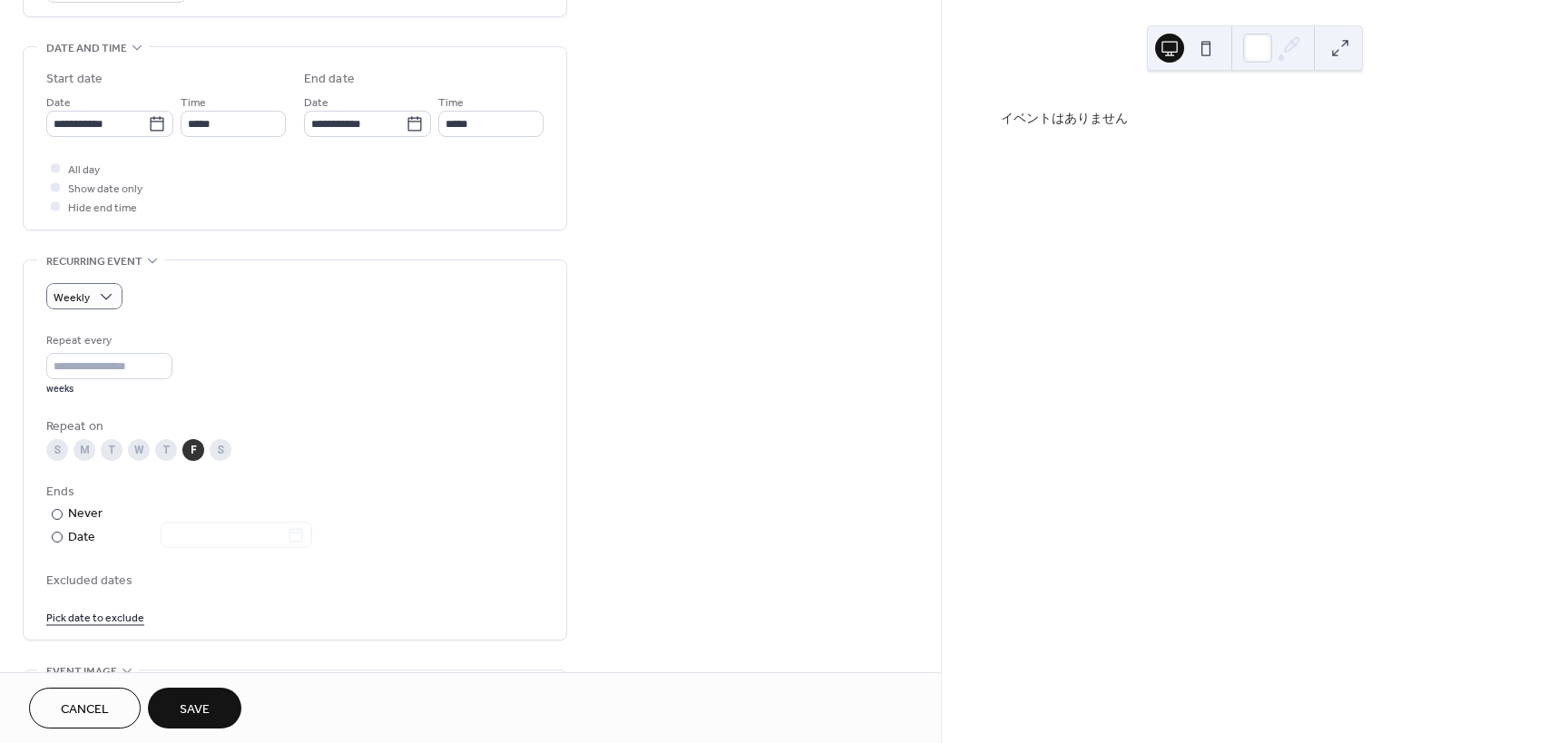 drag, startPoint x: 220, startPoint y: 453, endPoint x: 102, endPoint y: 457, distance: 118.06778 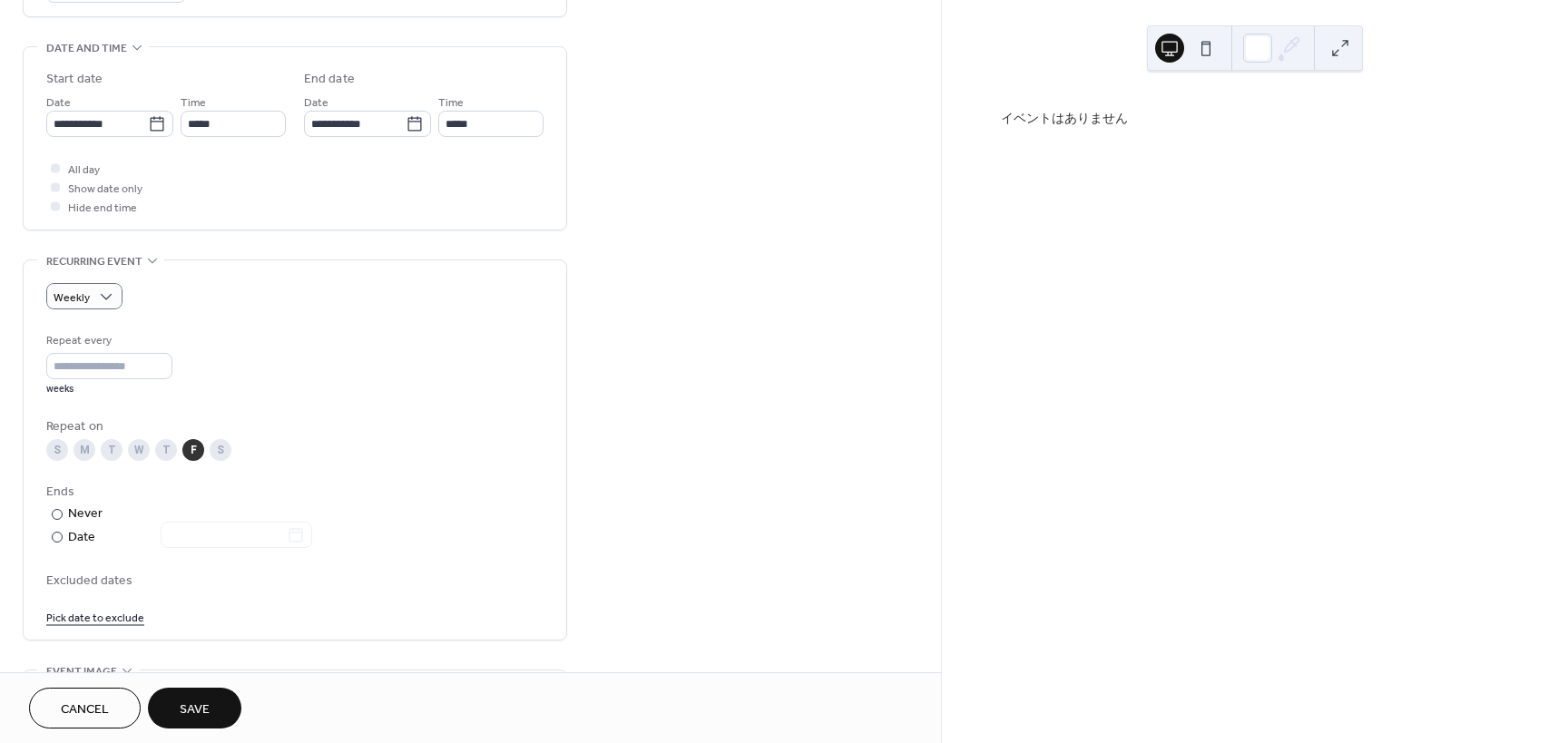 click on "S" at bounding box center (220, 450) 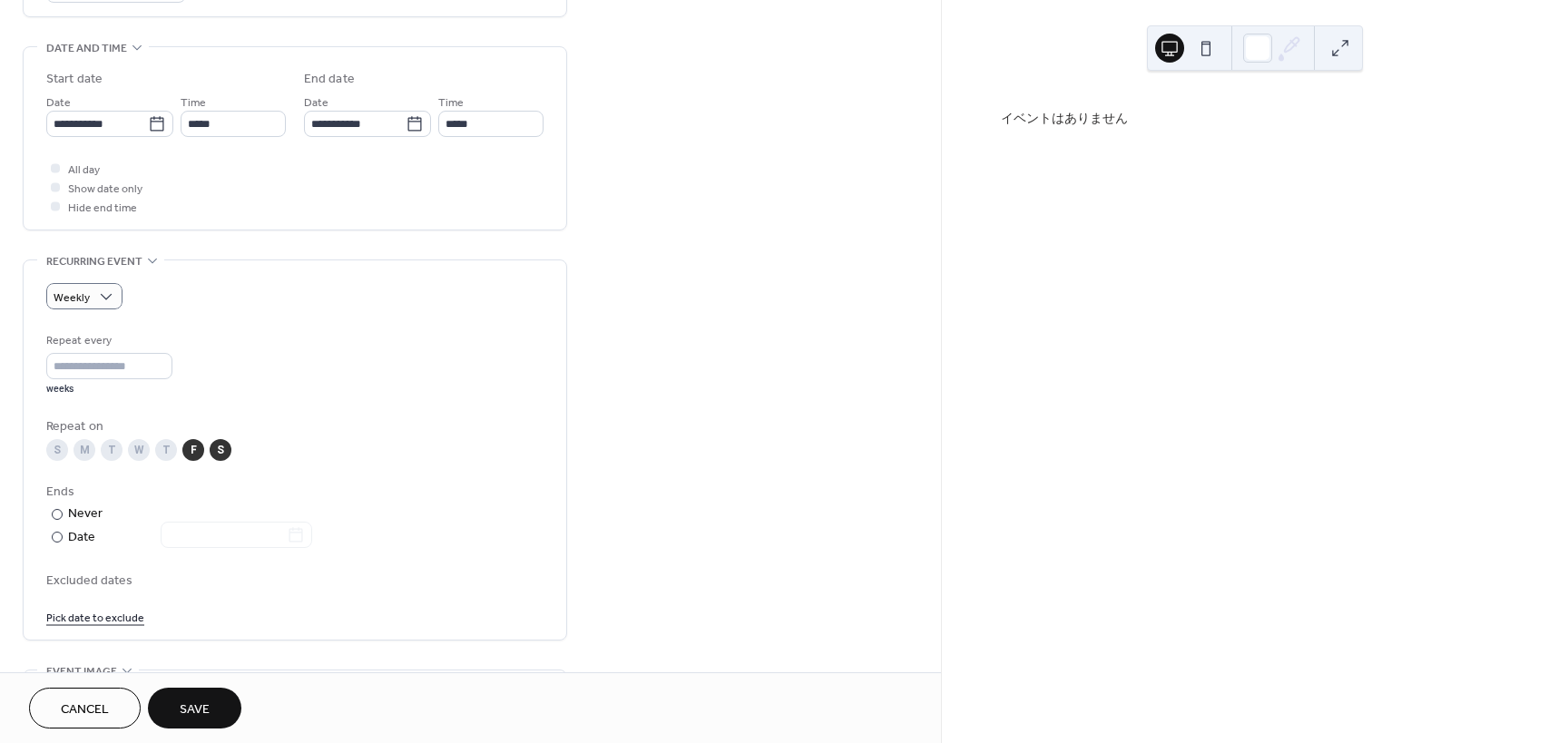 click on "S" at bounding box center (57, 450) 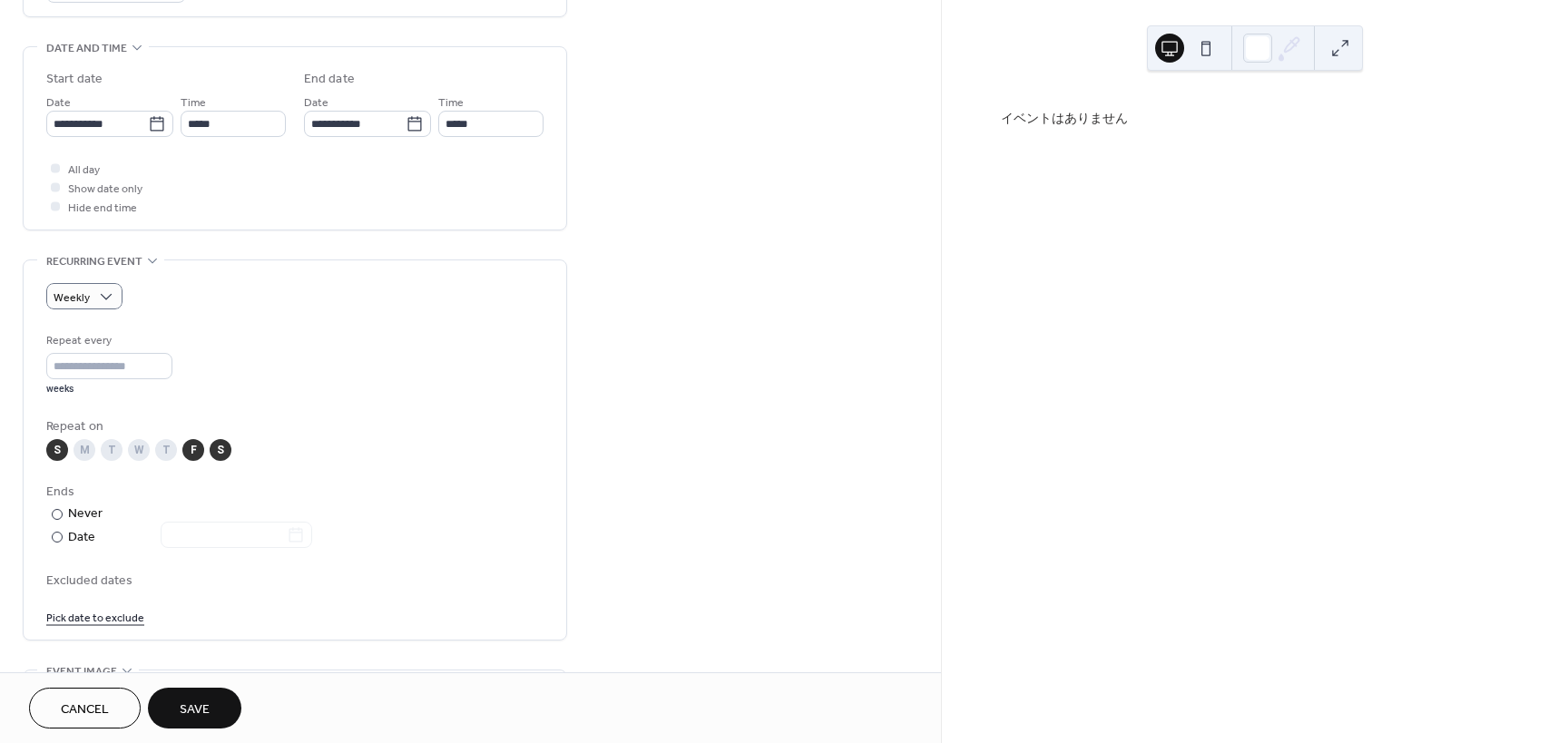 click on "M" at bounding box center [84, 450] 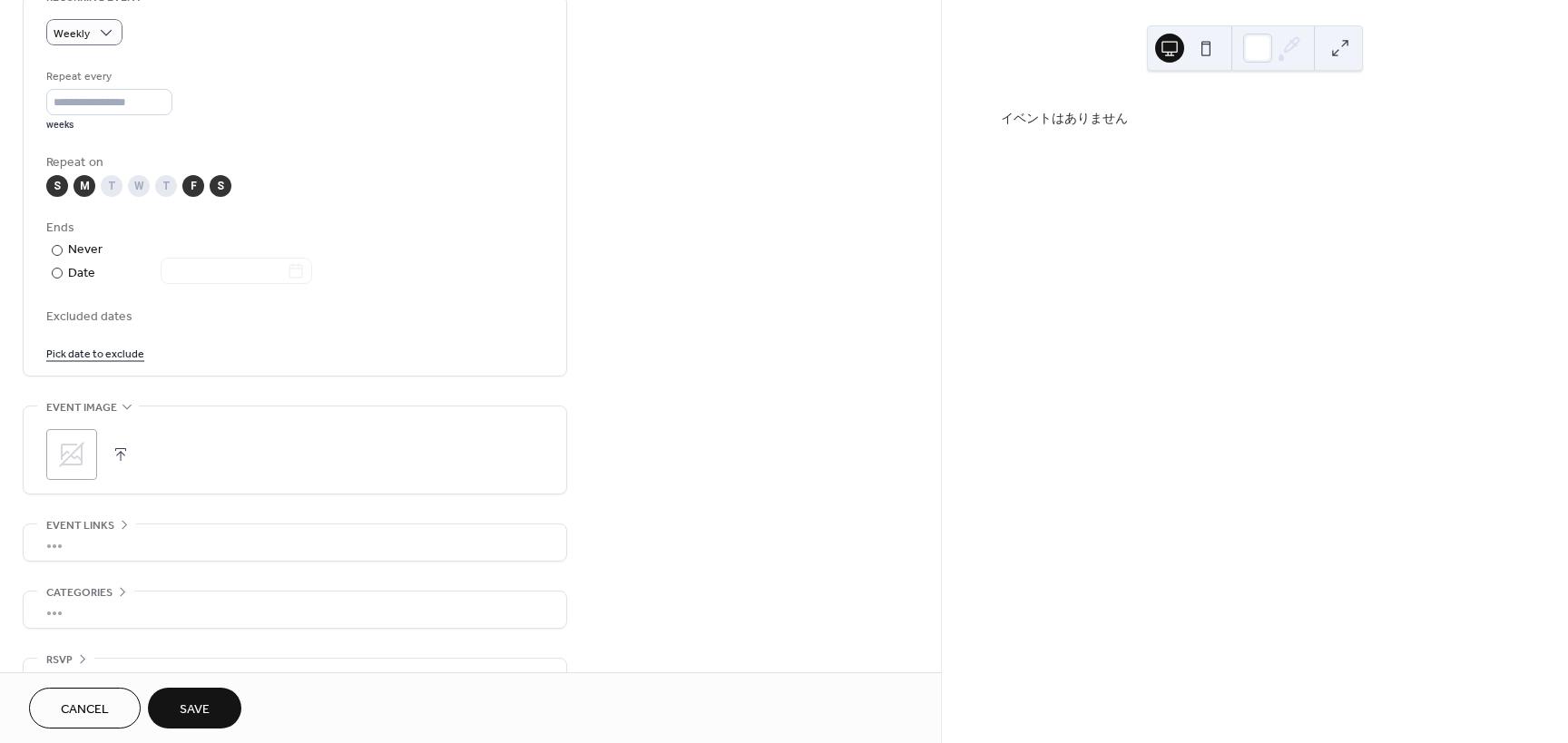 scroll, scrollTop: 850, scrollLeft: 0, axis: vertical 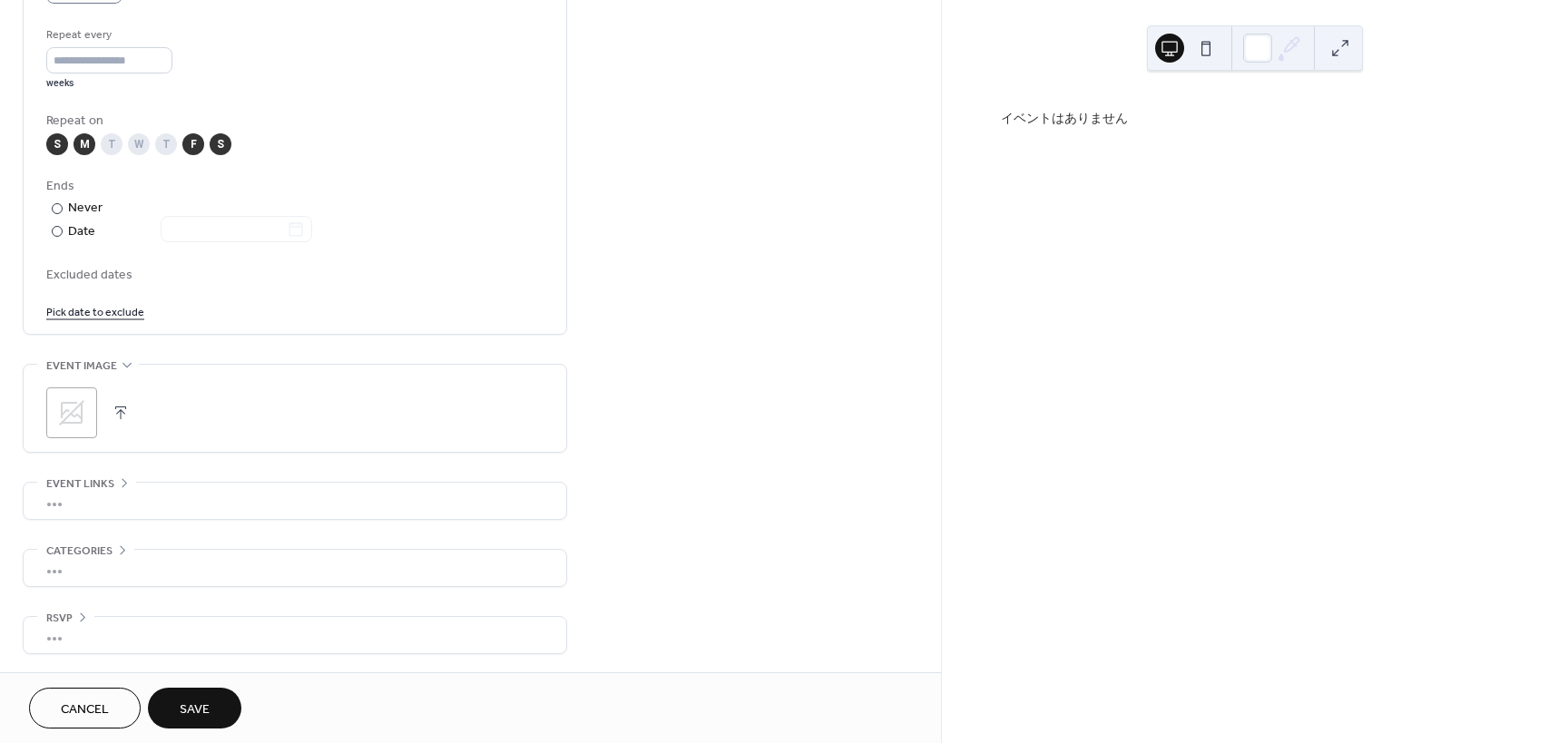 click on "Save" at bounding box center [194, 709] 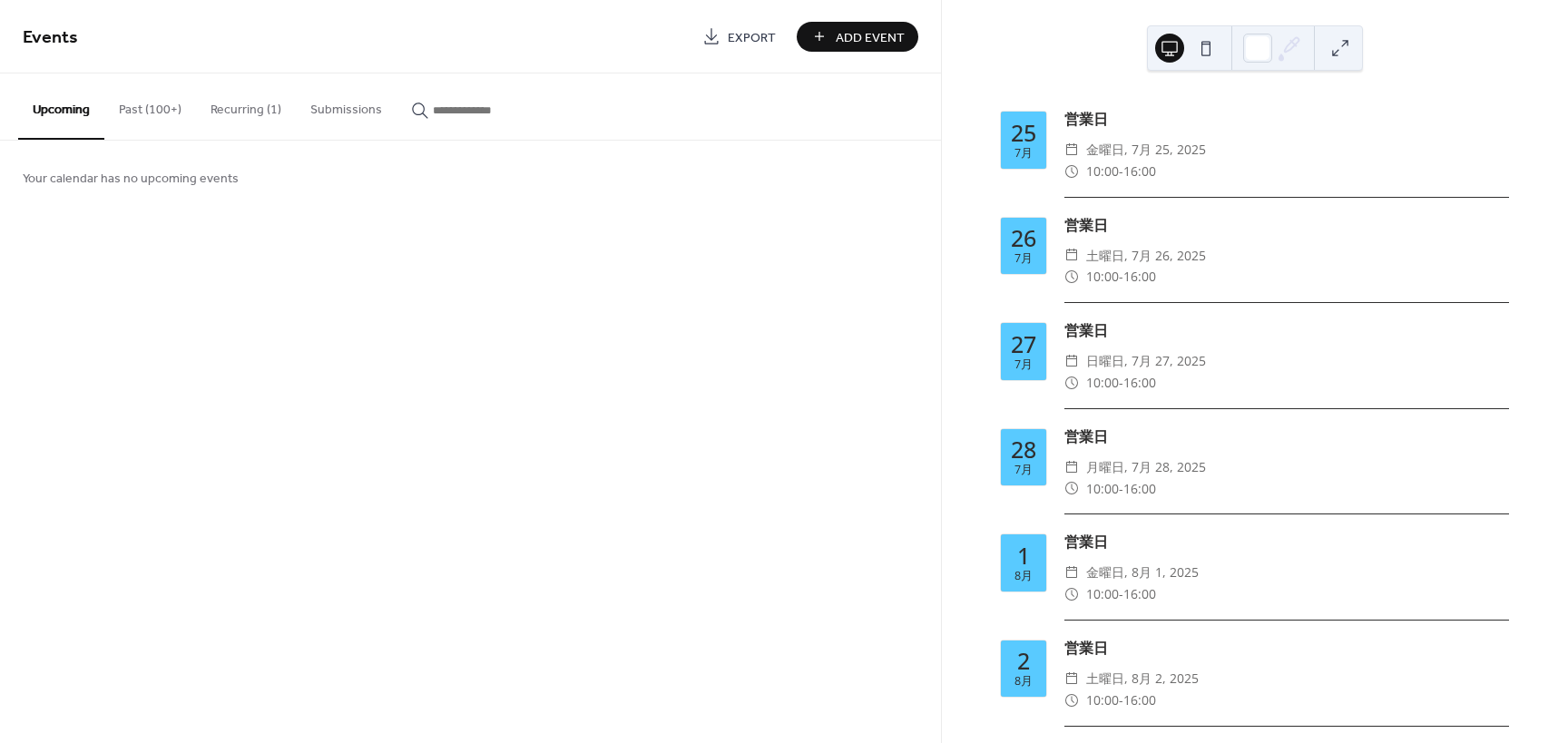 scroll, scrollTop: 323, scrollLeft: 0, axis: vertical 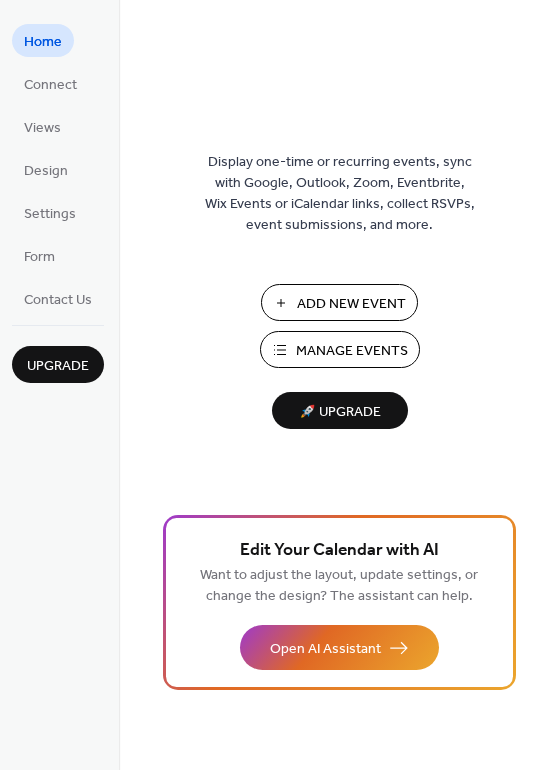 click on "Manage Events" at bounding box center (352, 351) 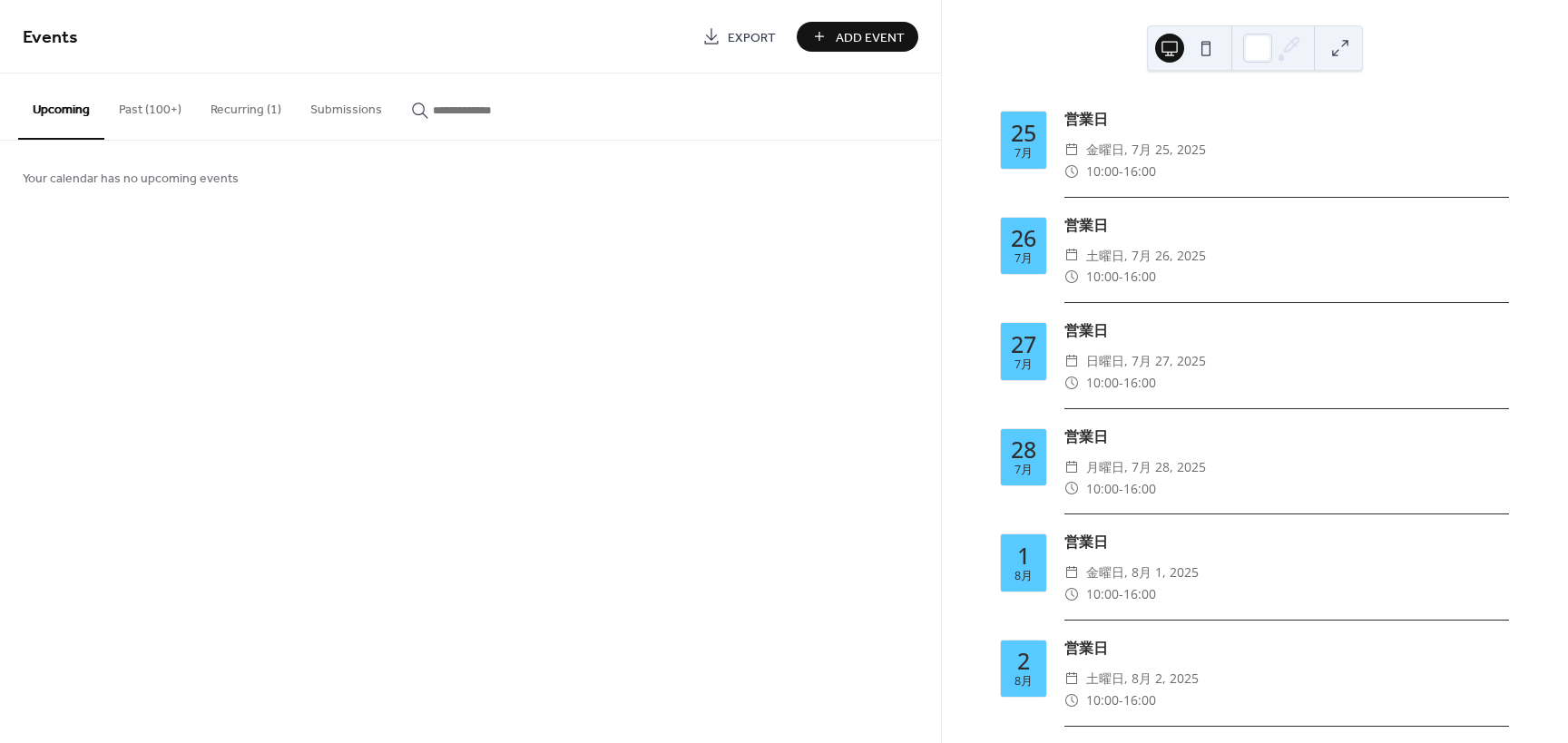 scroll, scrollTop: 0, scrollLeft: 0, axis: both 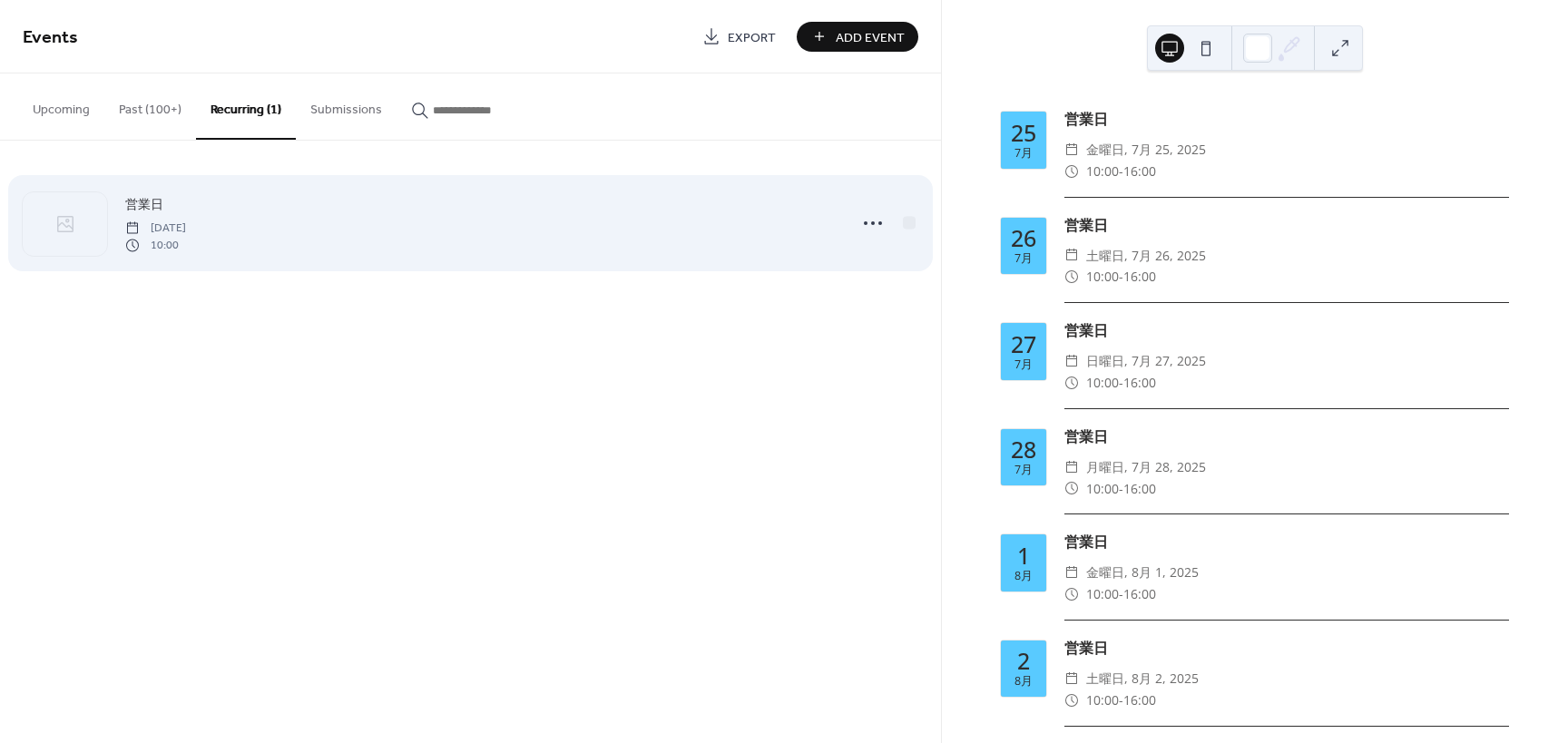 click on "営業日 [DATE] 10:00" at bounding box center [480, 223] 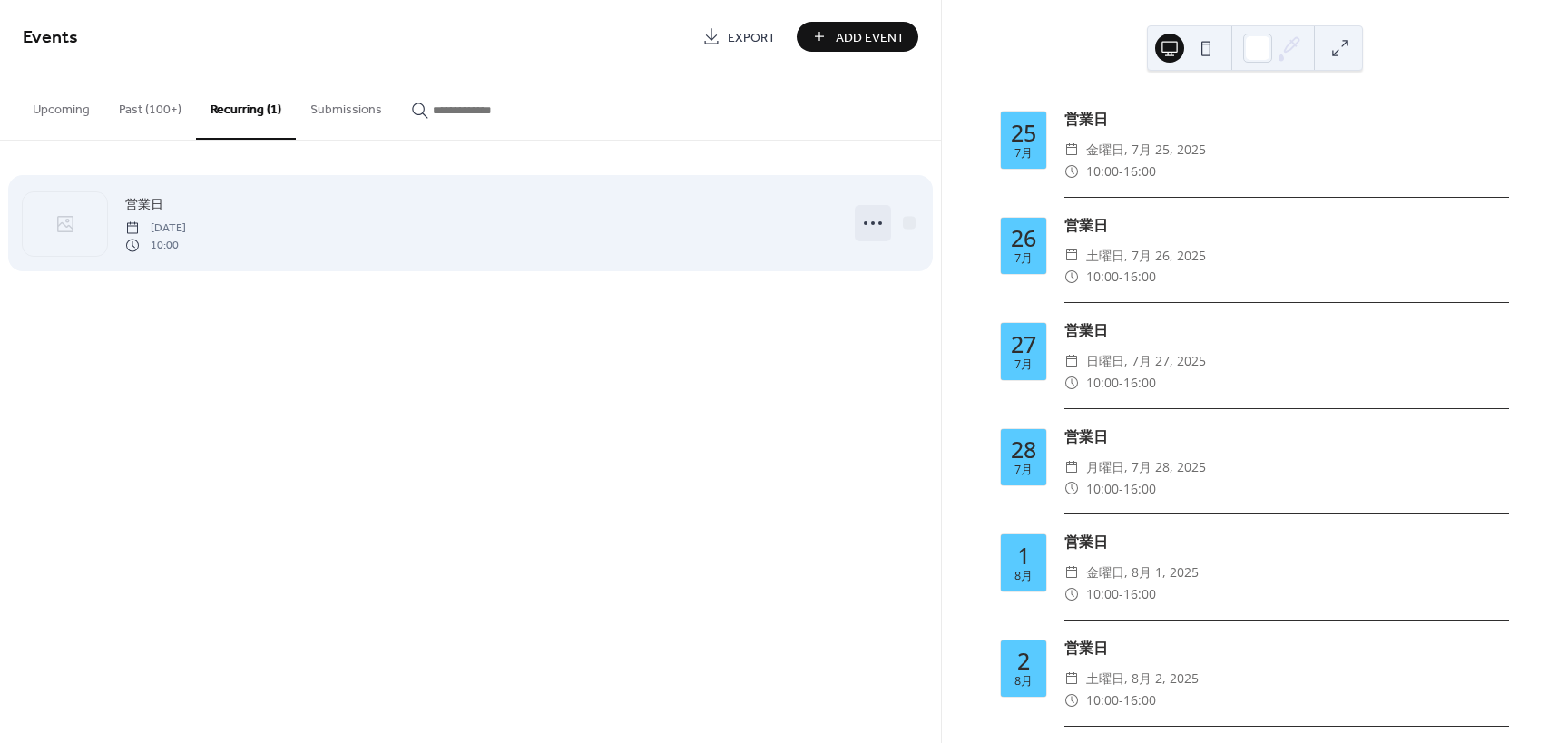 click 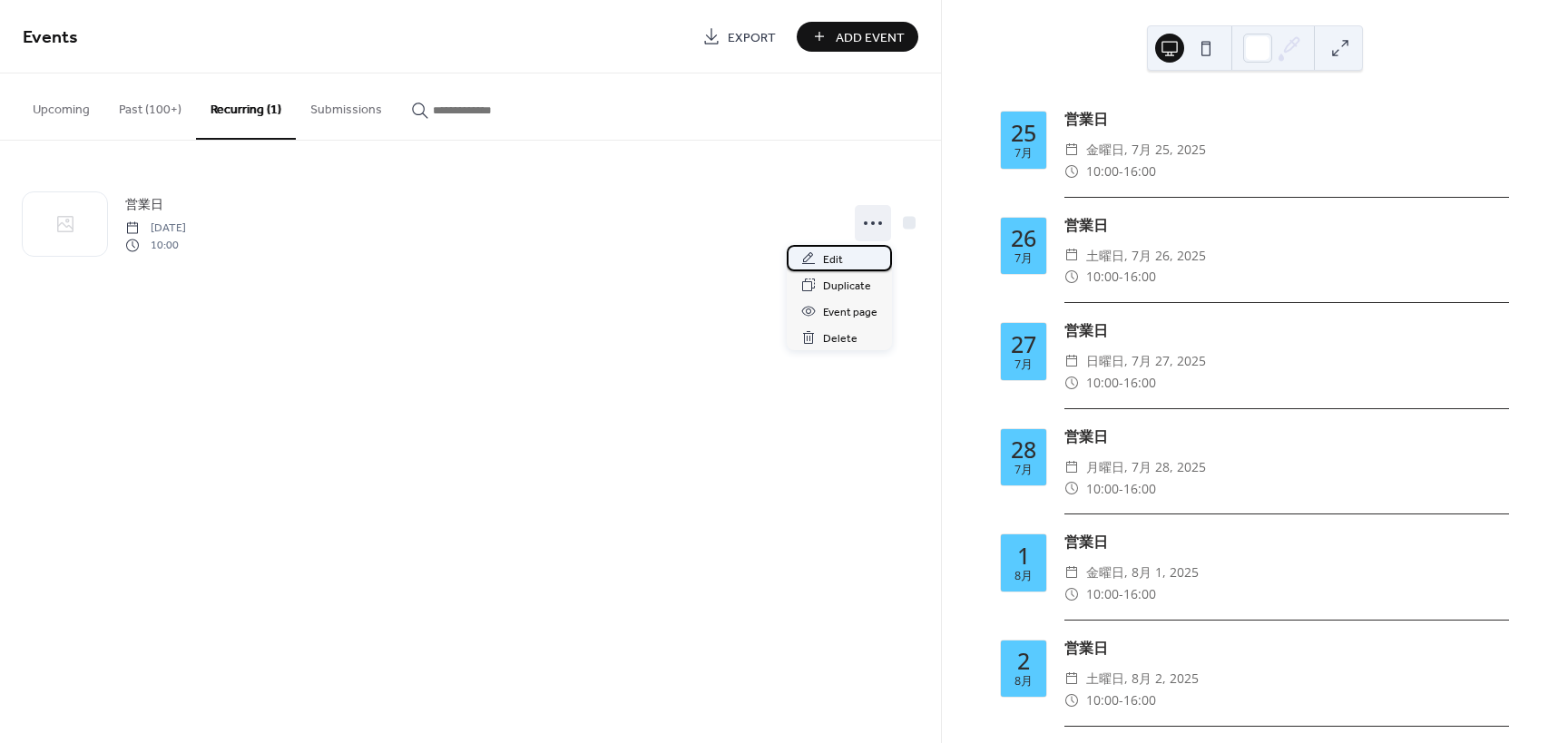 click on "Edit" at bounding box center (839, 258) 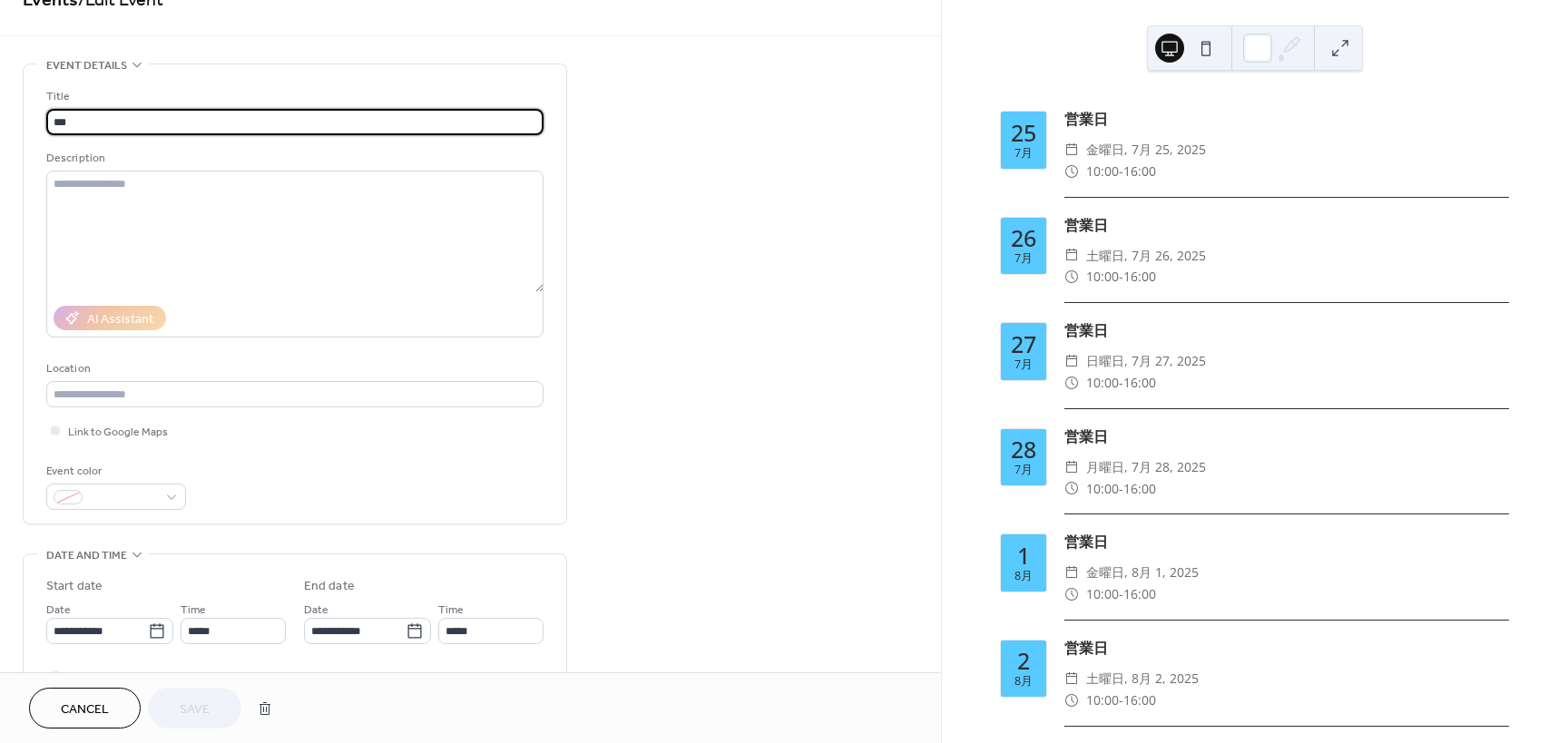 scroll, scrollTop: 91, scrollLeft: 0, axis: vertical 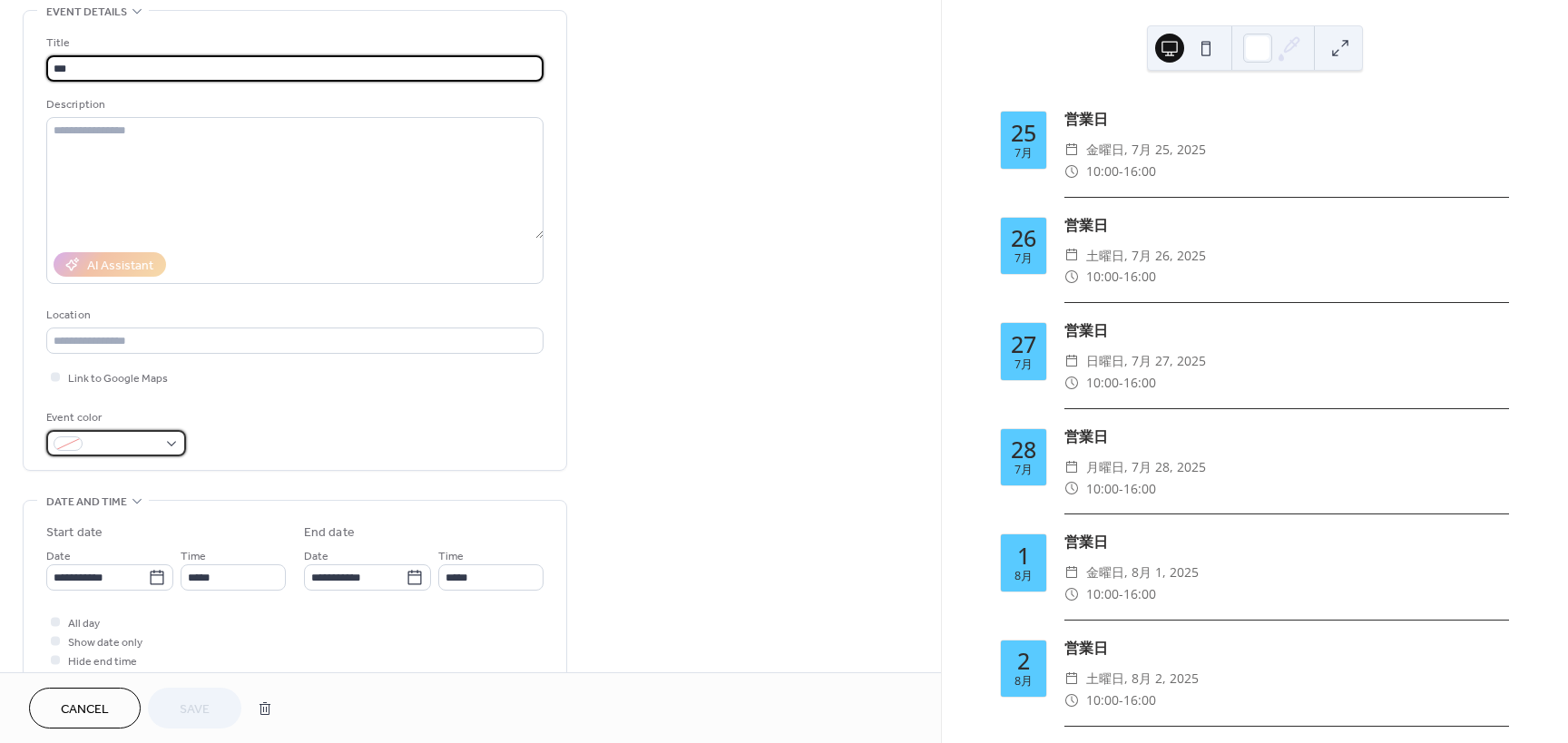 click at bounding box center [123, 445] 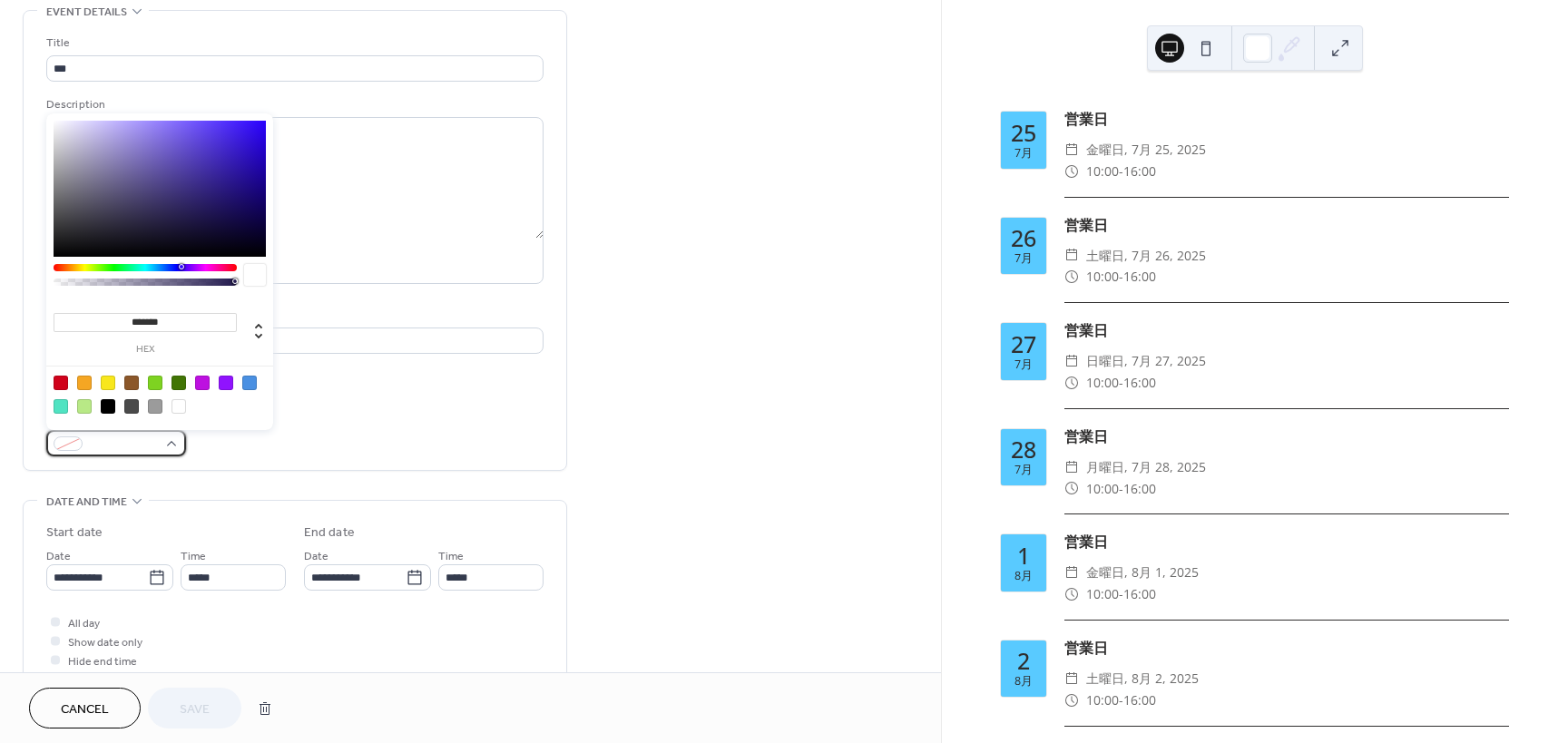click at bounding box center [123, 445] 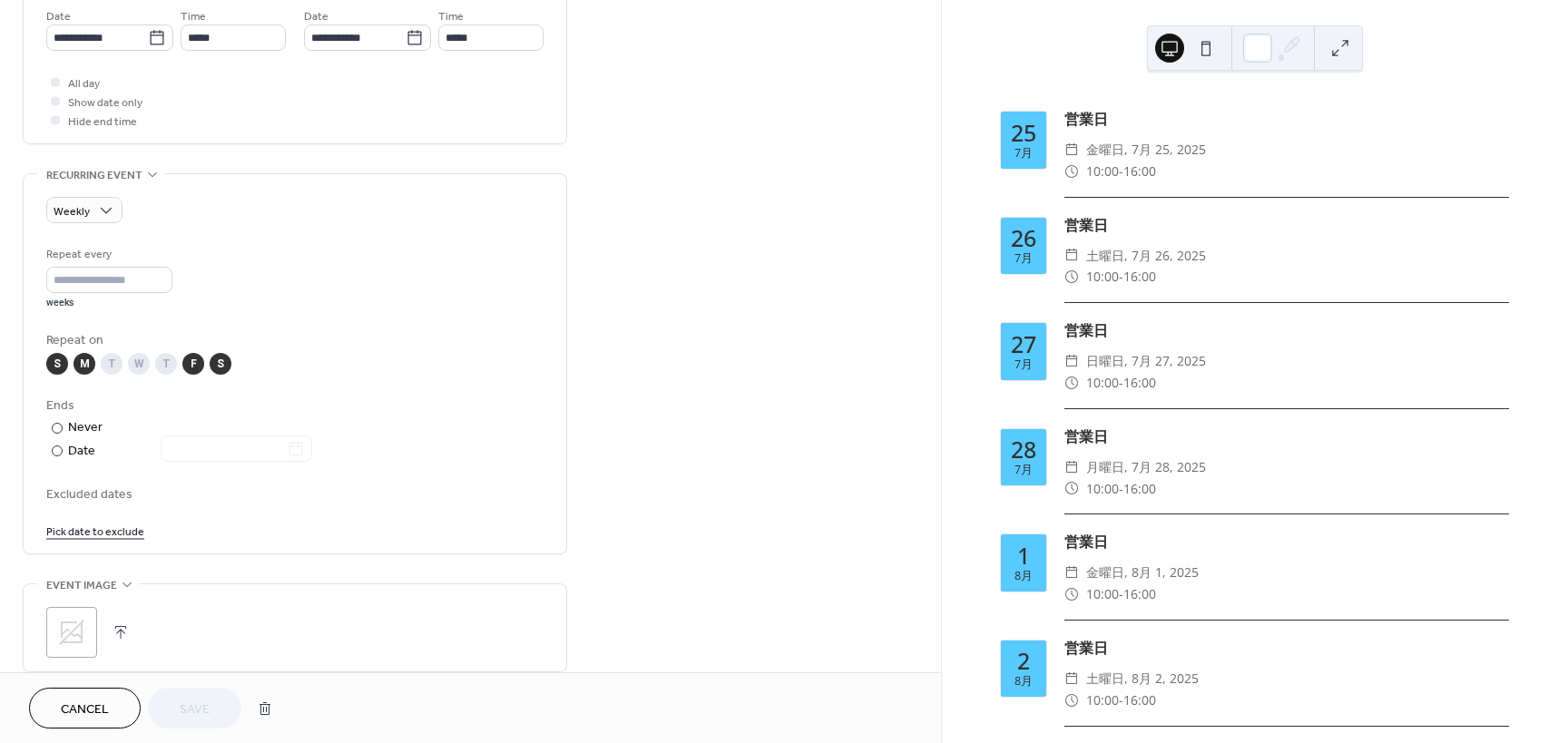 scroll, scrollTop: 635, scrollLeft: 0, axis: vertical 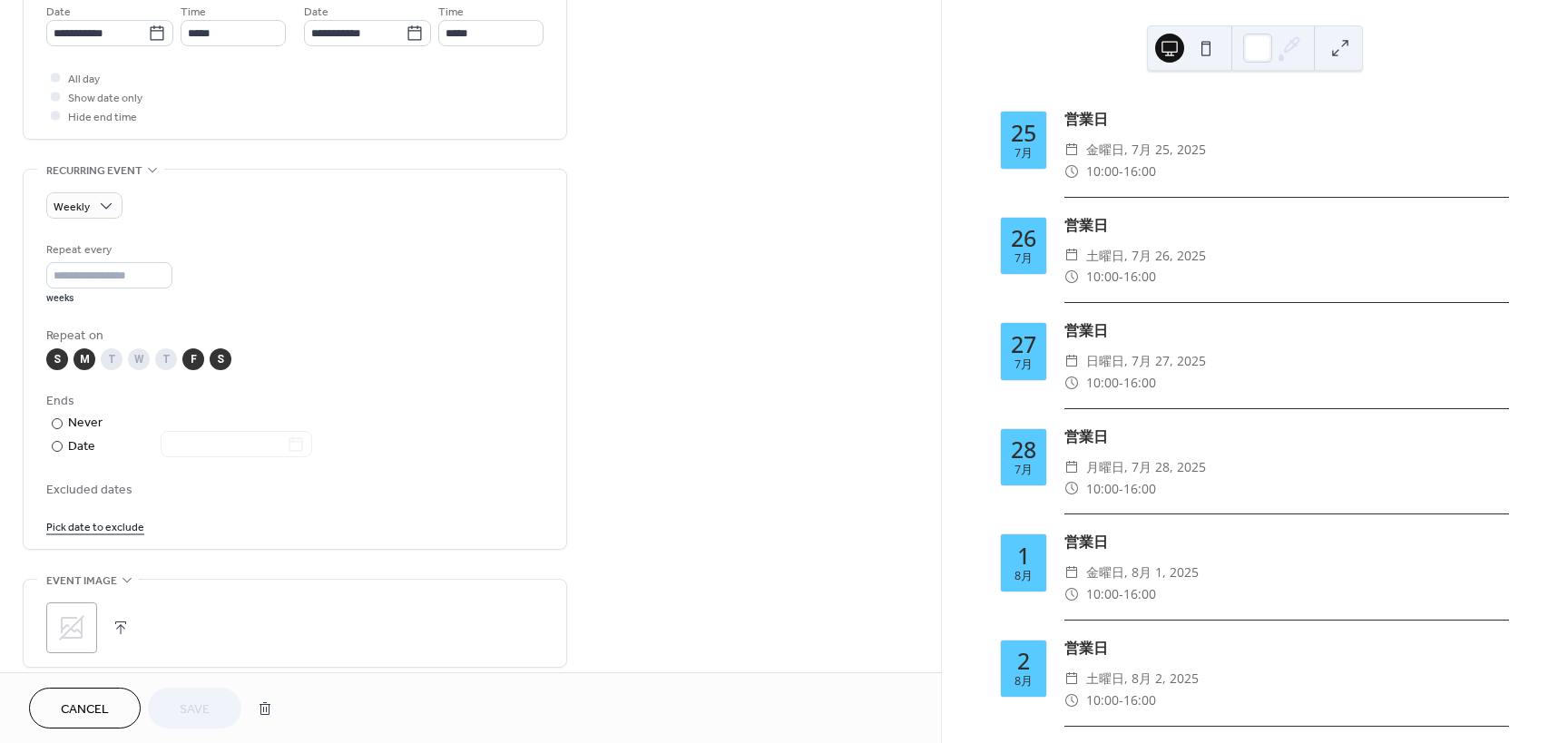 click on "Cancel" at bounding box center (84, 708) 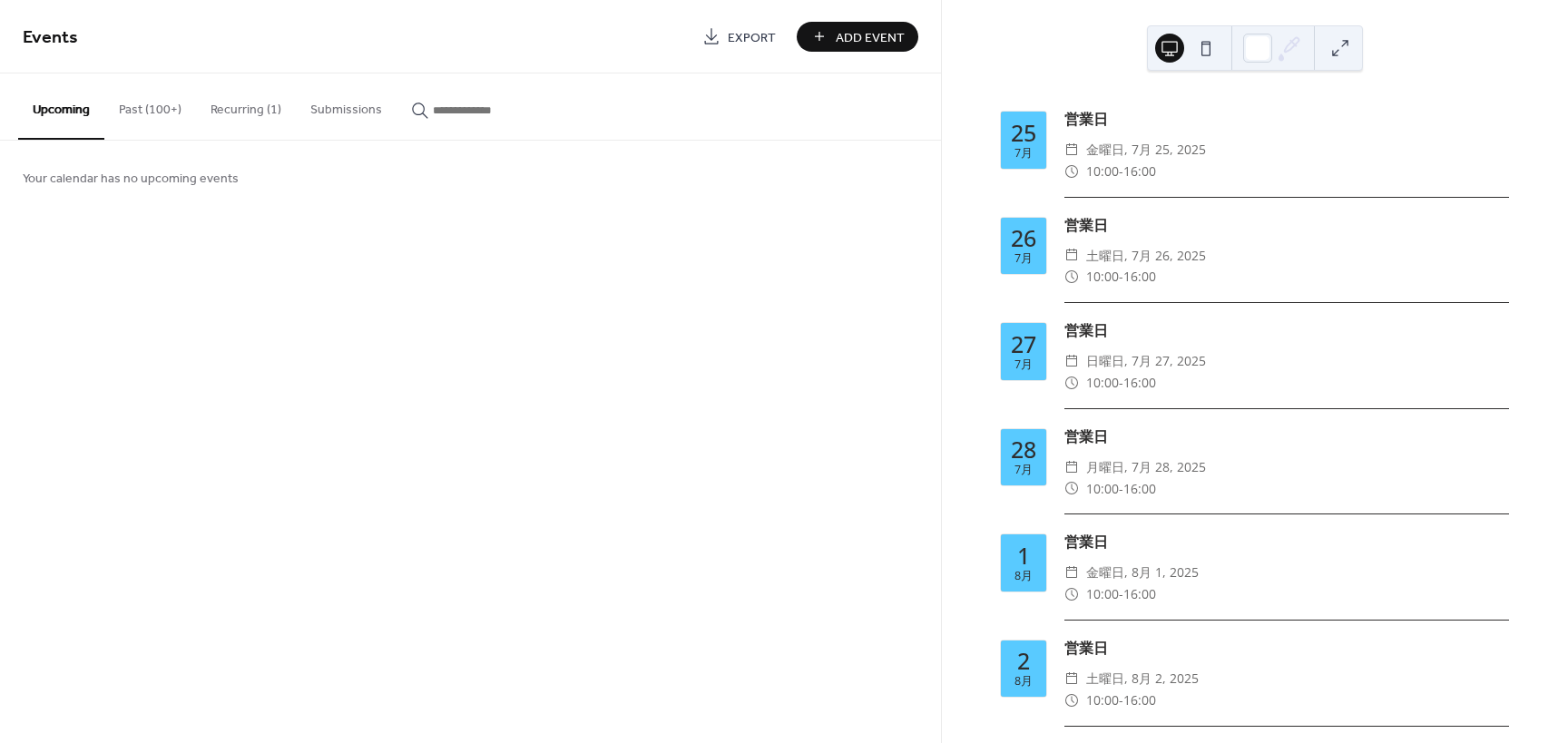 click on "Add Event" at bounding box center [870, 37] 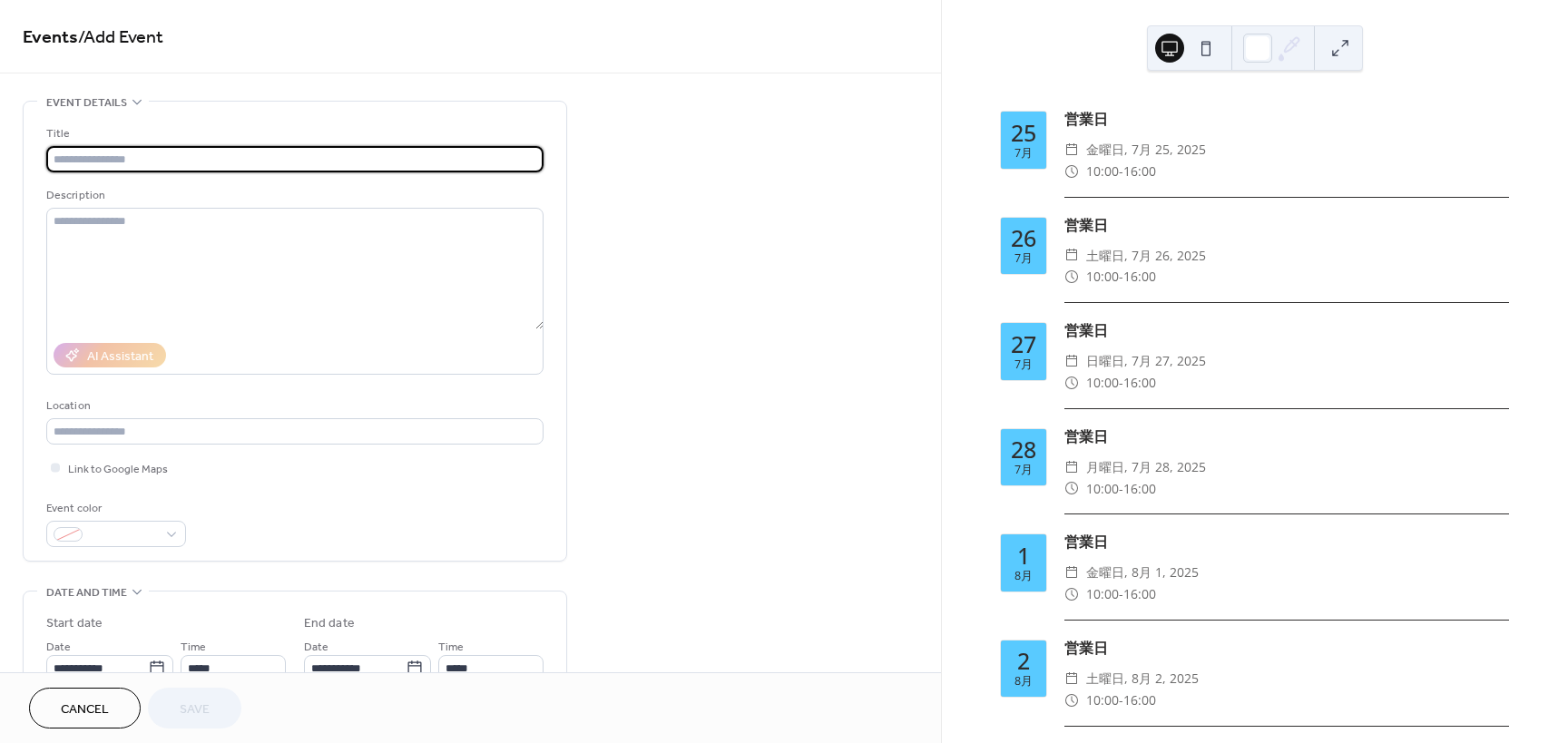 click at bounding box center (295, 159) 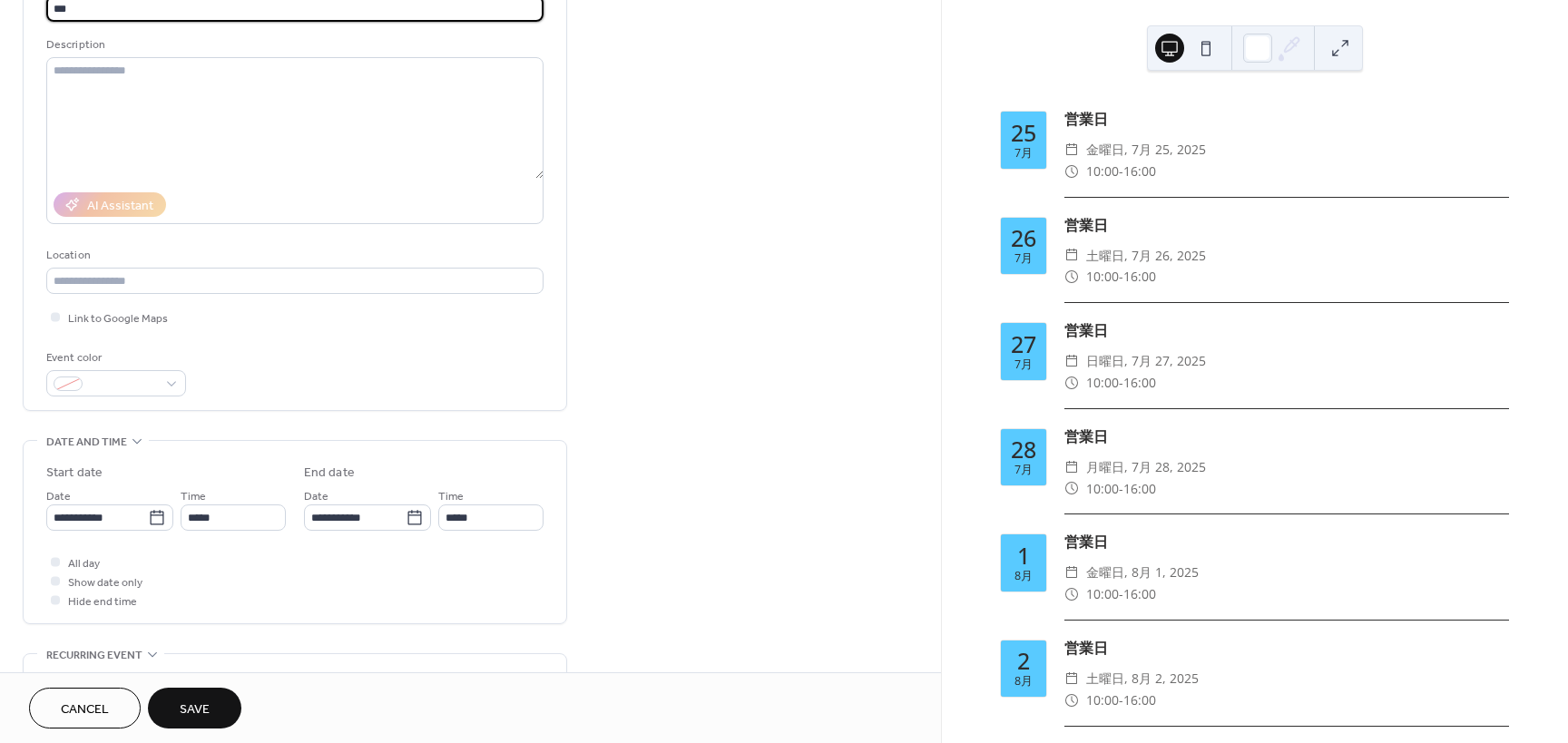 scroll, scrollTop: 181, scrollLeft: 0, axis: vertical 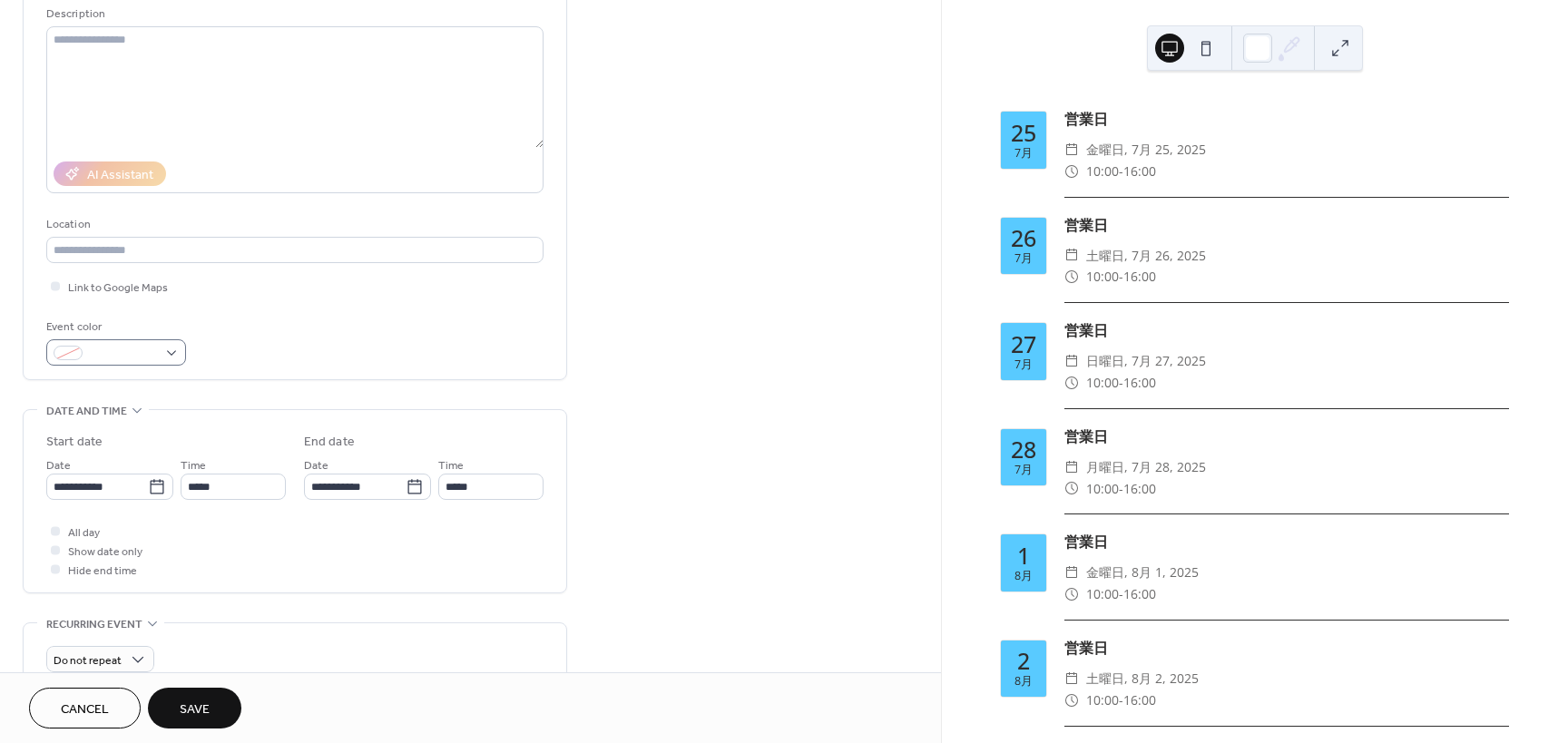 type on "***" 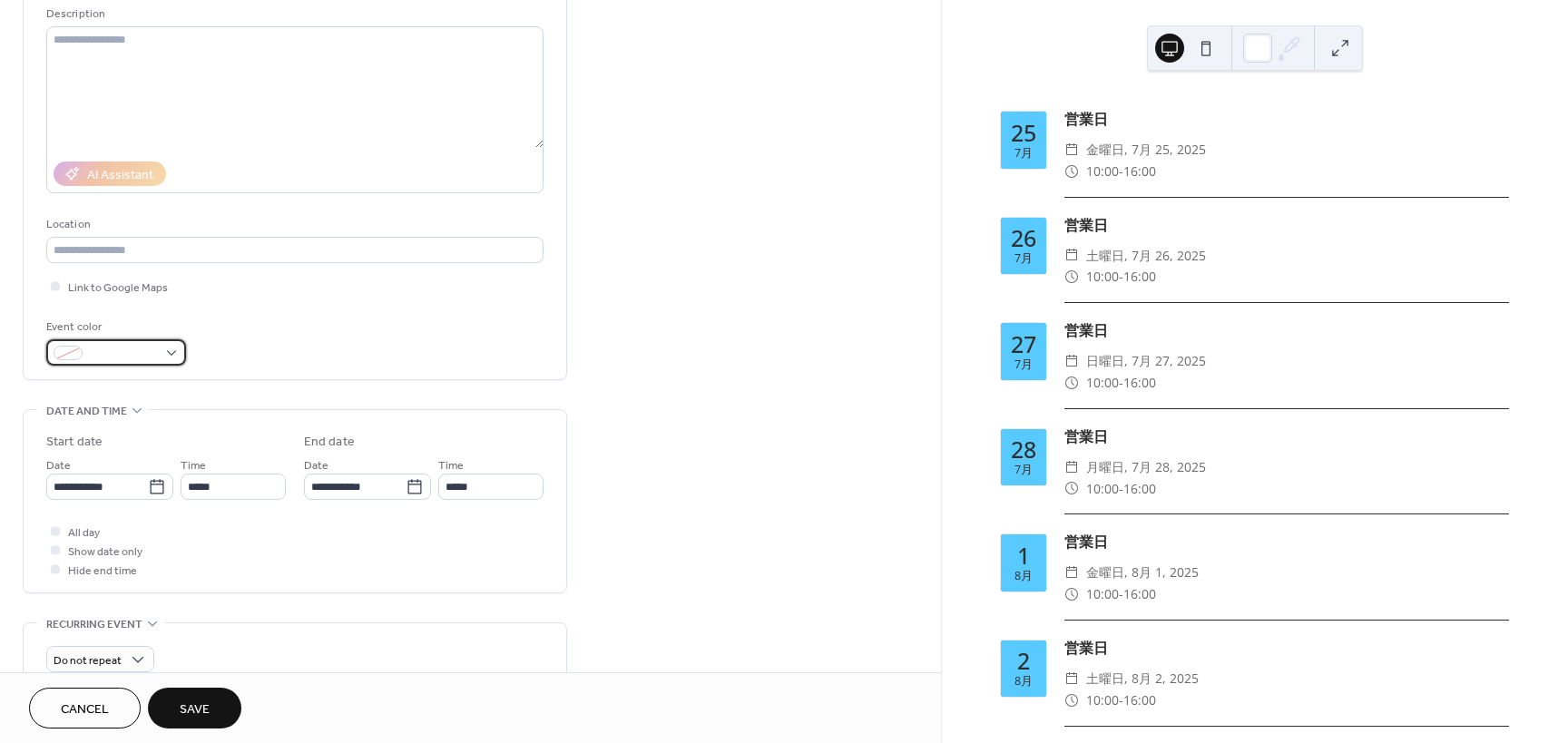 click at bounding box center [123, 354] 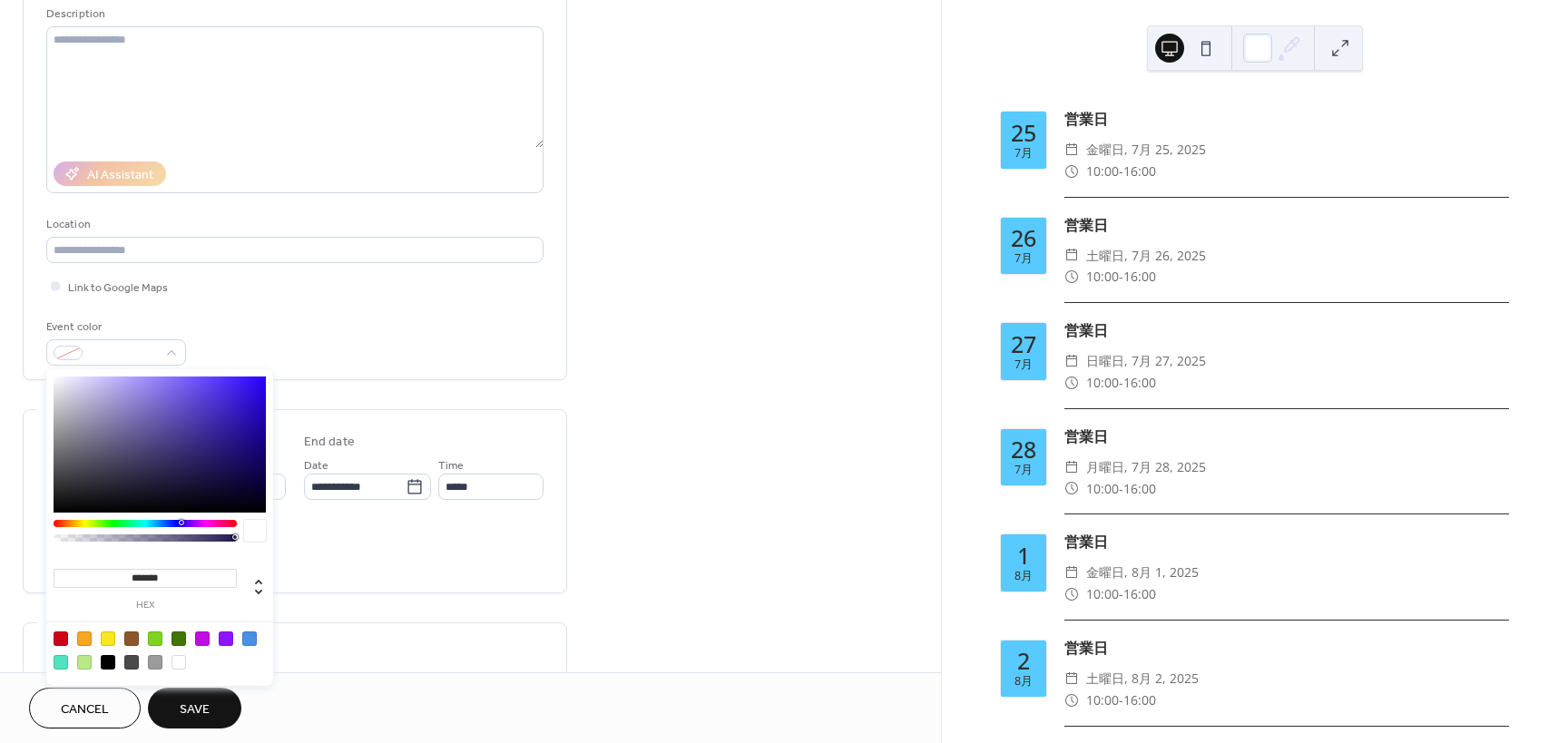 click at bounding box center (108, 639) 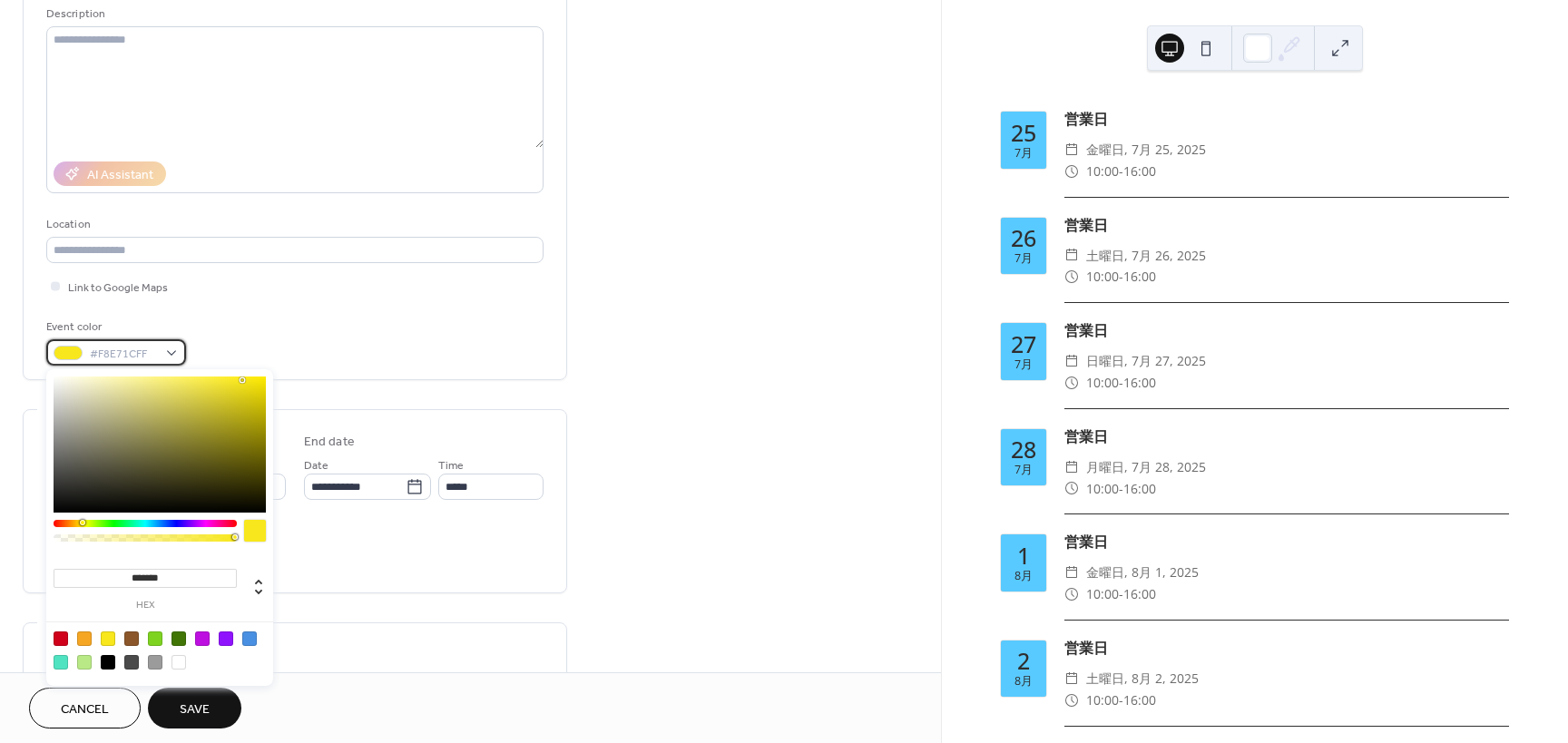 click on "#F8E71CFF" at bounding box center (123, 354) 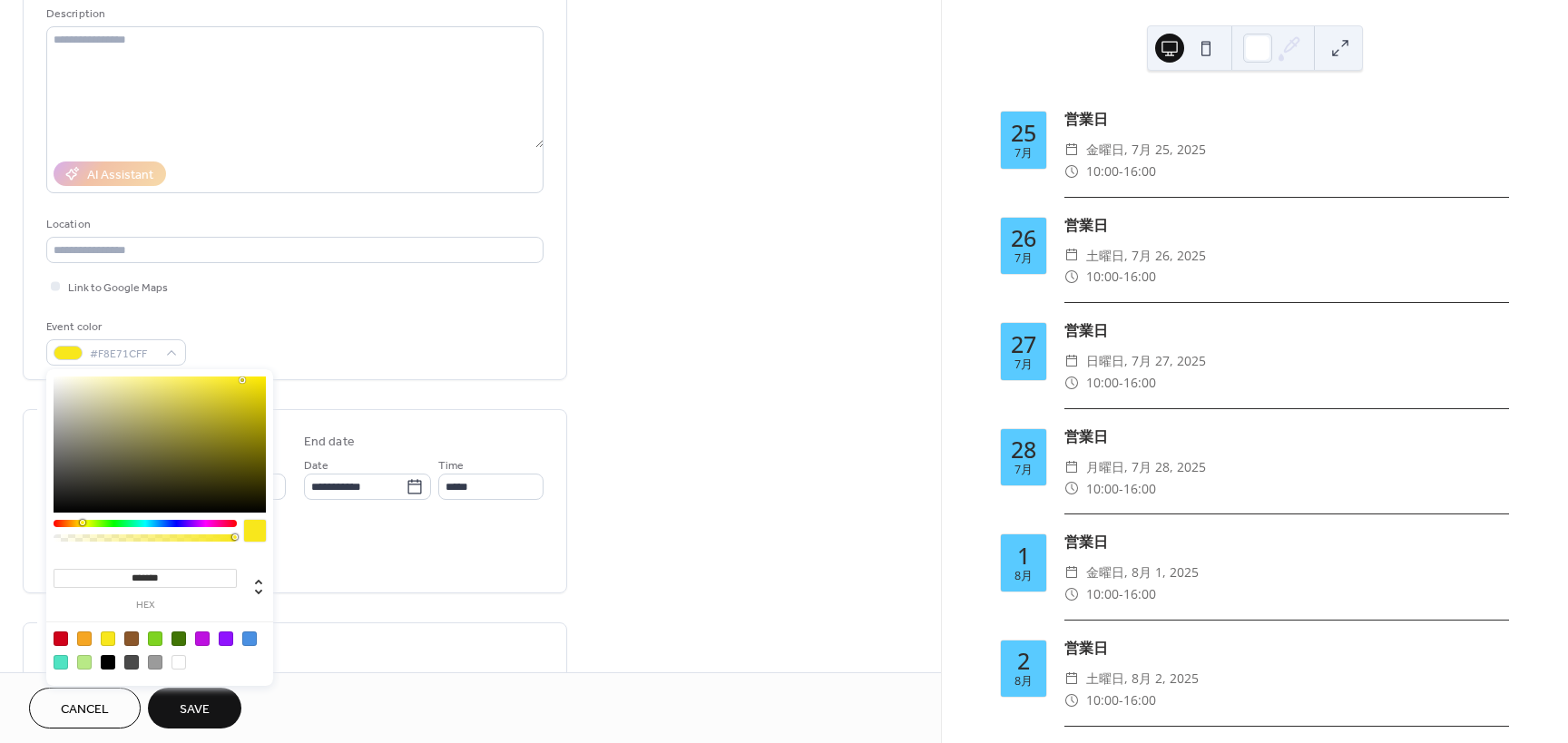 click at bounding box center [179, 662] 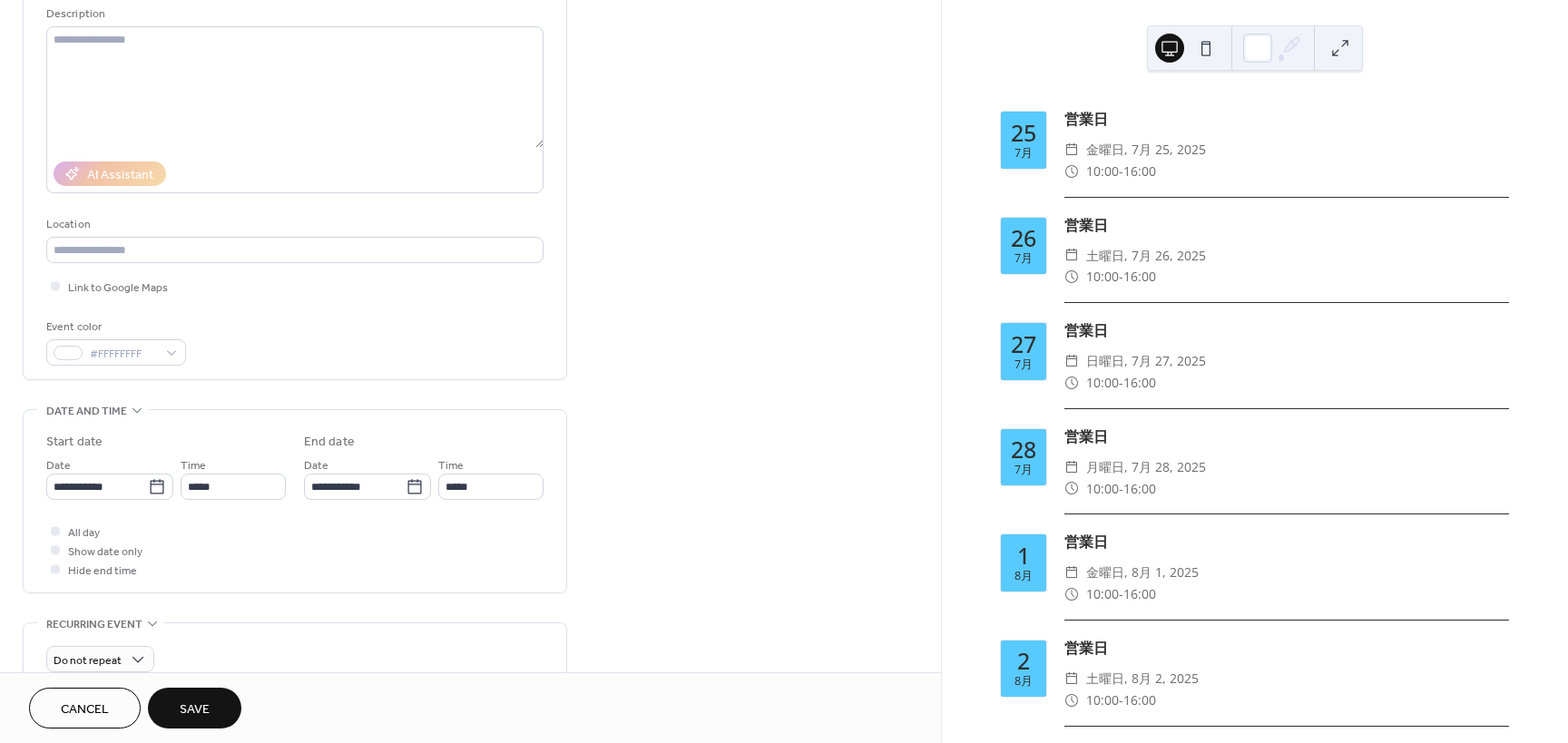 click on "**********" at bounding box center [470, 472] 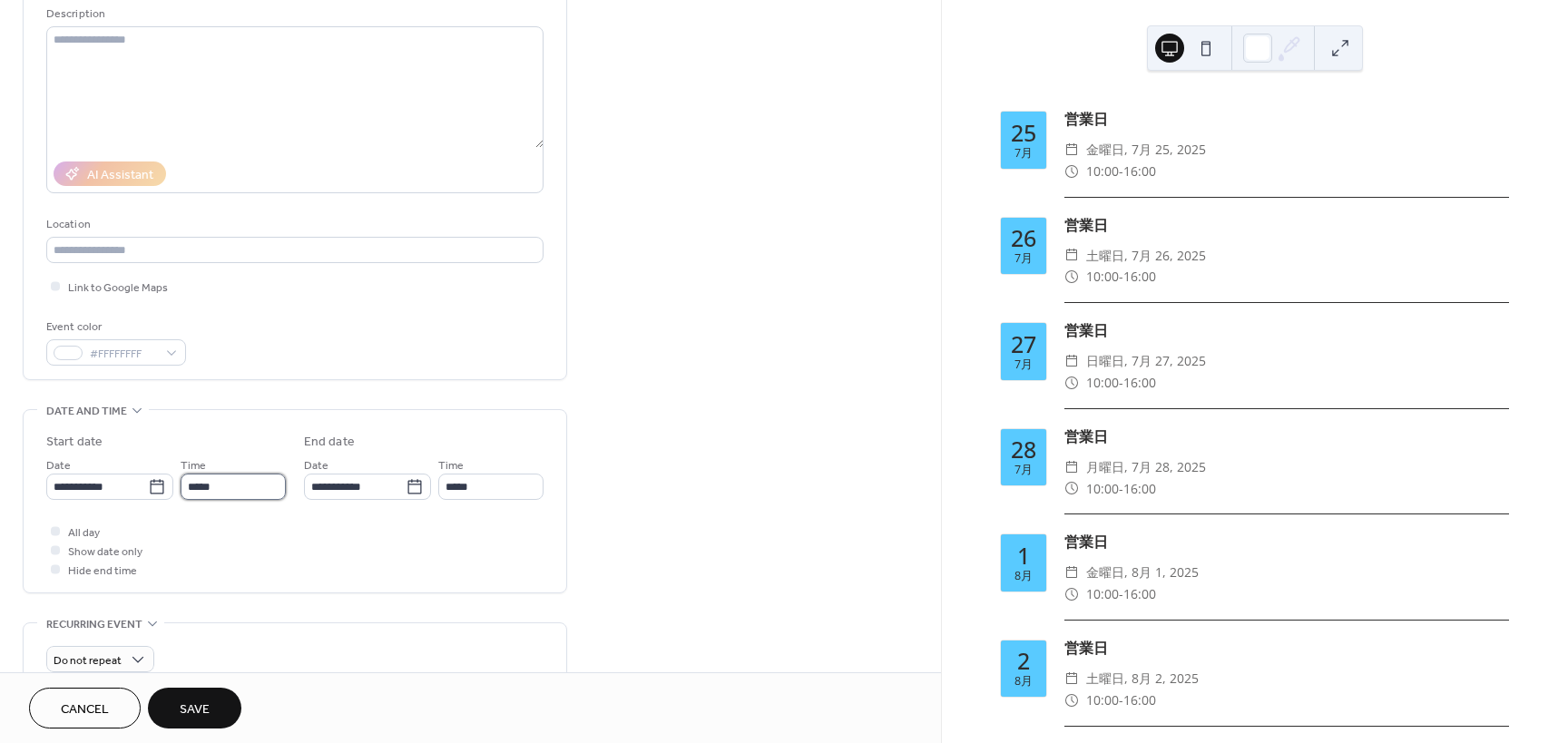 click on "*****" at bounding box center [233, 486] 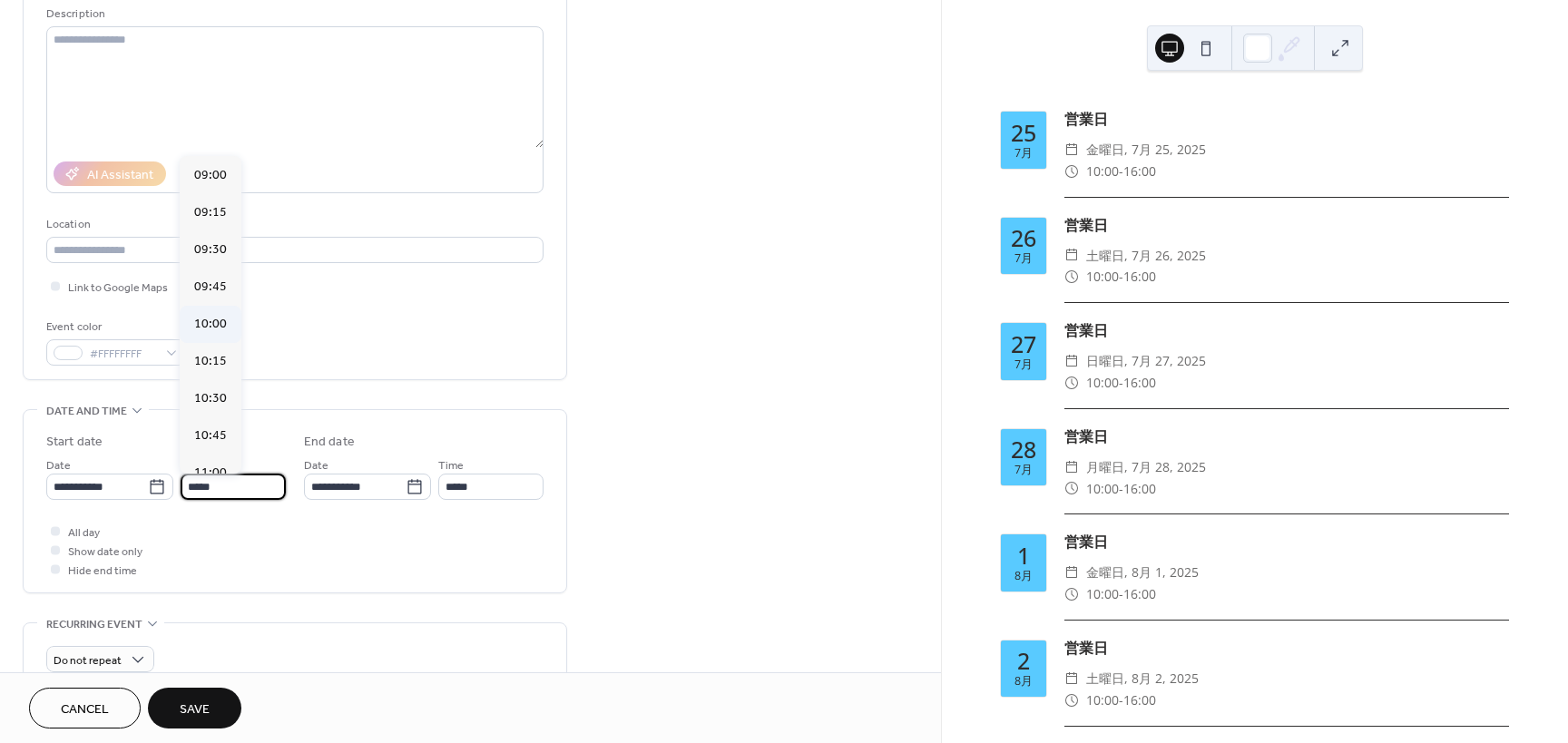 scroll, scrollTop: 1332, scrollLeft: 0, axis: vertical 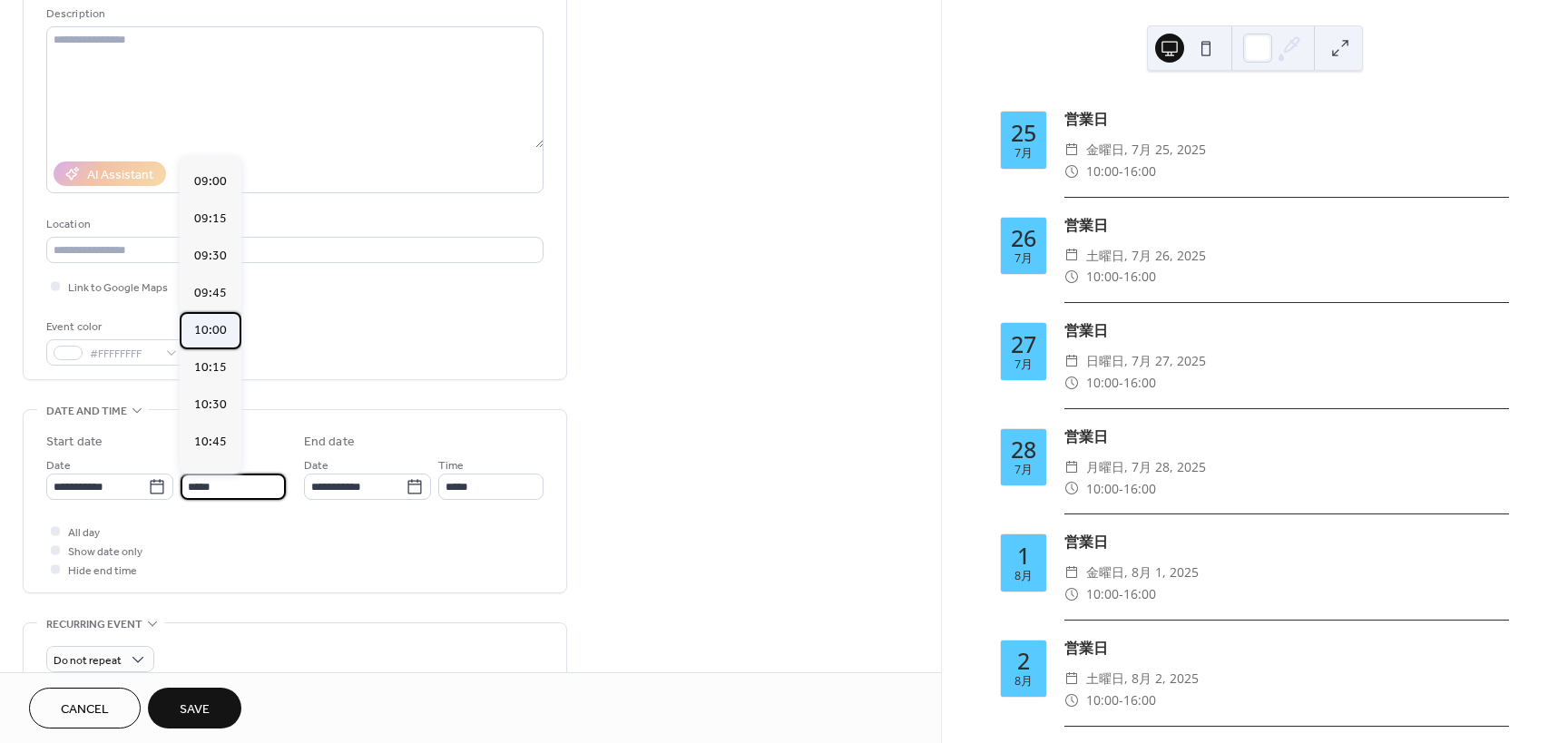 click on "10:00" at bounding box center (211, 330) 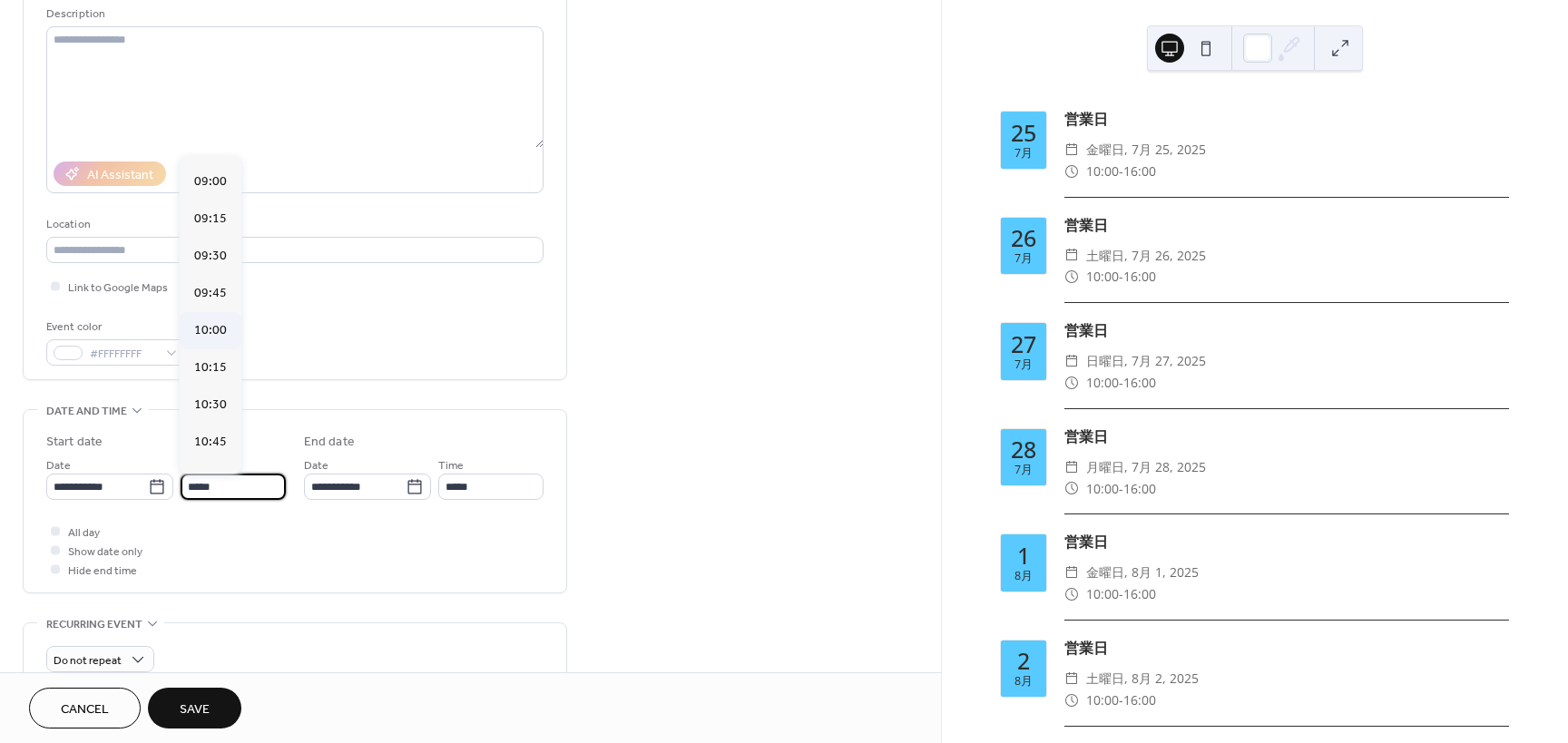 type on "*****" 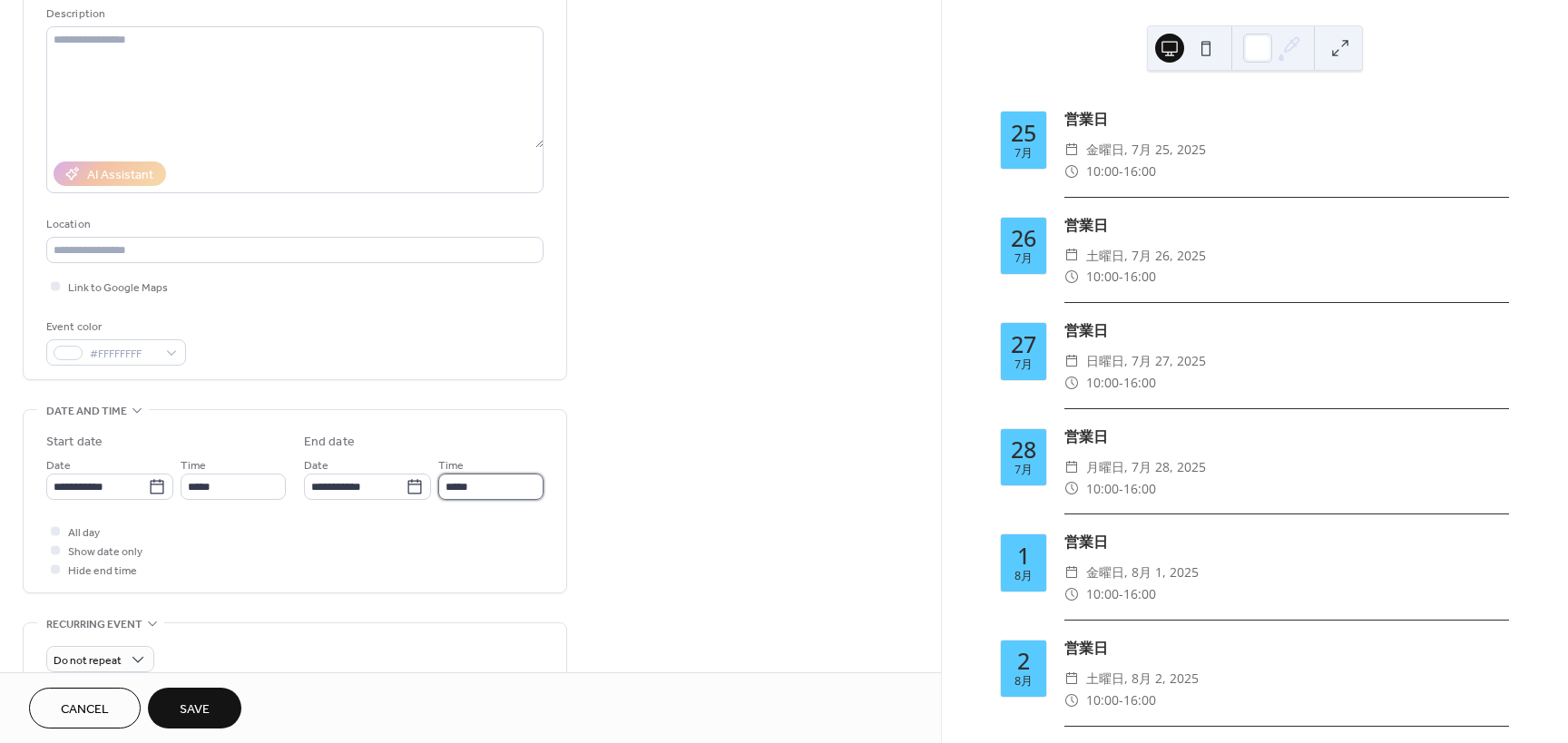 click on "*****" at bounding box center (491, 486) 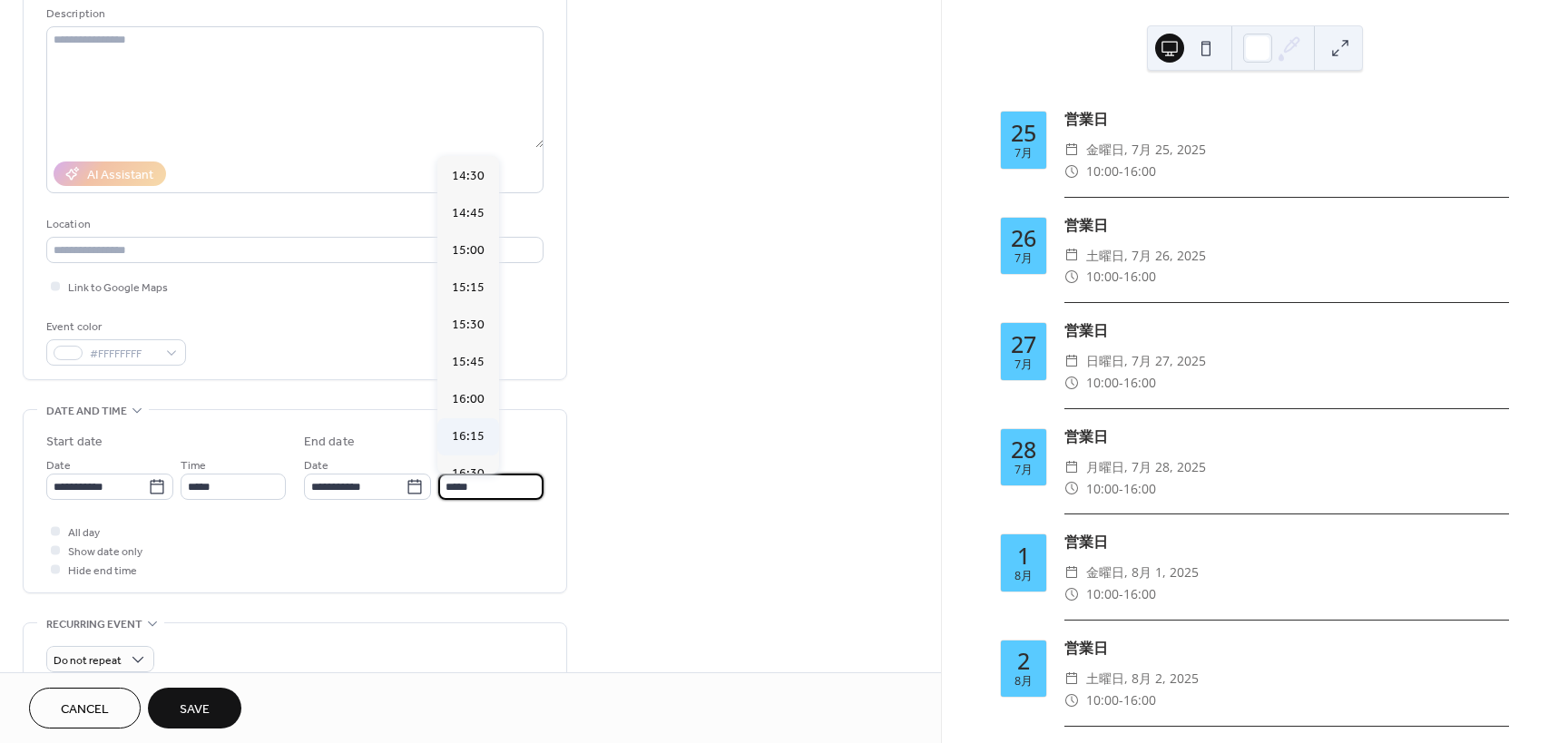 scroll, scrollTop: 635, scrollLeft: 0, axis: vertical 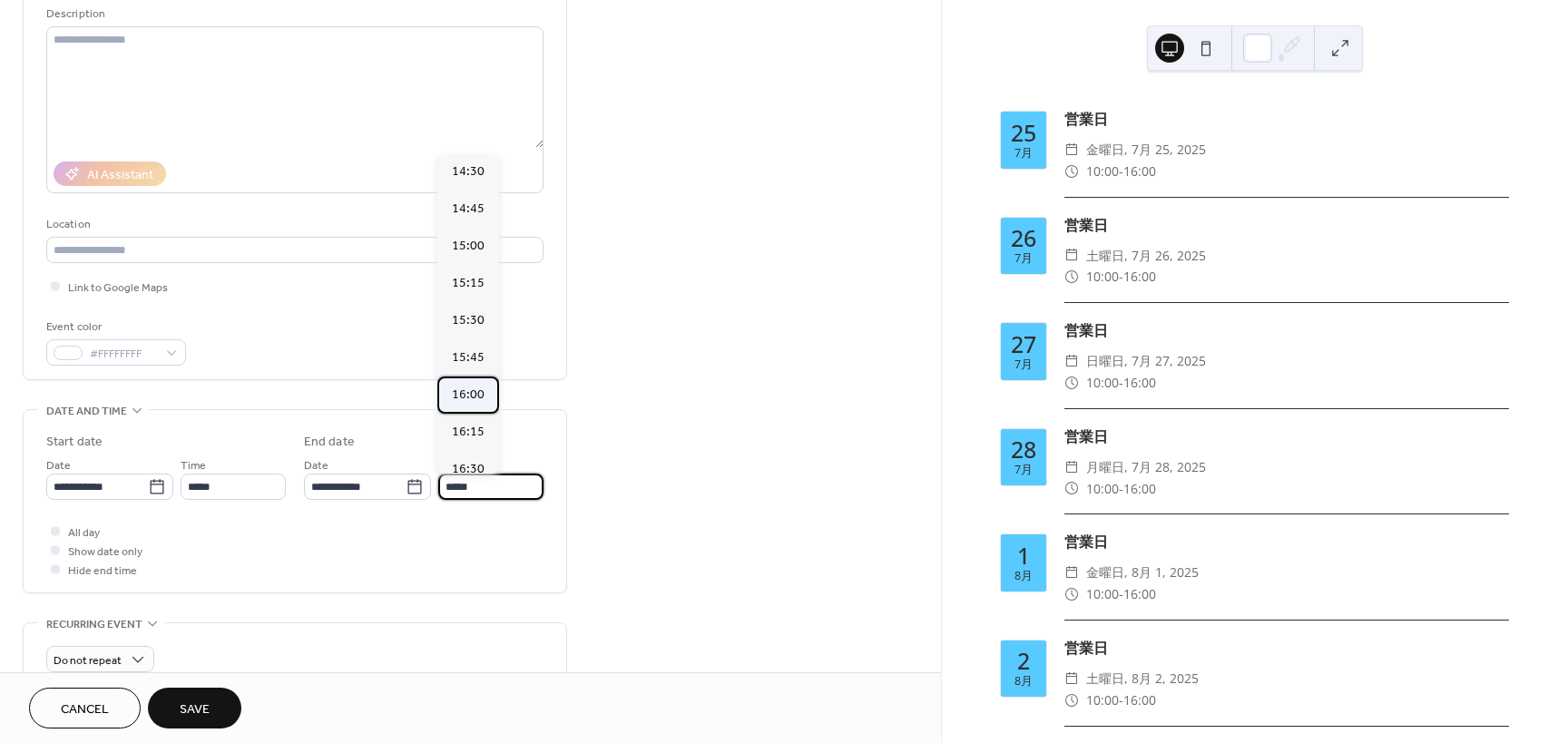 click on "16:00" at bounding box center (468, 395) 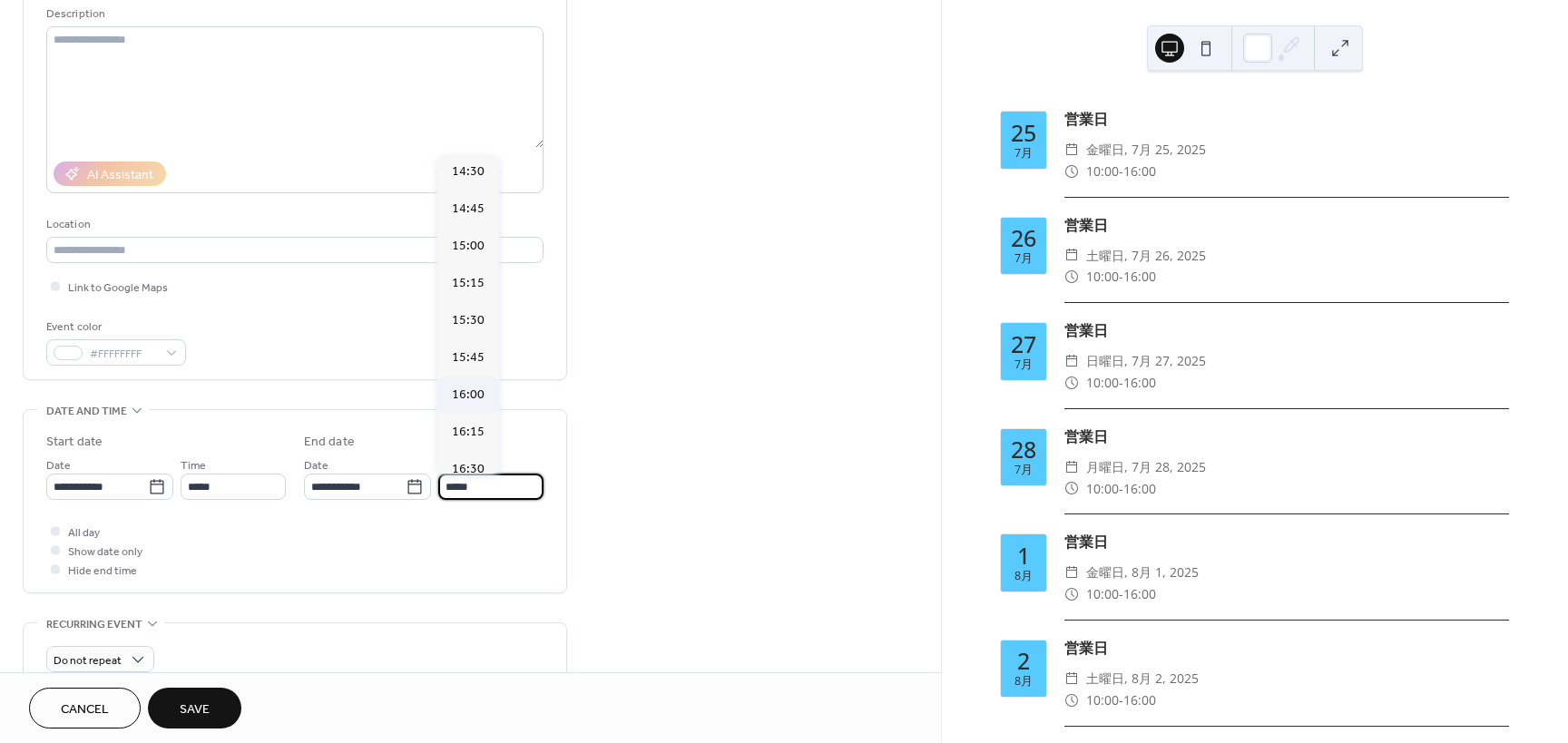 type on "*****" 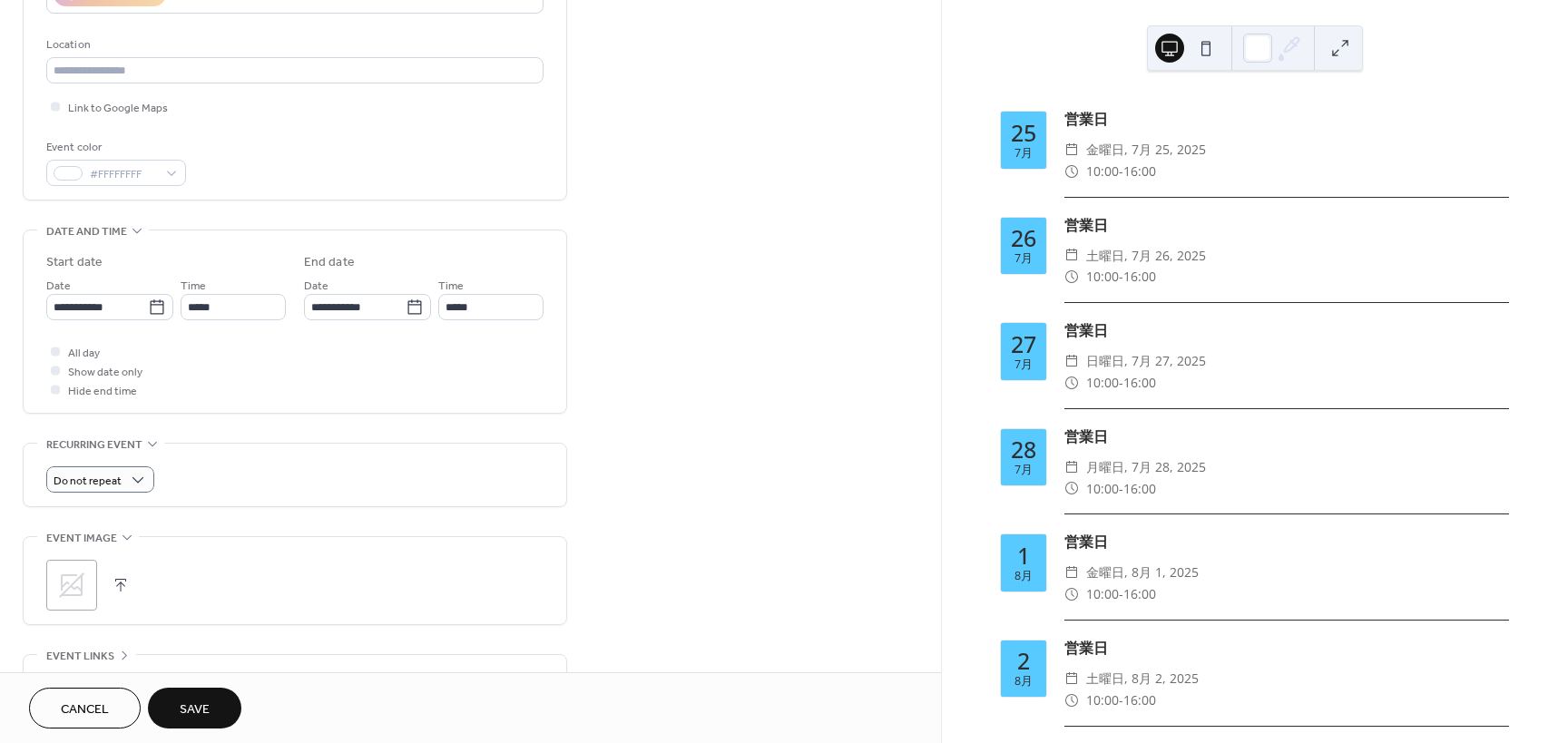 scroll, scrollTop: 363, scrollLeft: 0, axis: vertical 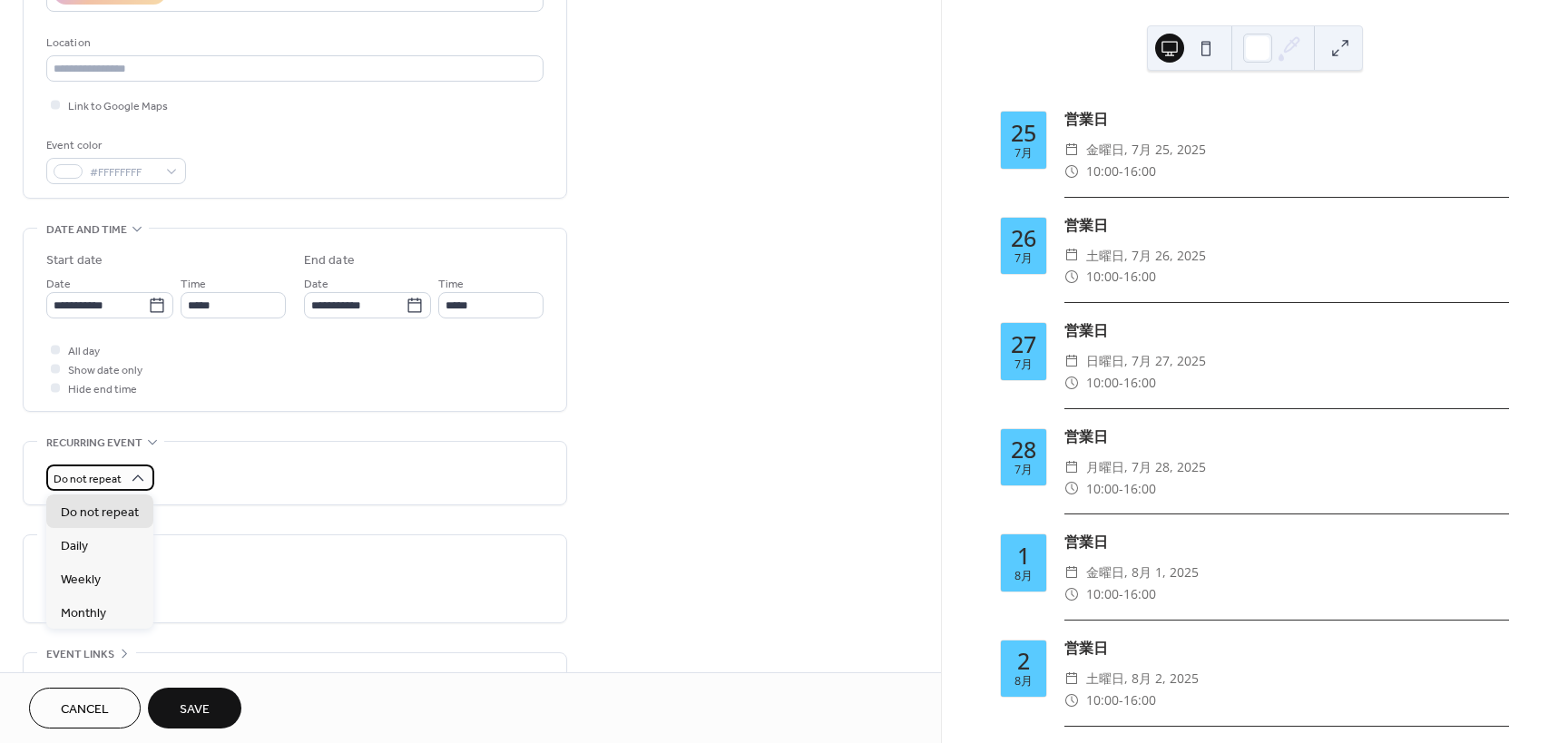 click on "Do not repeat" at bounding box center [100, 477] 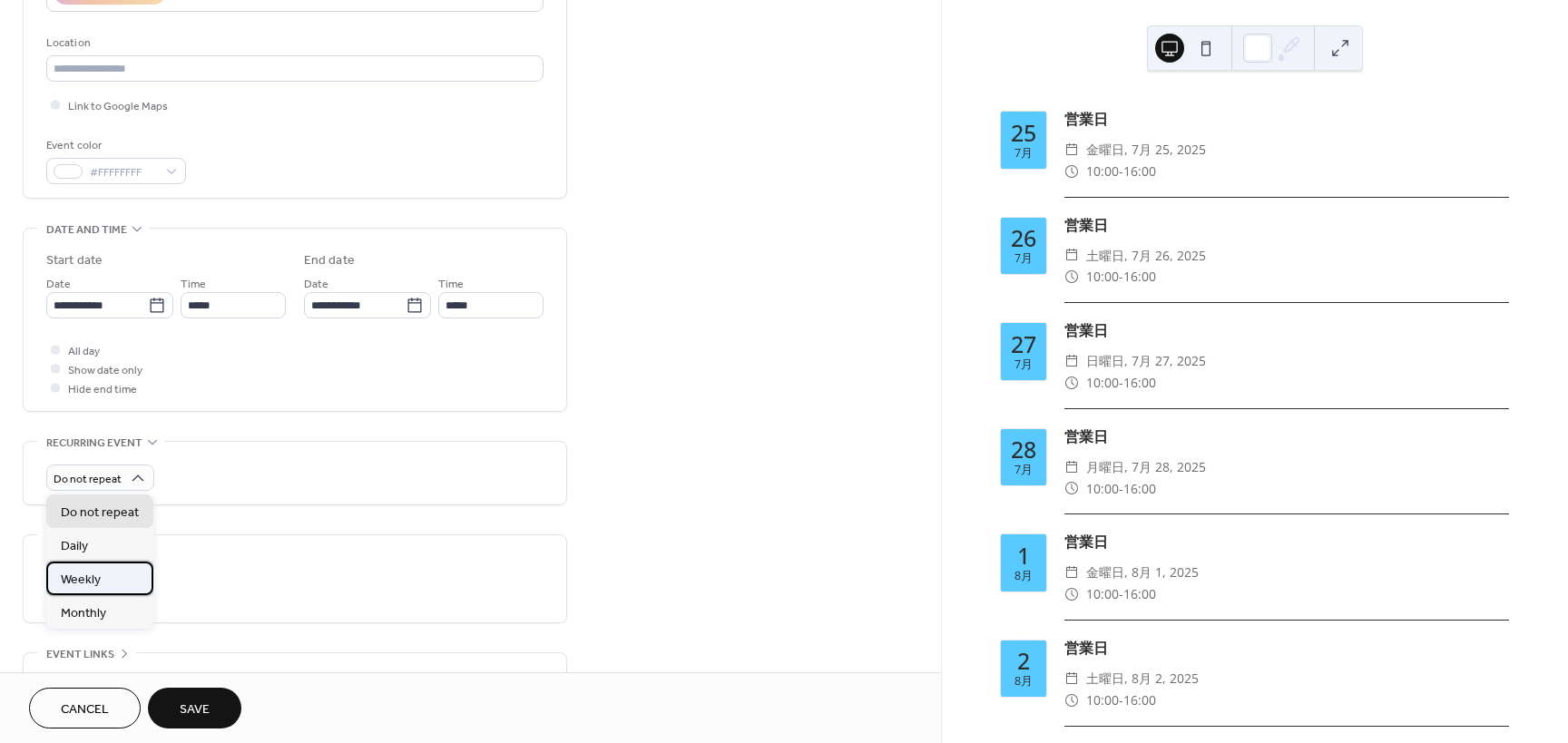 click on "Weekly" at bounding box center [100, 578] 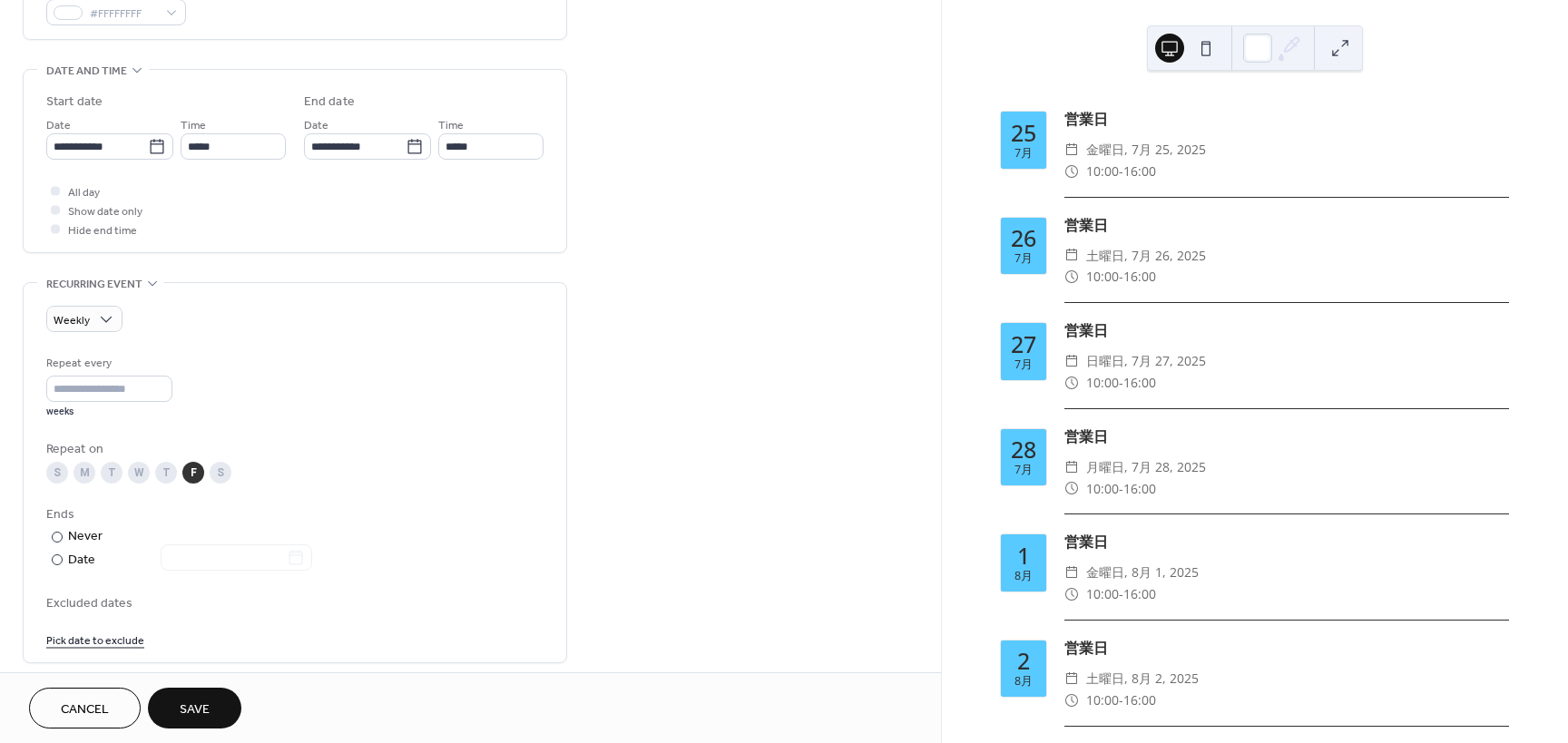scroll, scrollTop: 635, scrollLeft: 0, axis: vertical 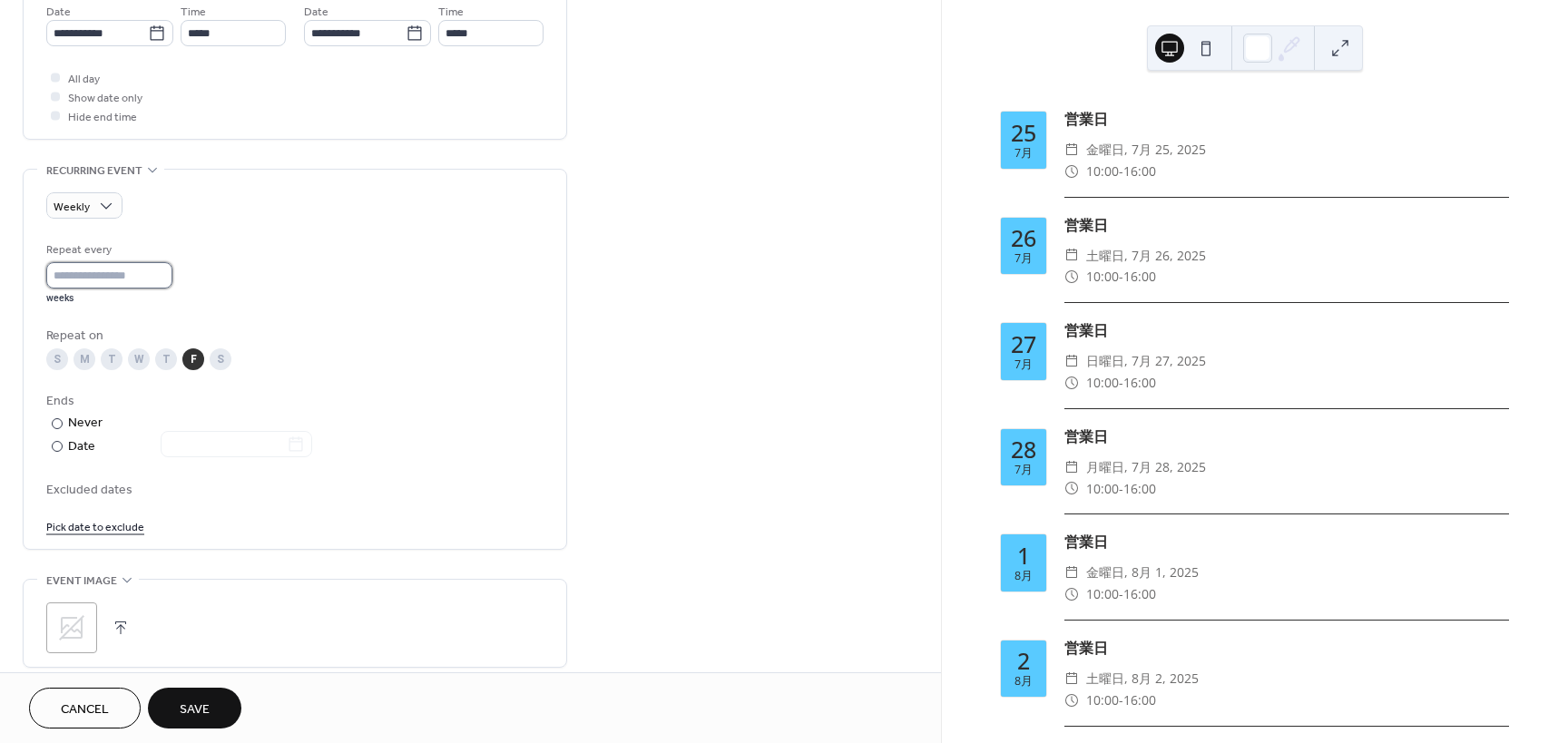 click on "*" at bounding box center [109, 275] 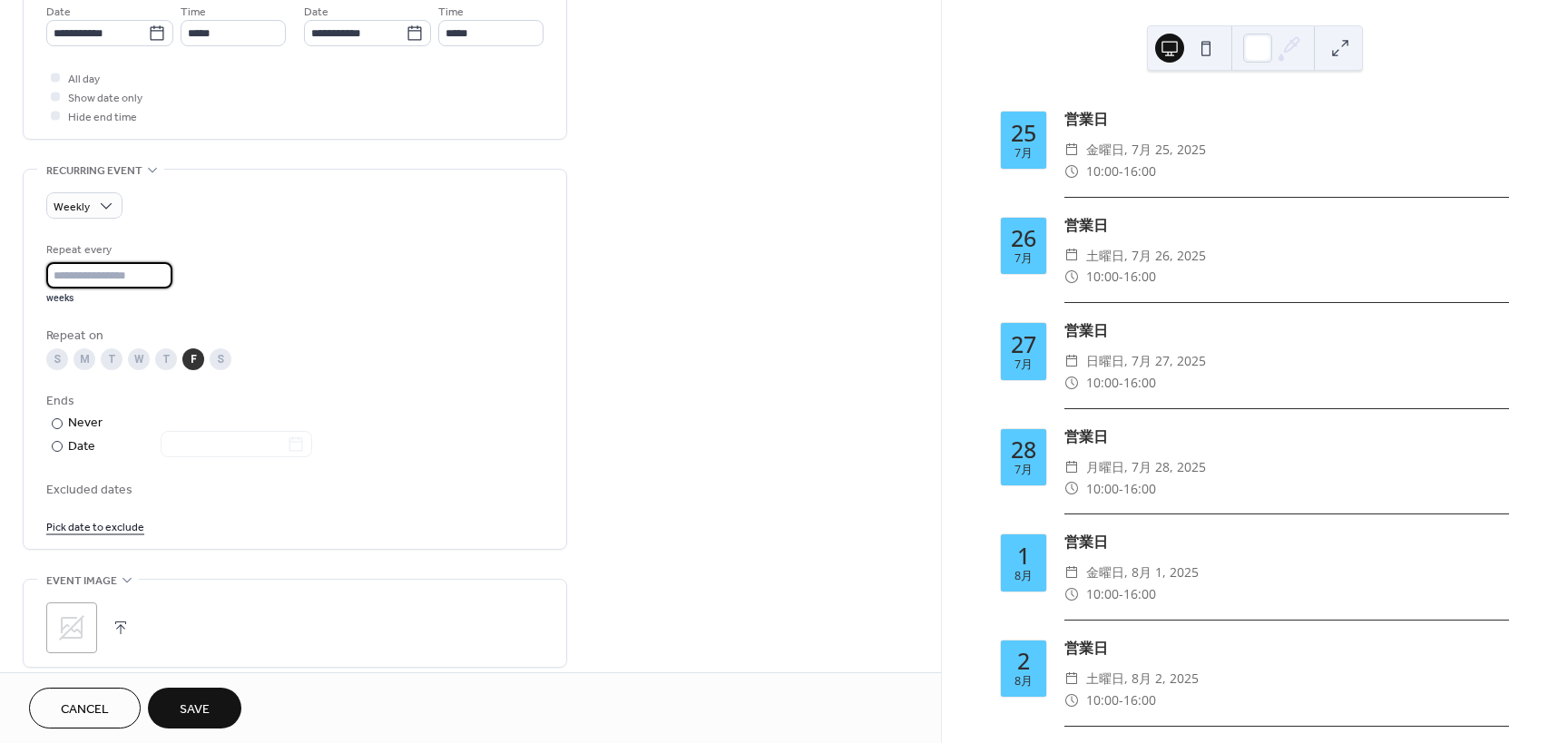 click on "*" at bounding box center (109, 275) 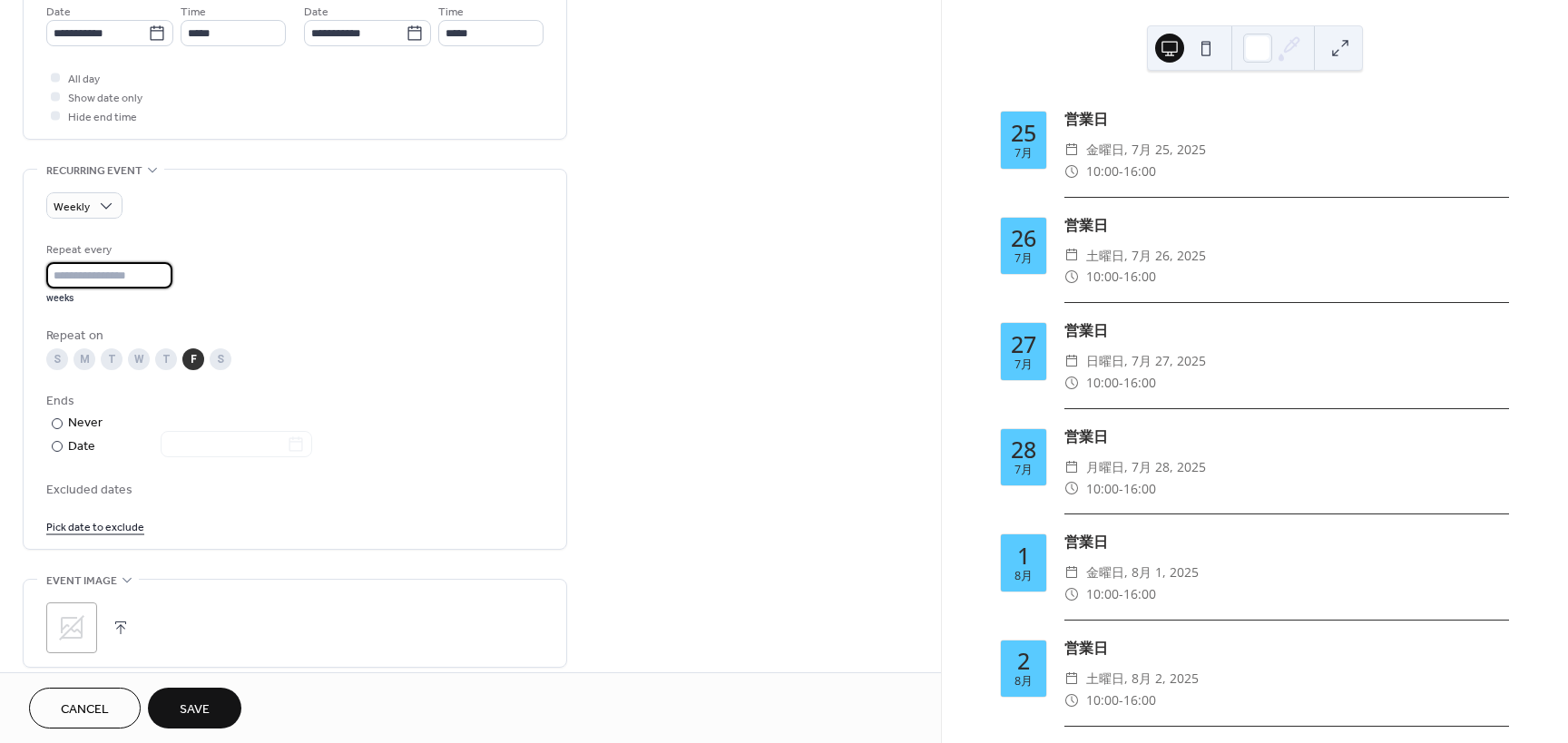 click on "*" at bounding box center (109, 275) 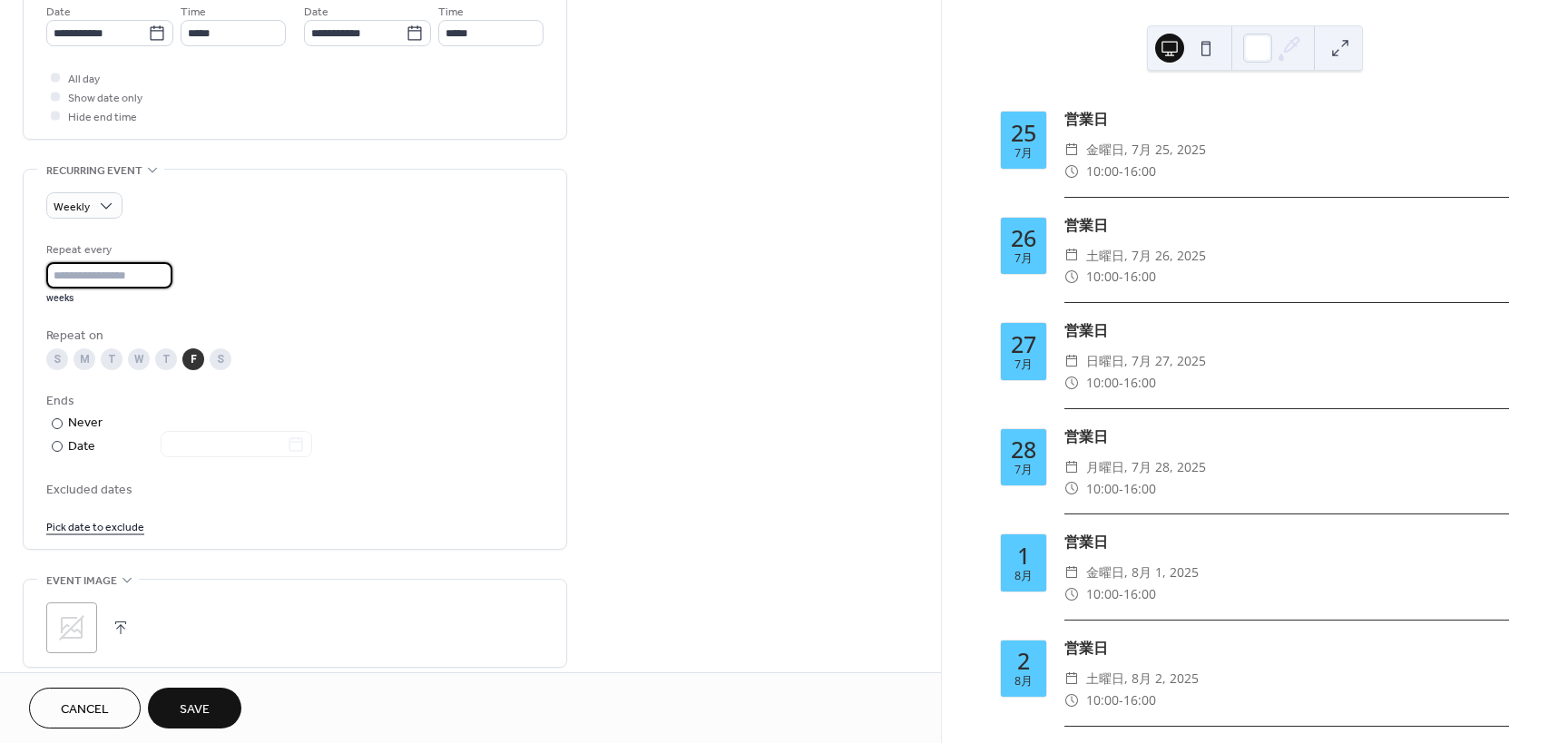 type on "*" 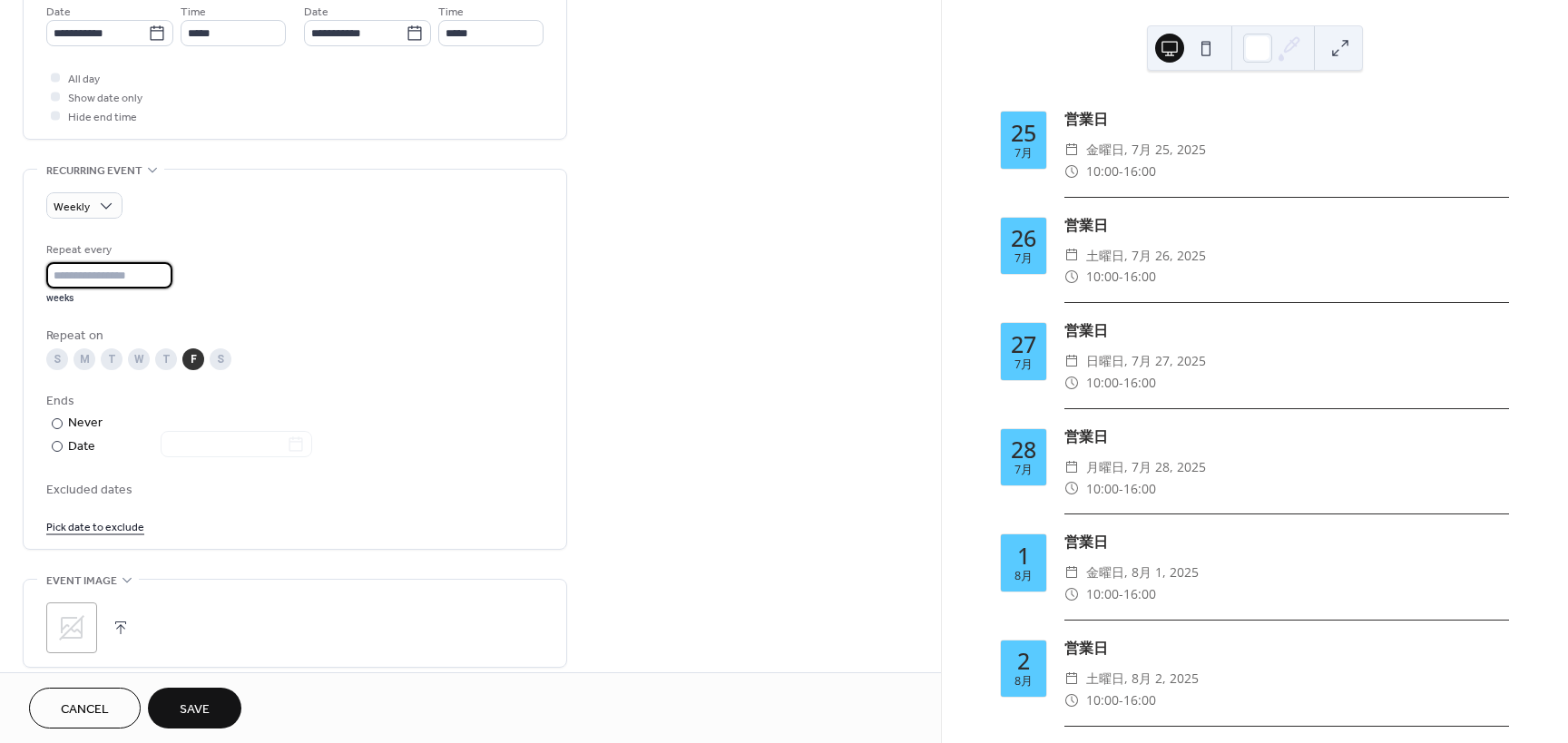 click on "*" at bounding box center [109, 275] 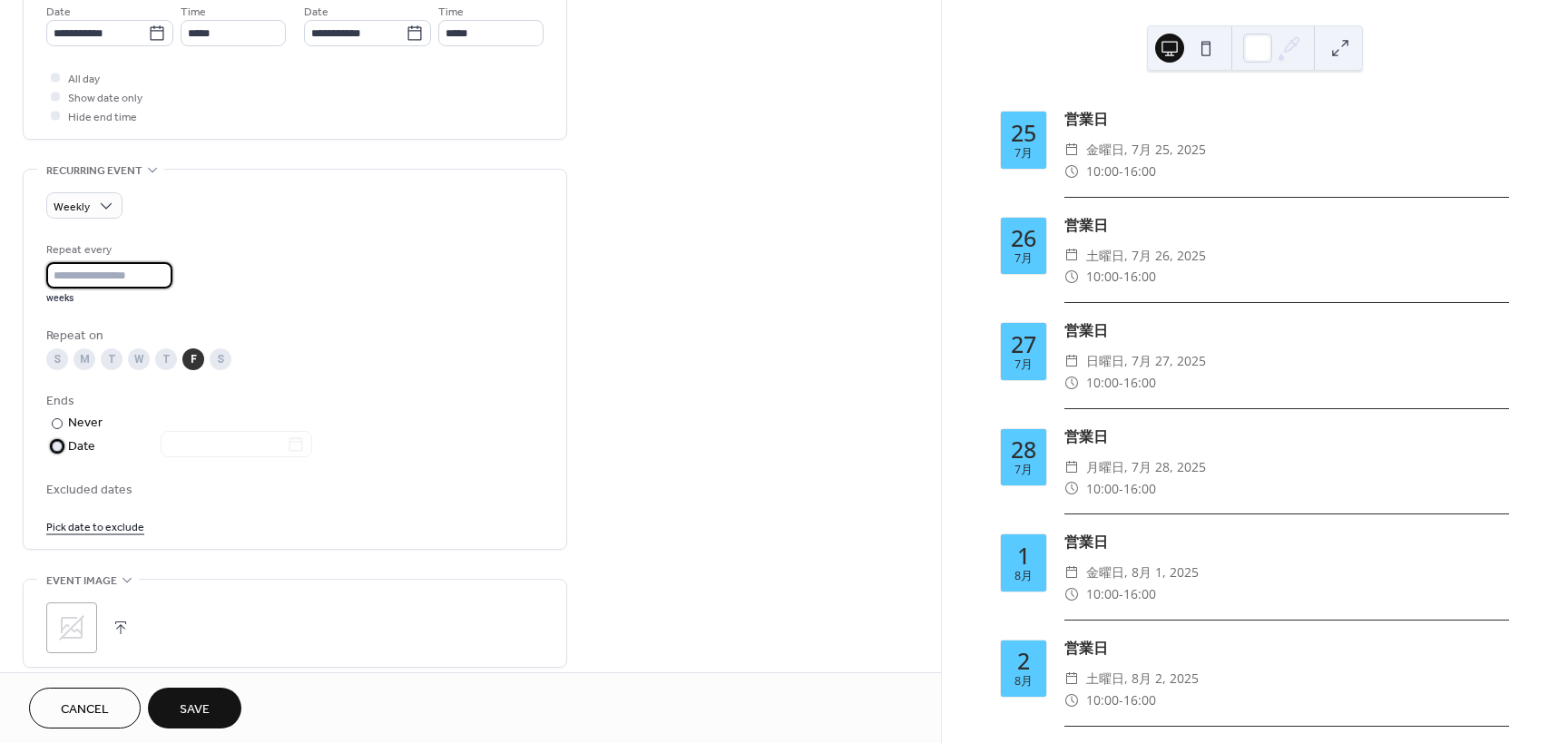 click on "Date" at bounding box center (190, 446) 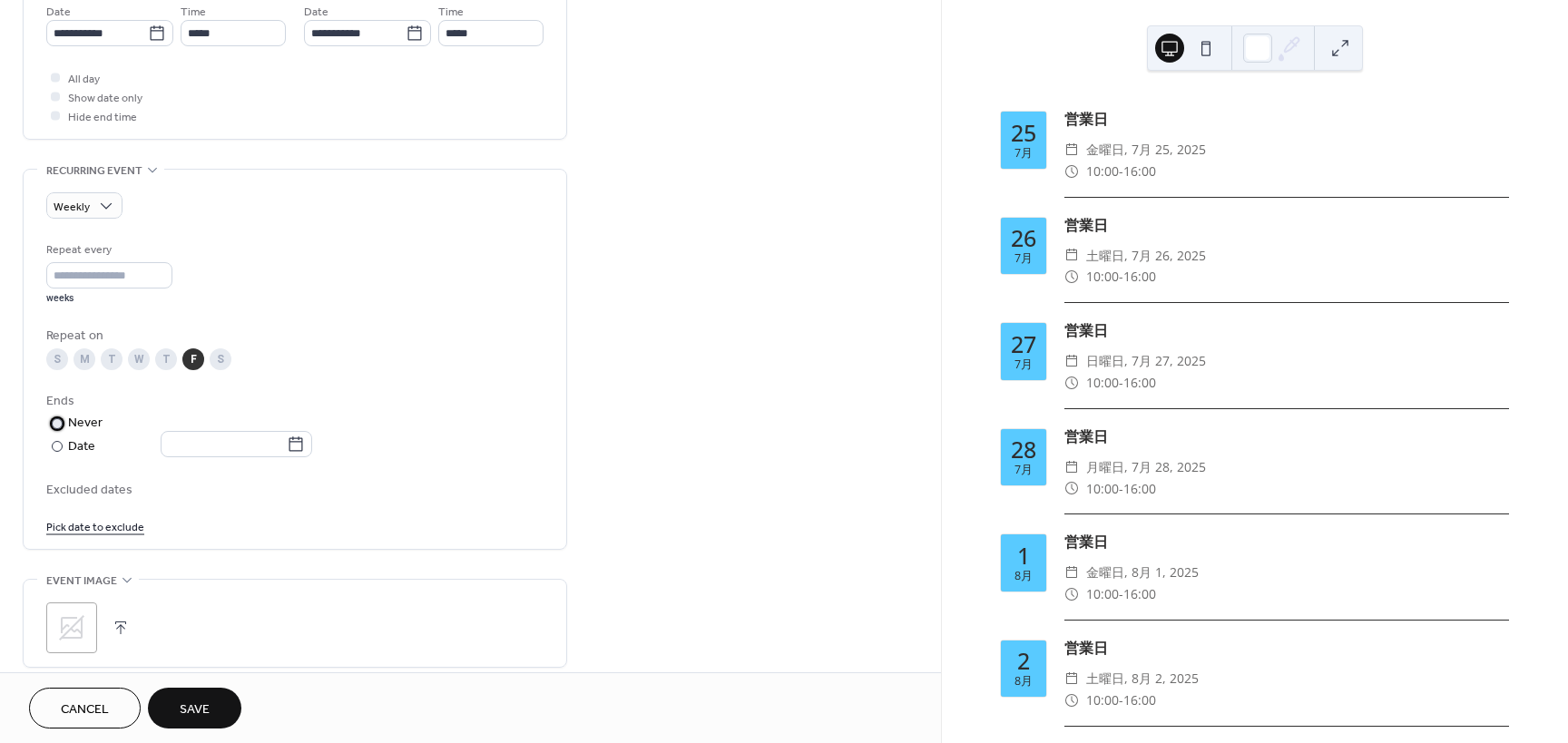 click on "Never" at bounding box center (85, 423) 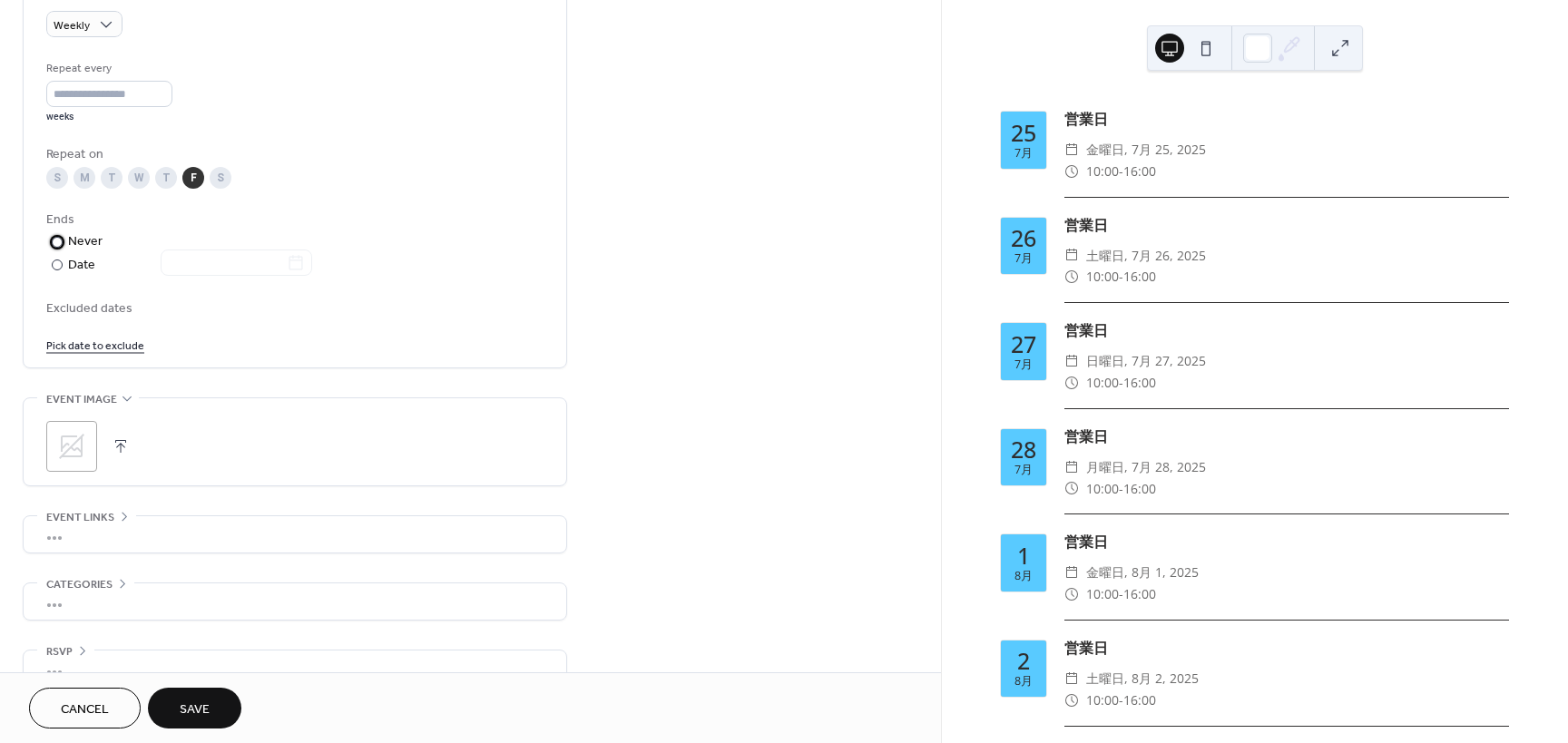 scroll, scrollTop: 850, scrollLeft: 0, axis: vertical 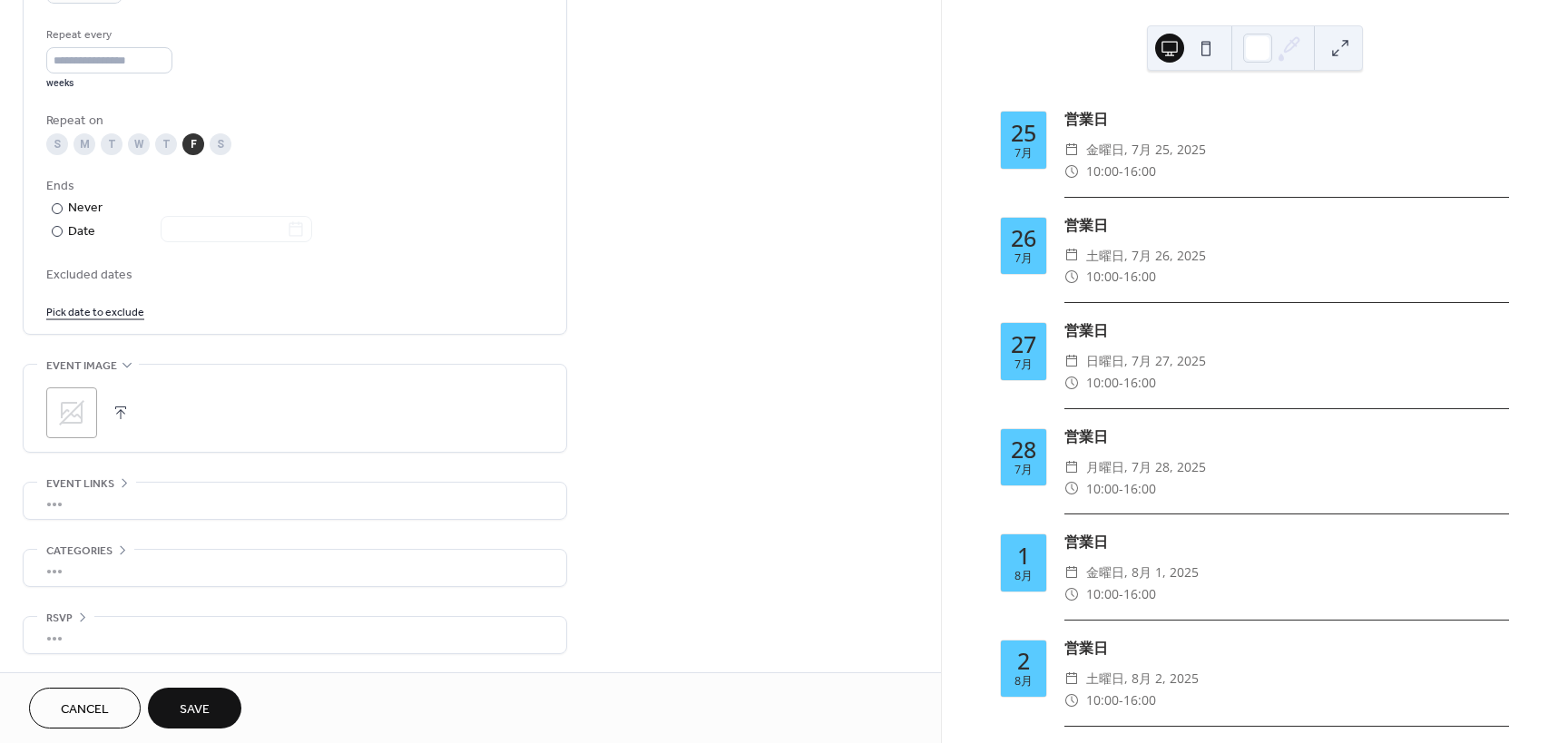 click on "Save" at bounding box center [194, 709] 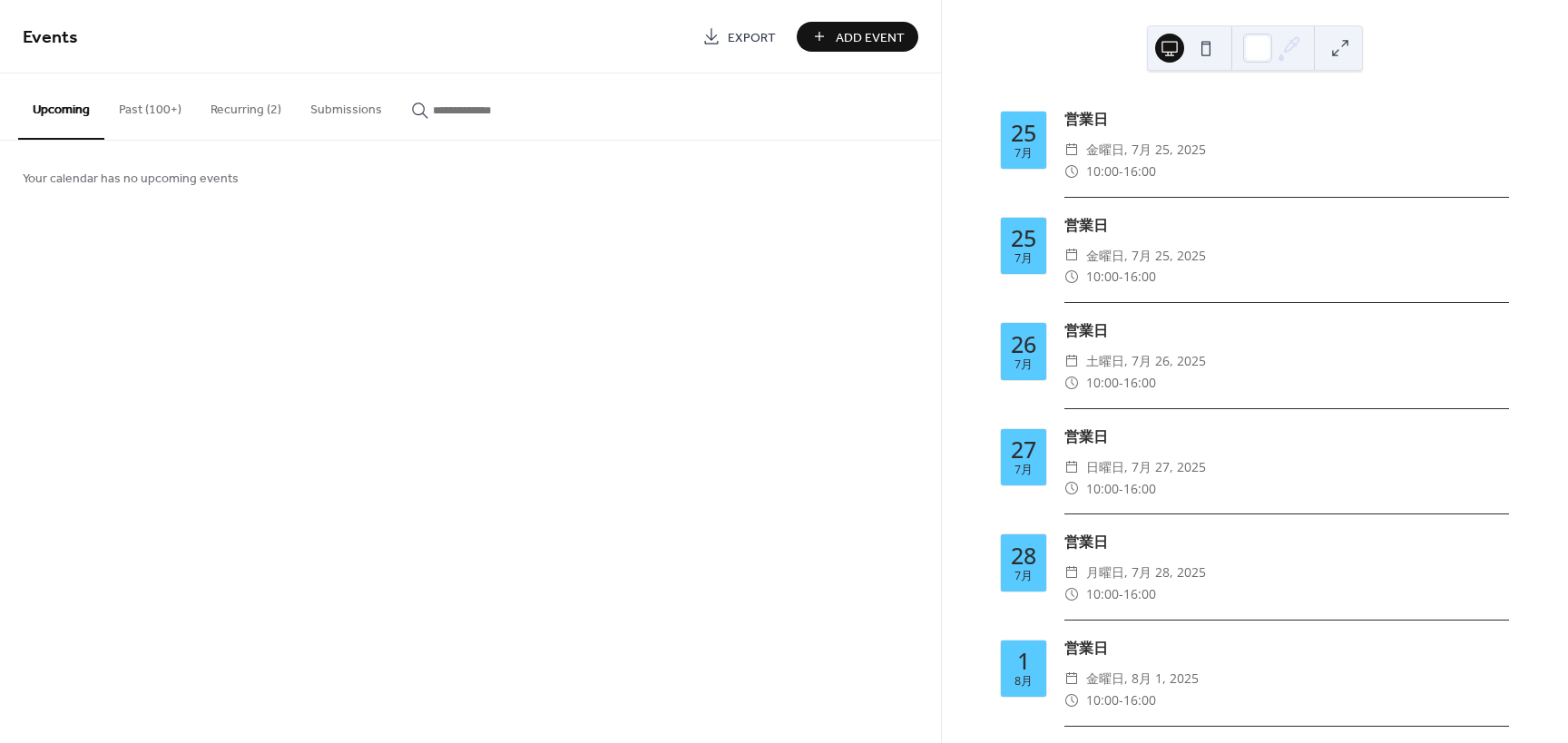 click on "Recurring (2)" at bounding box center (246, 105) 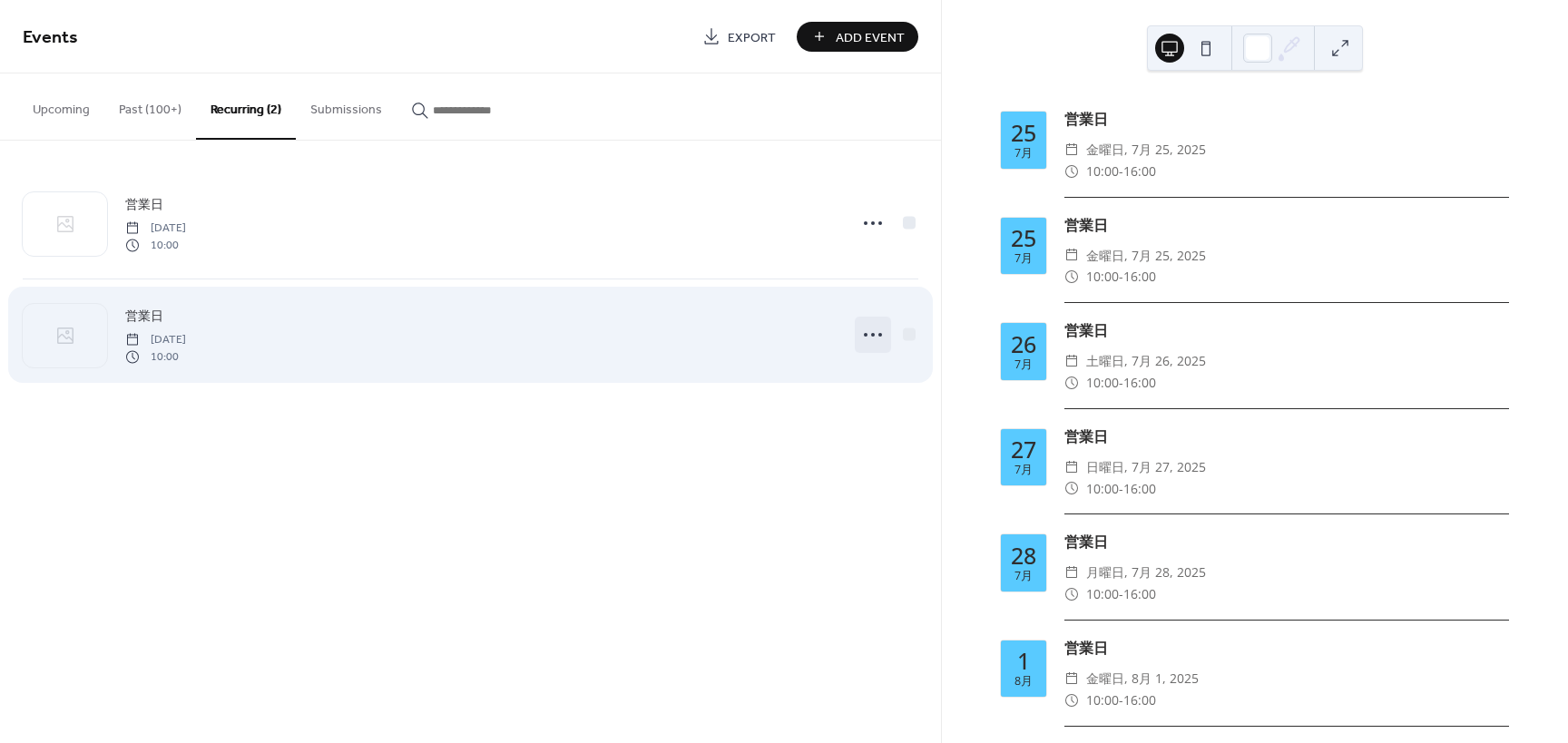 click 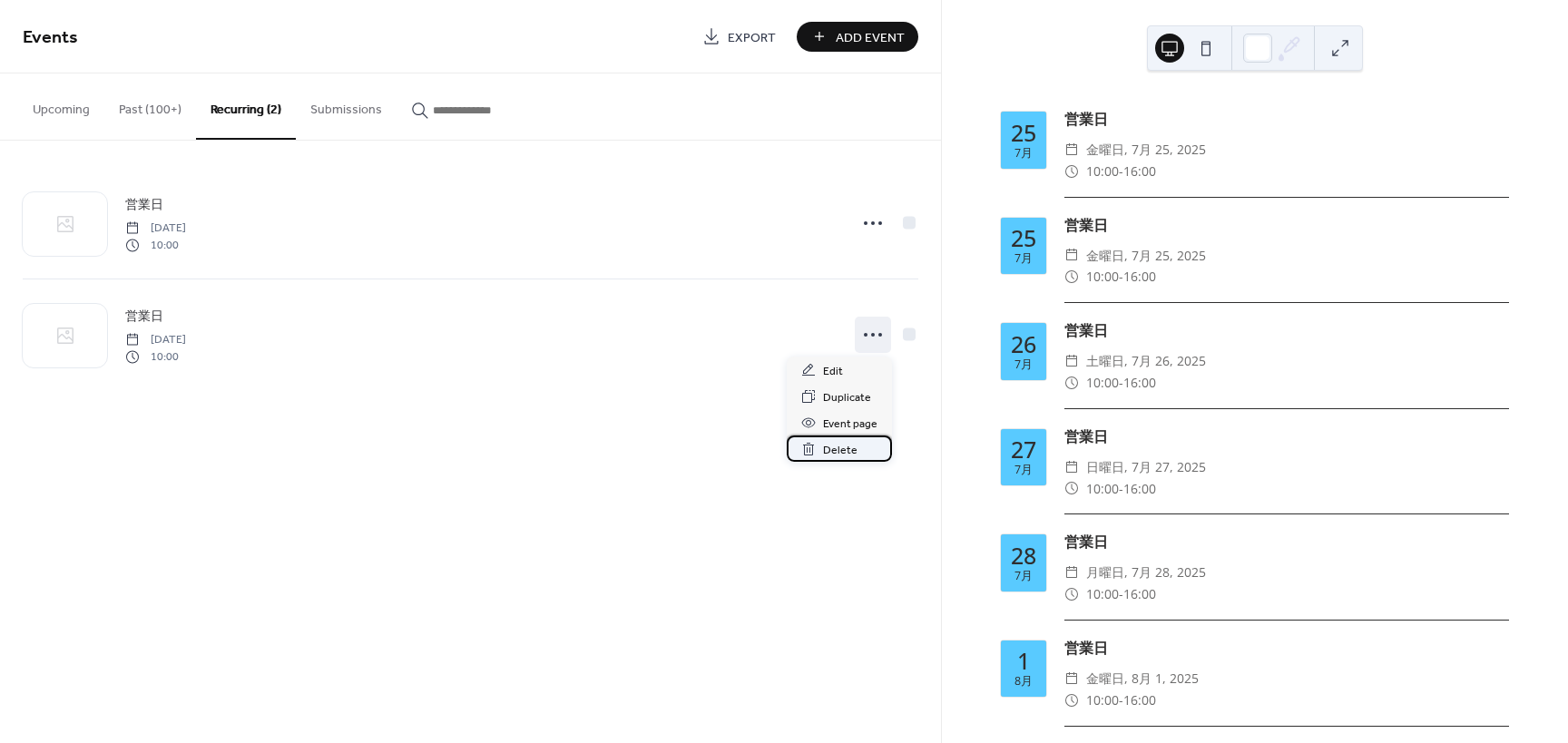 click on "Delete" at bounding box center (840, 450) 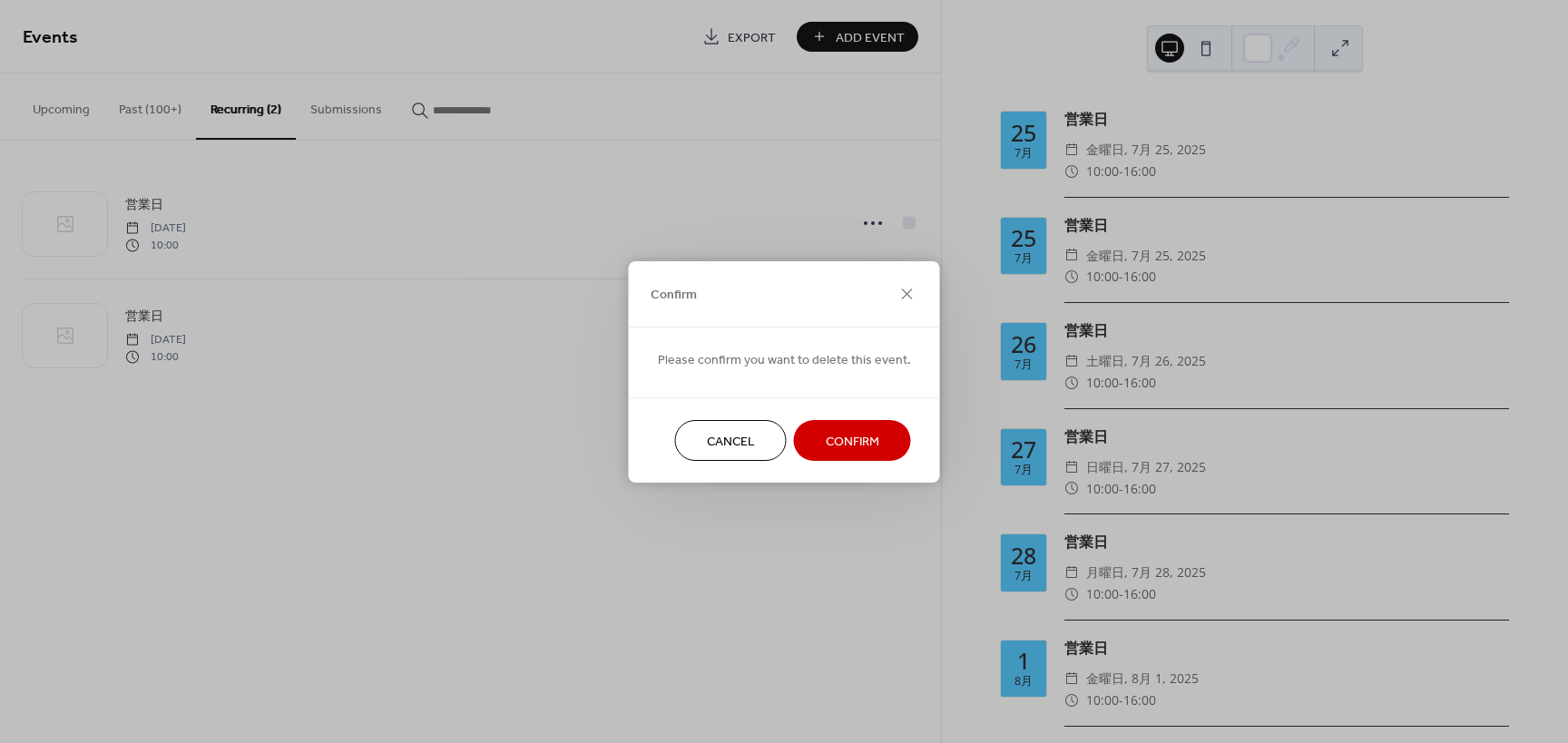 click on "Confirm" at bounding box center (852, 441) 